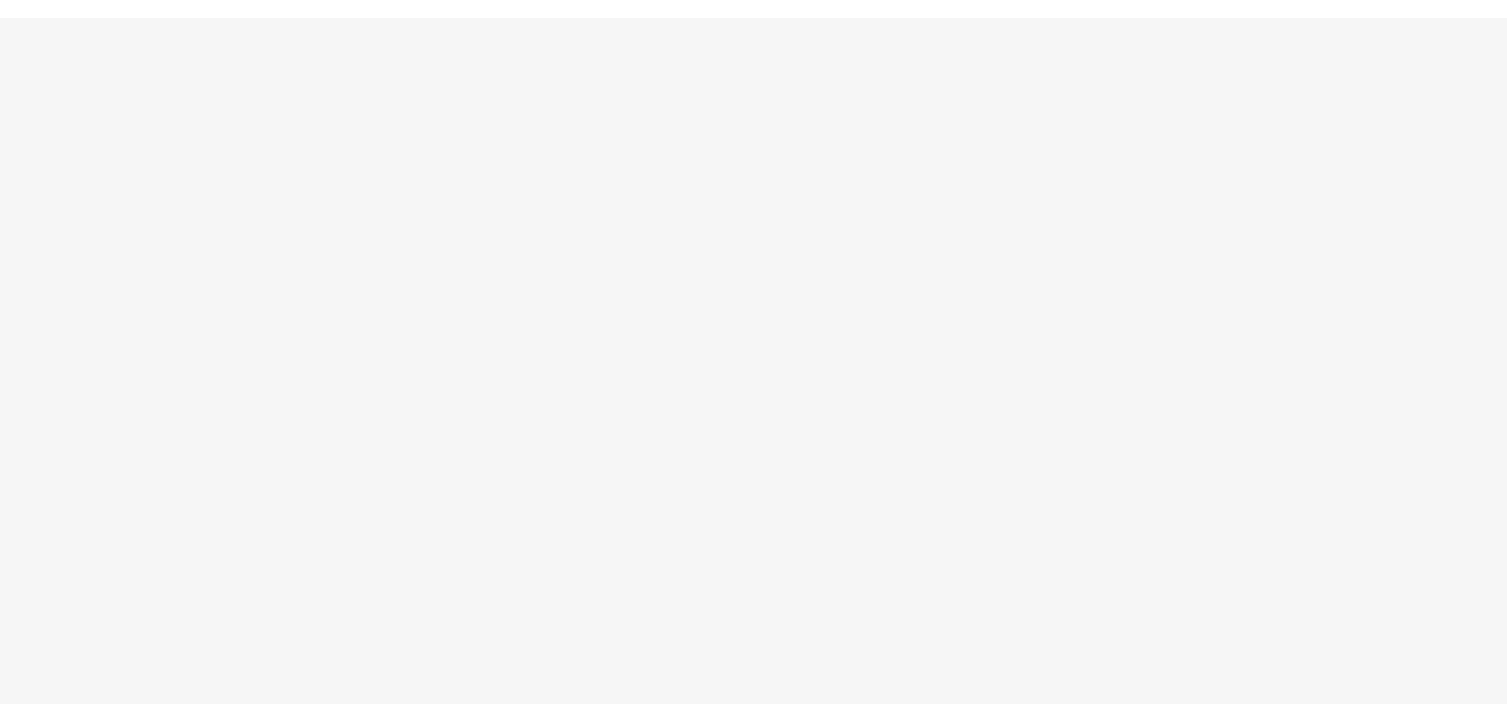 scroll, scrollTop: 0, scrollLeft: 0, axis: both 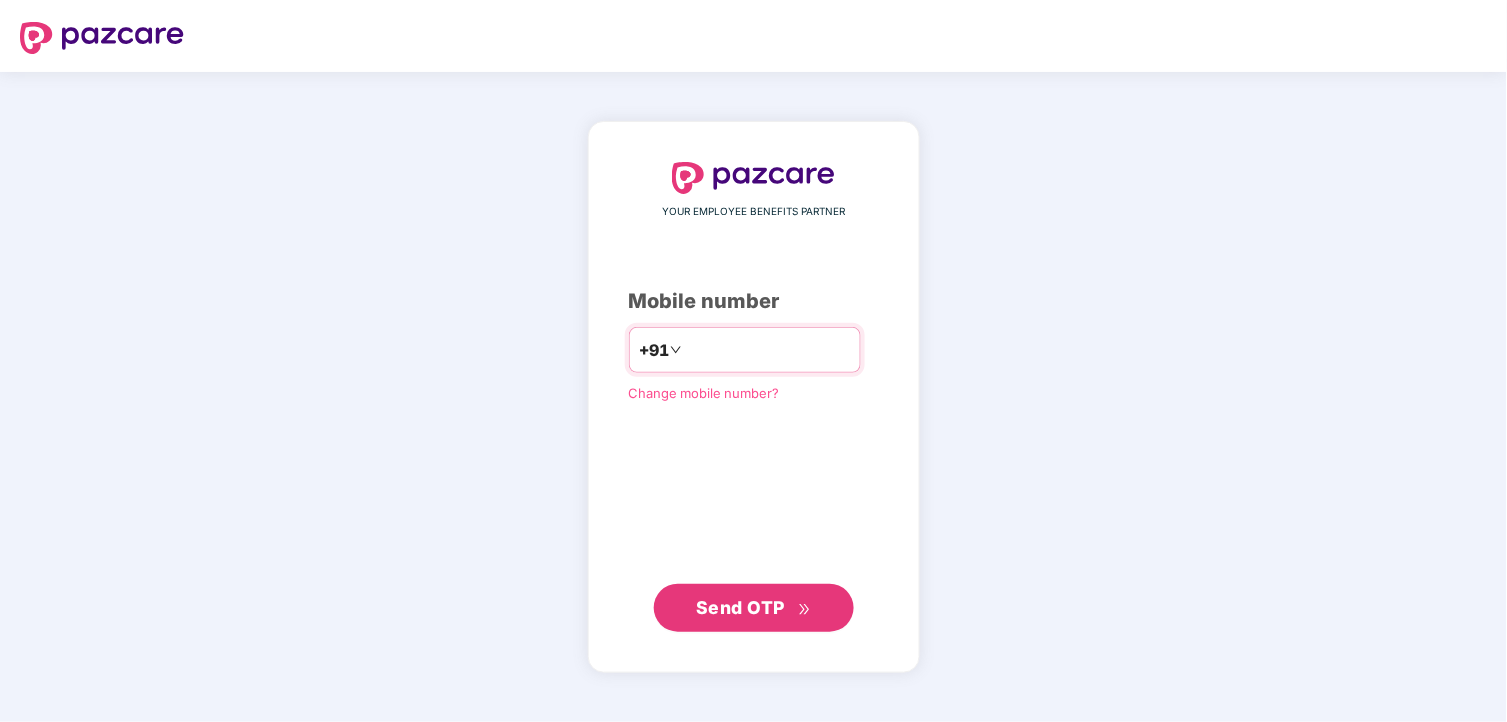 type on "**********" 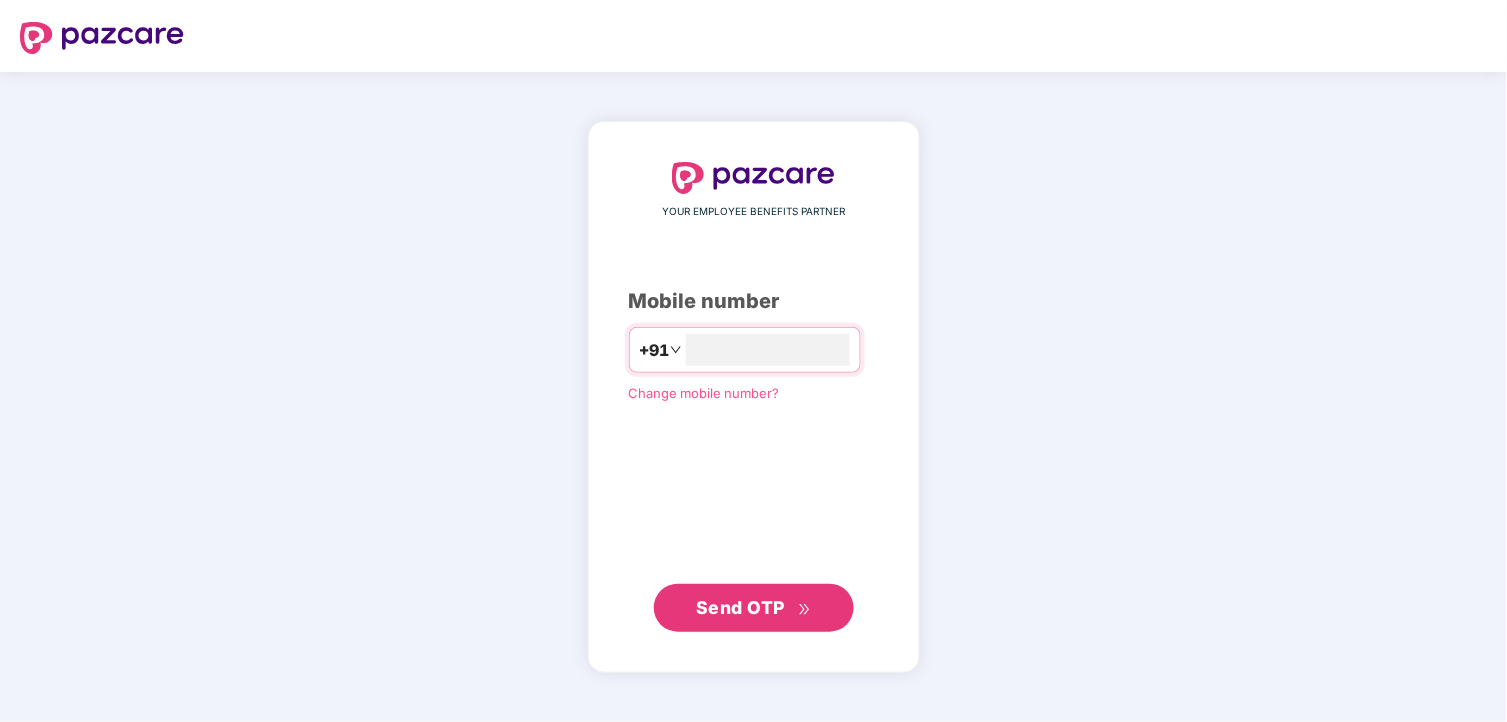 click on "Send OTP" at bounding box center [753, 608] 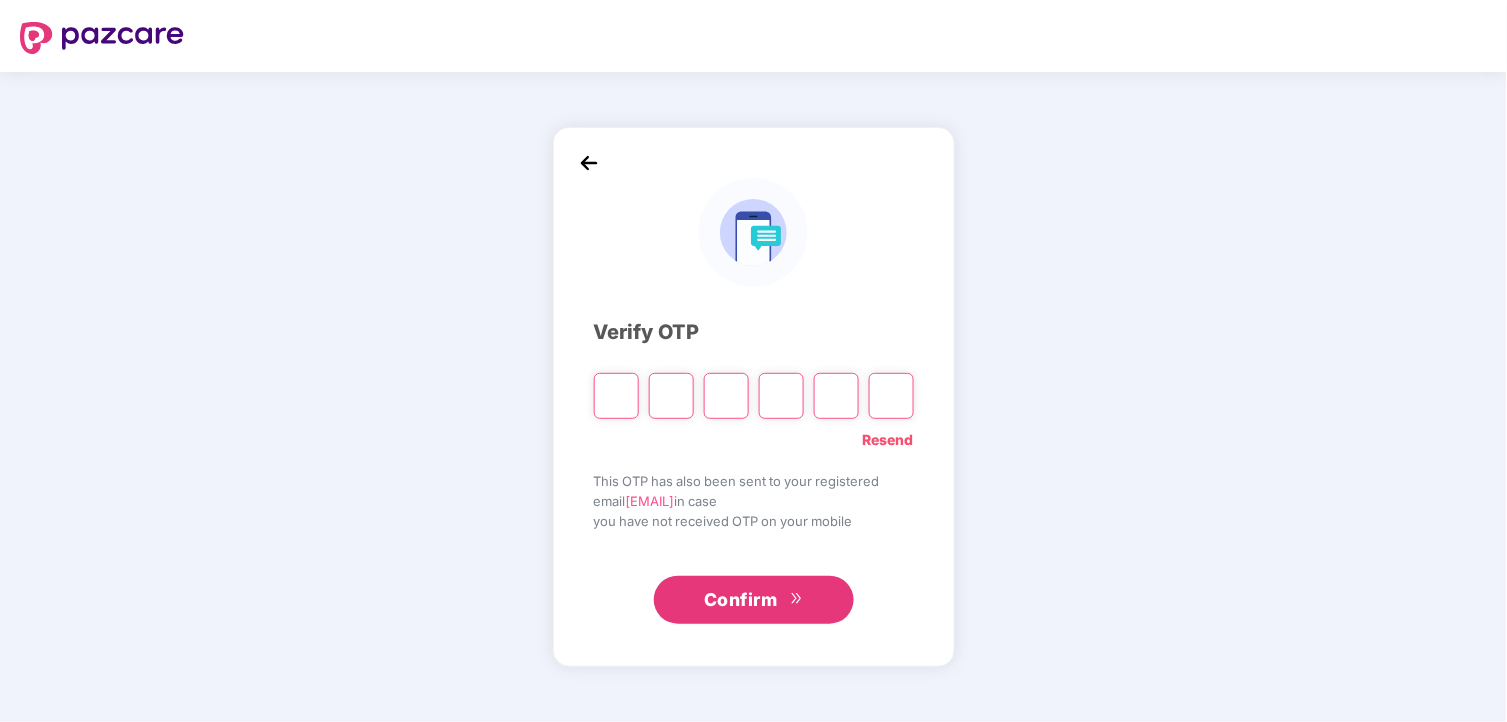 type on "*" 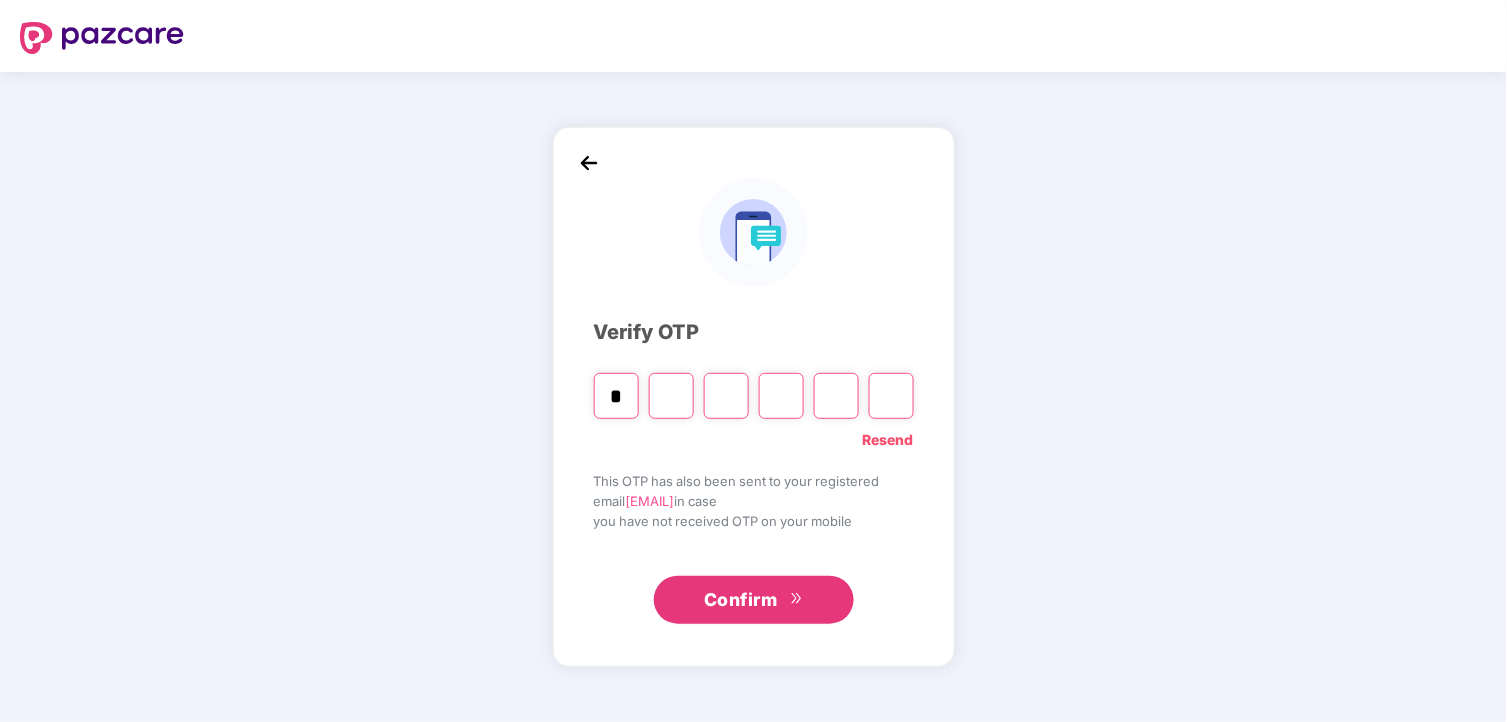 type on "*" 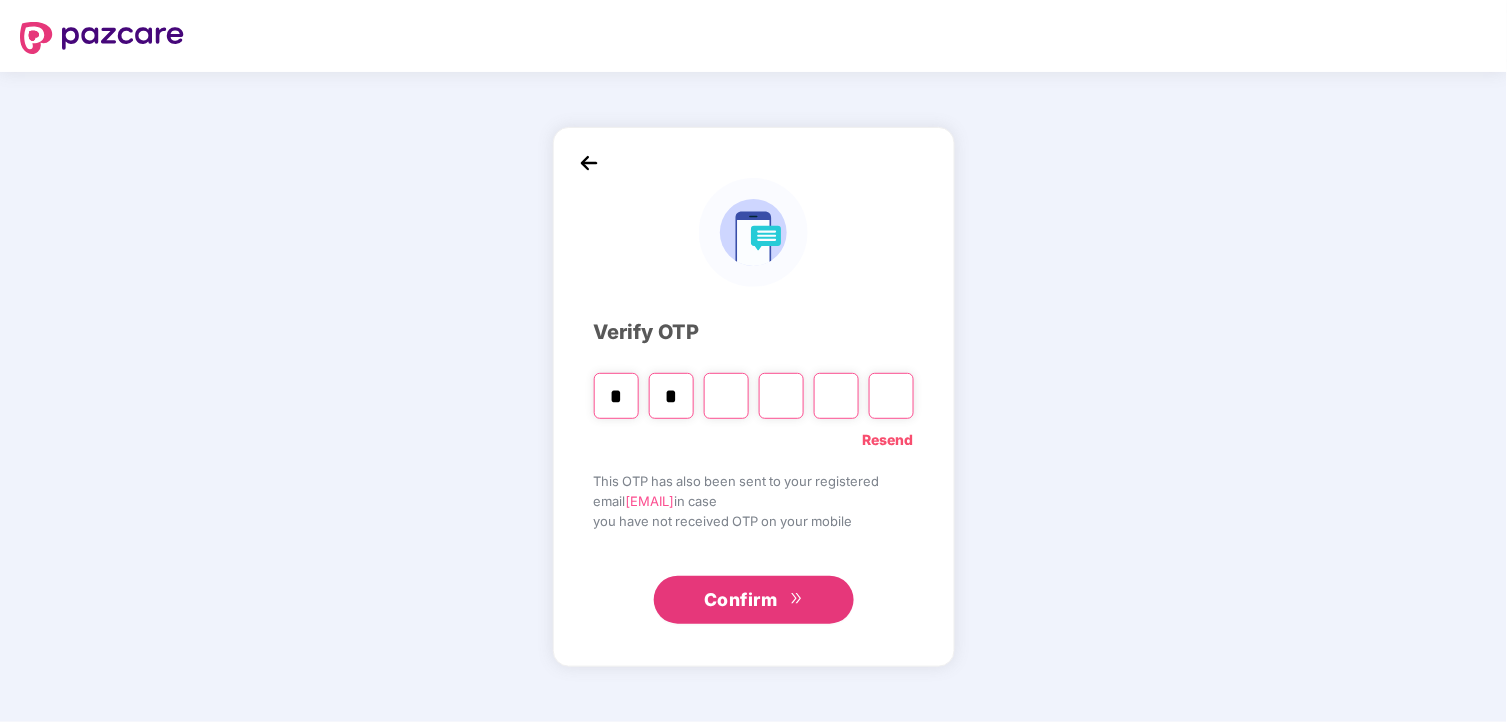 type on "*" 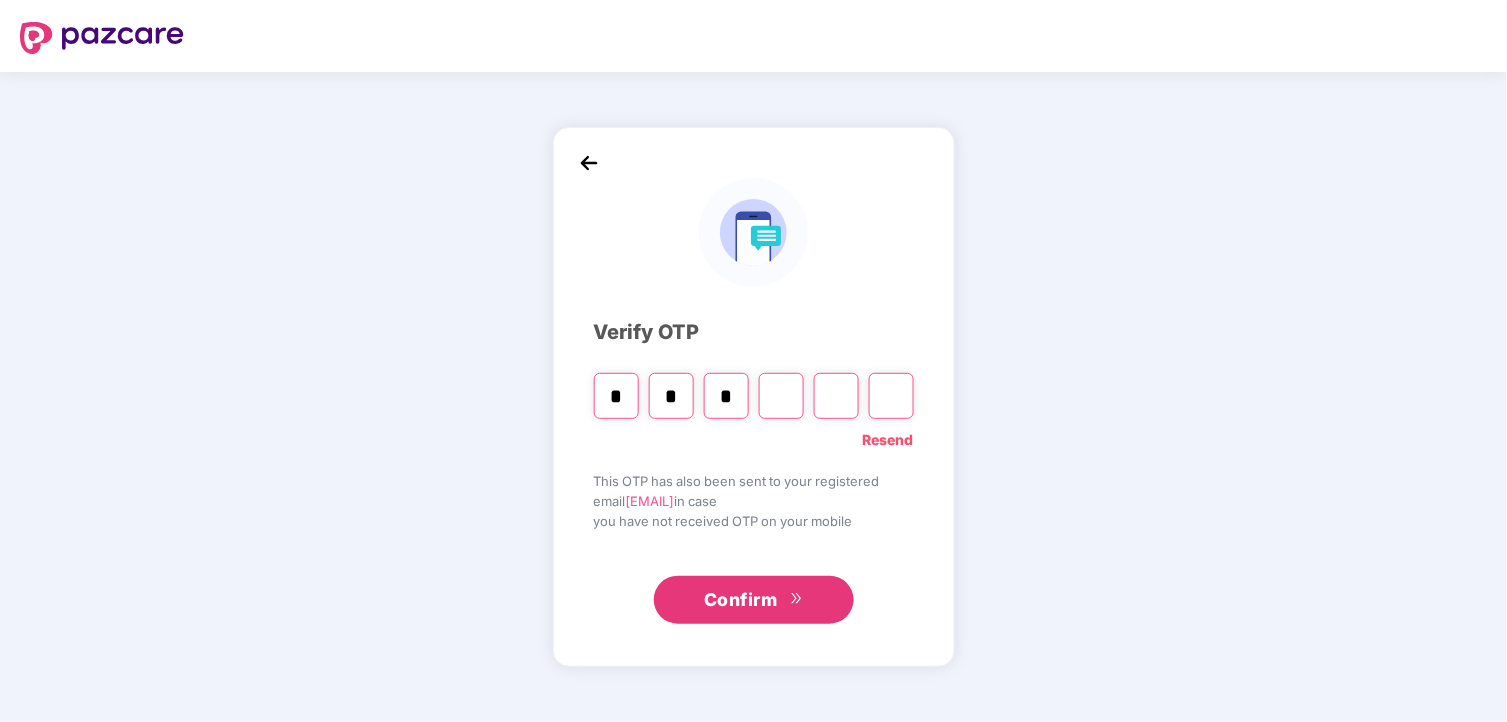 type on "*" 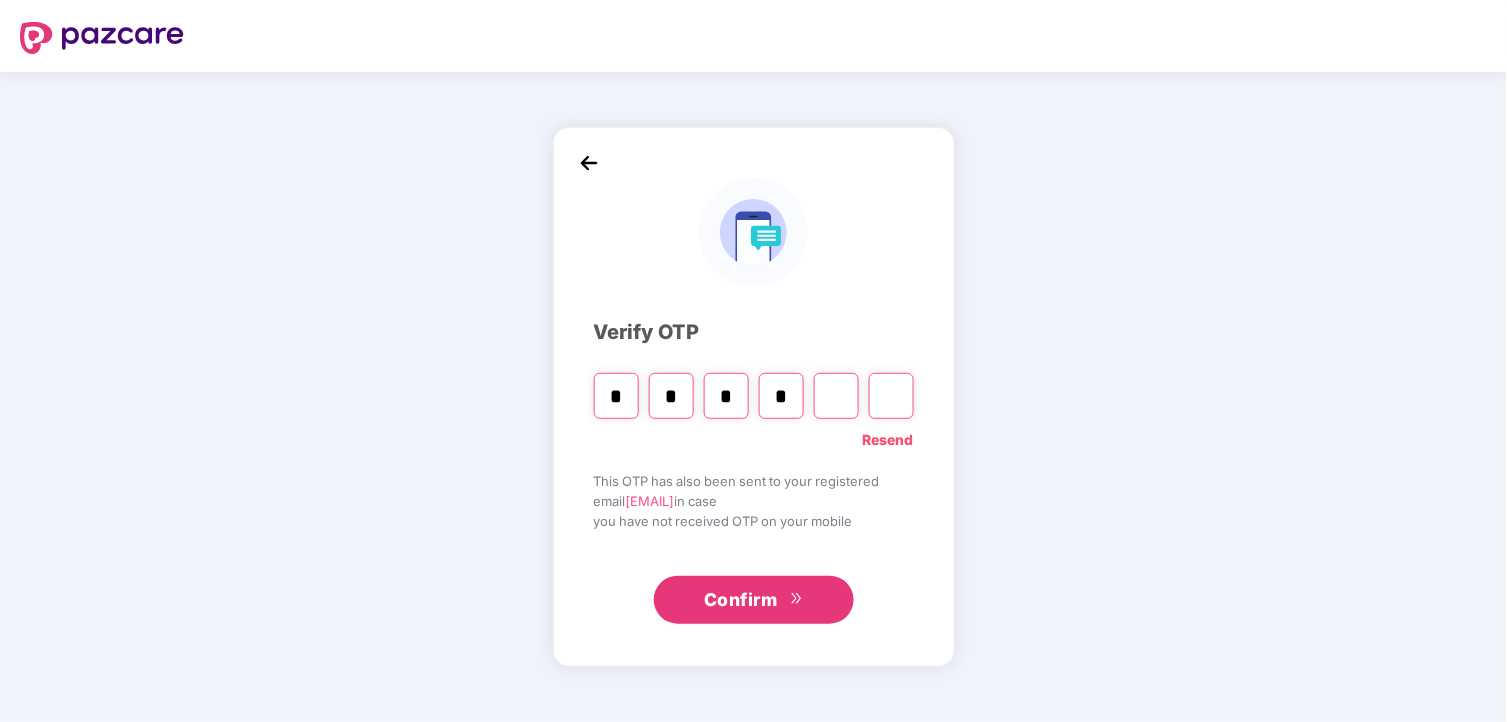 type on "*" 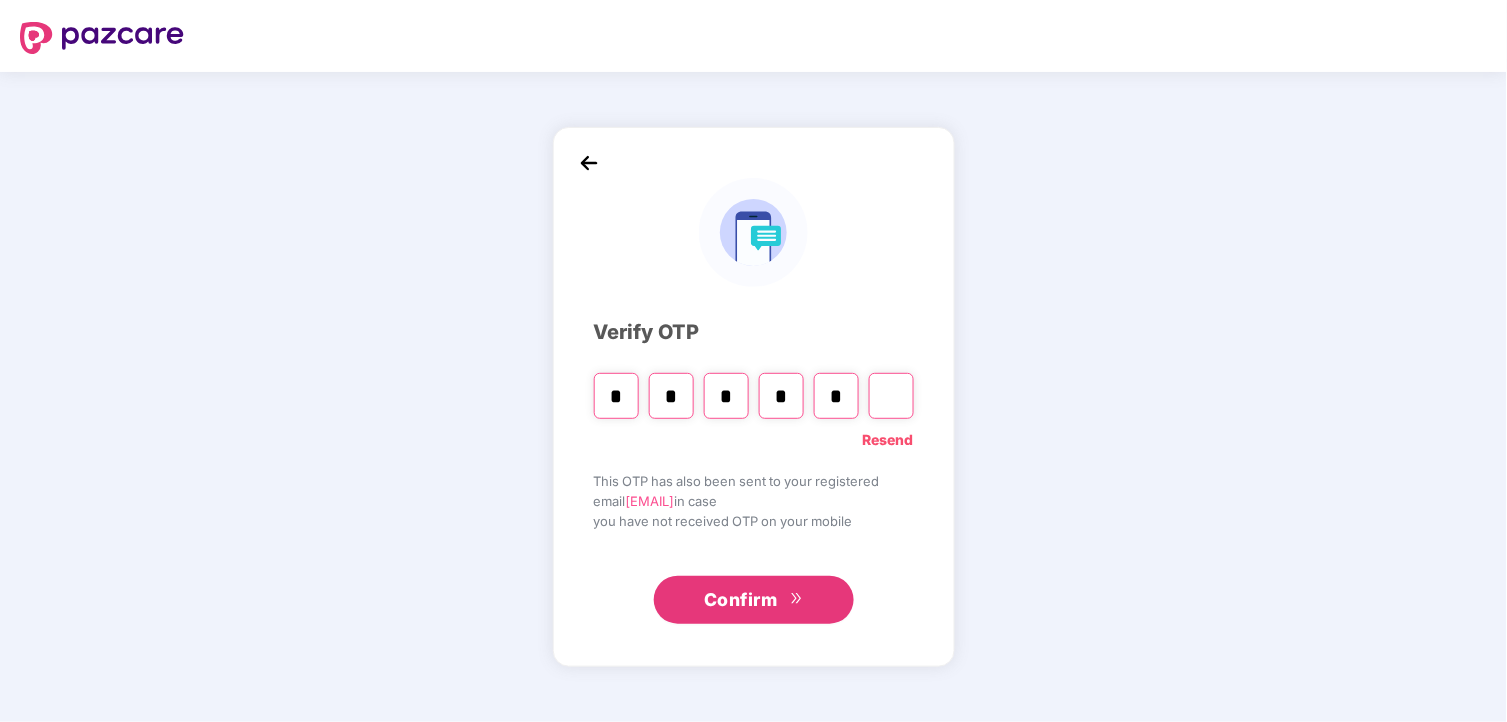 type on "*" 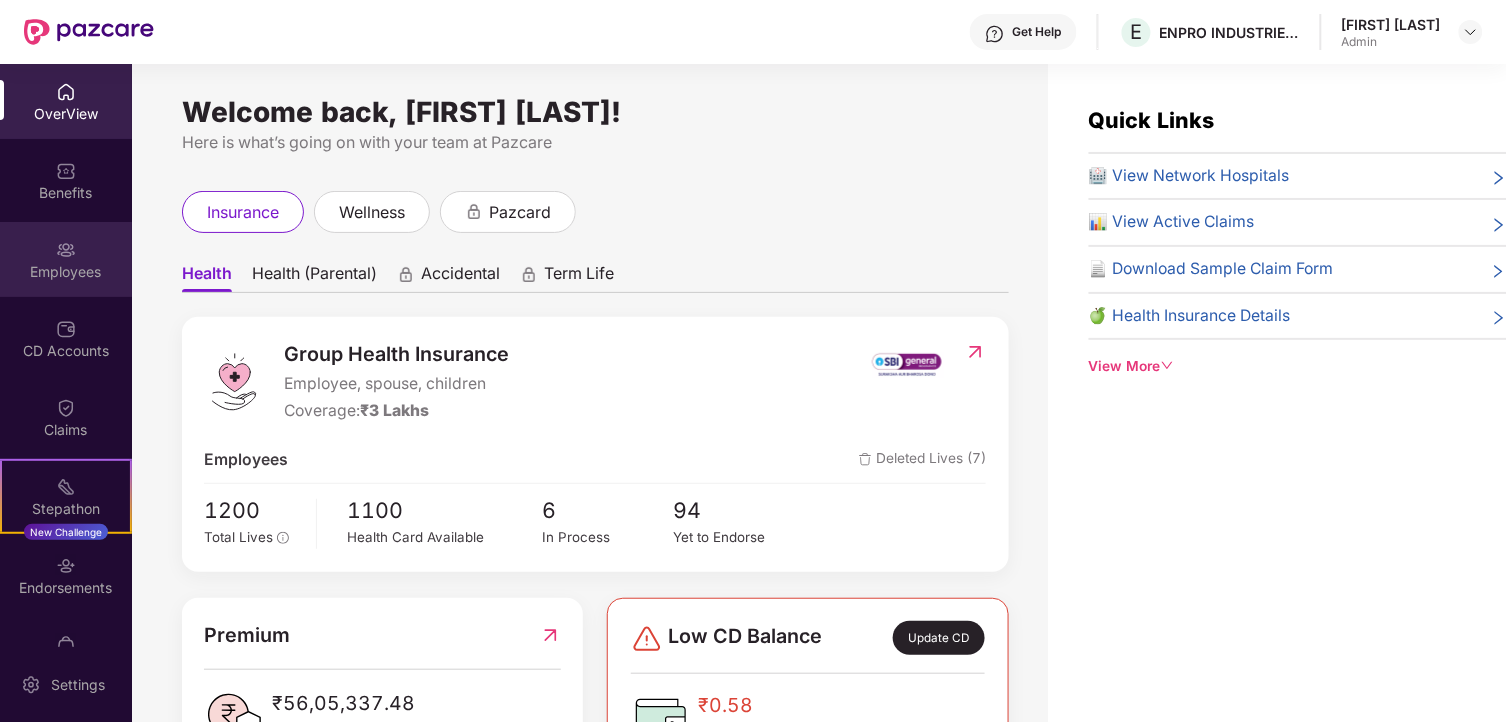 click on "Employees" at bounding box center (66, 272) 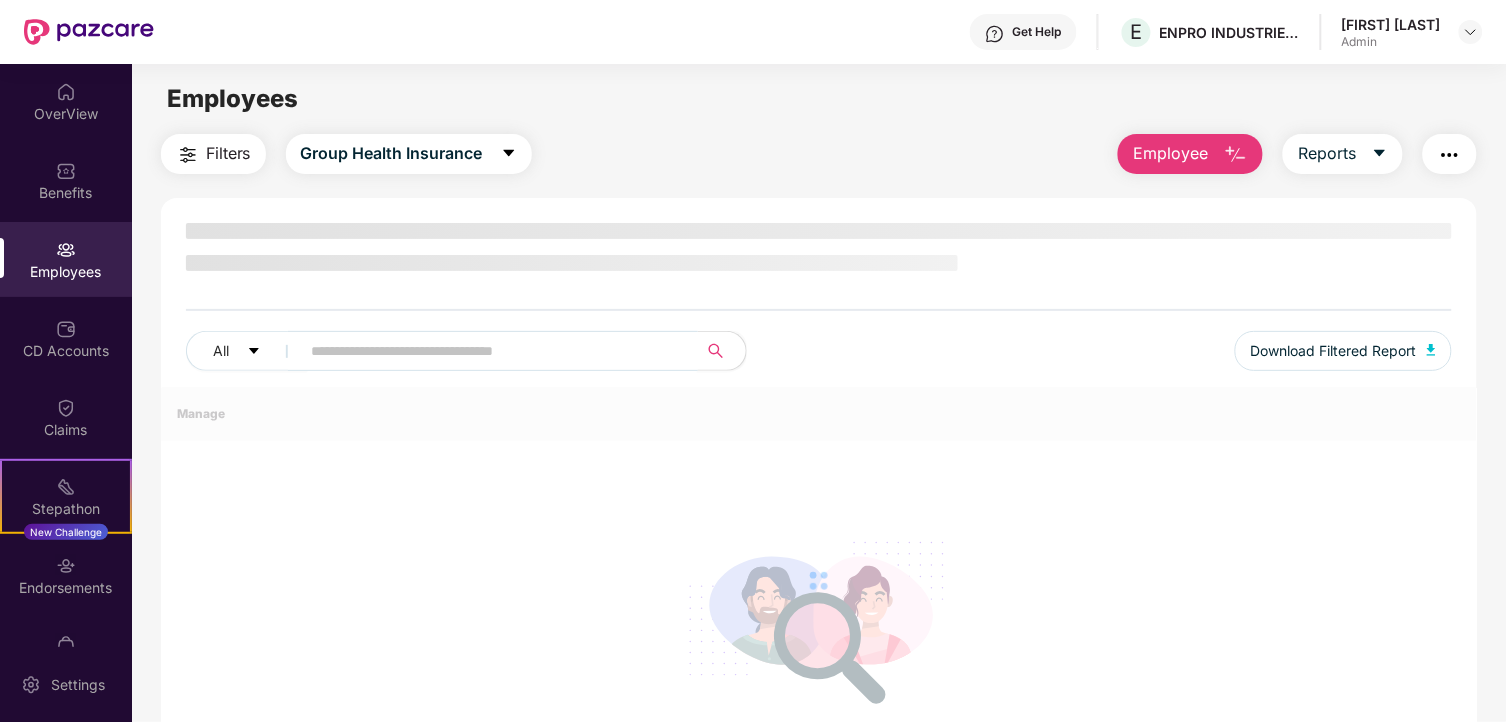 click at bounding box center [491, 351] 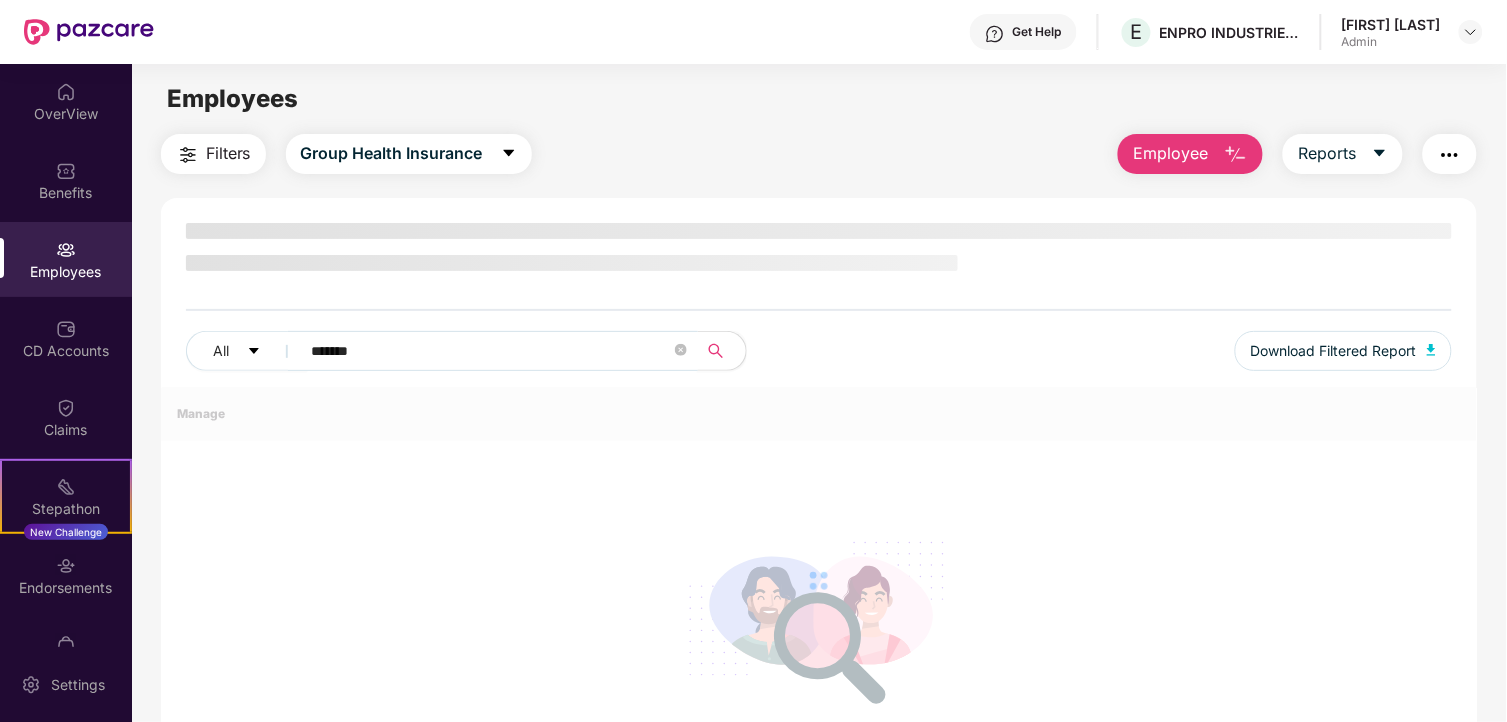 type on "*******" 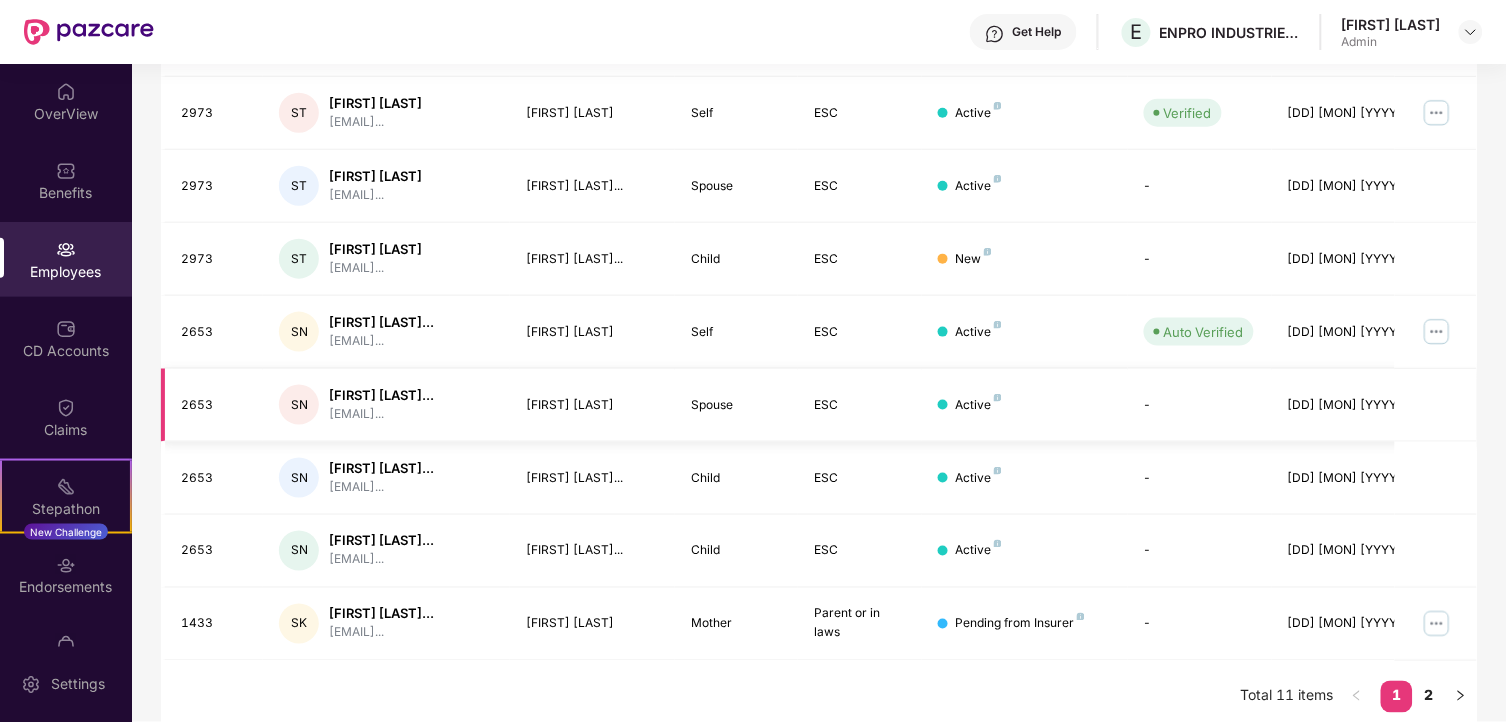 scroll, scrollTop: 592, scrollLeft: 0, axis: vertical 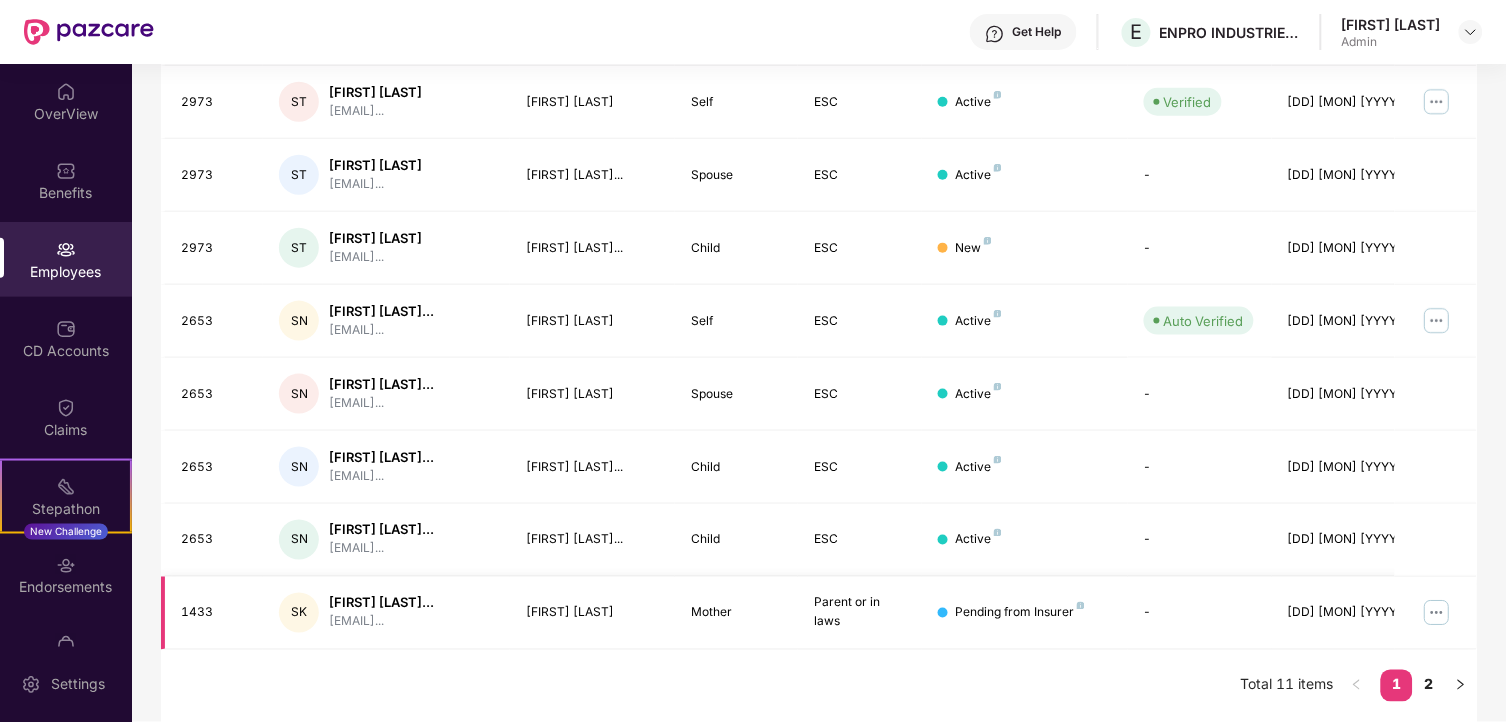 click at bounding box center (1437, 613) 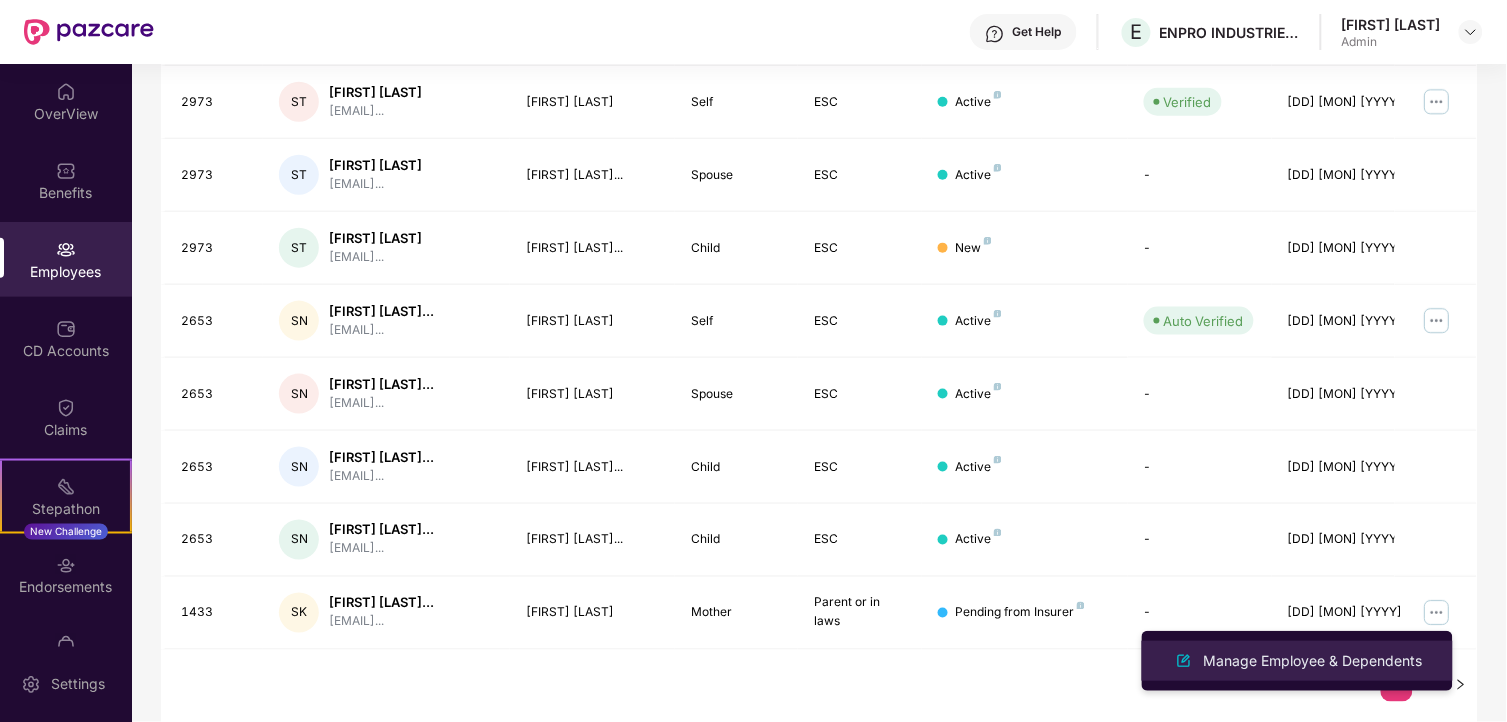 click on "Manage Employee & Dependents" at bounding box center [1313, 661] 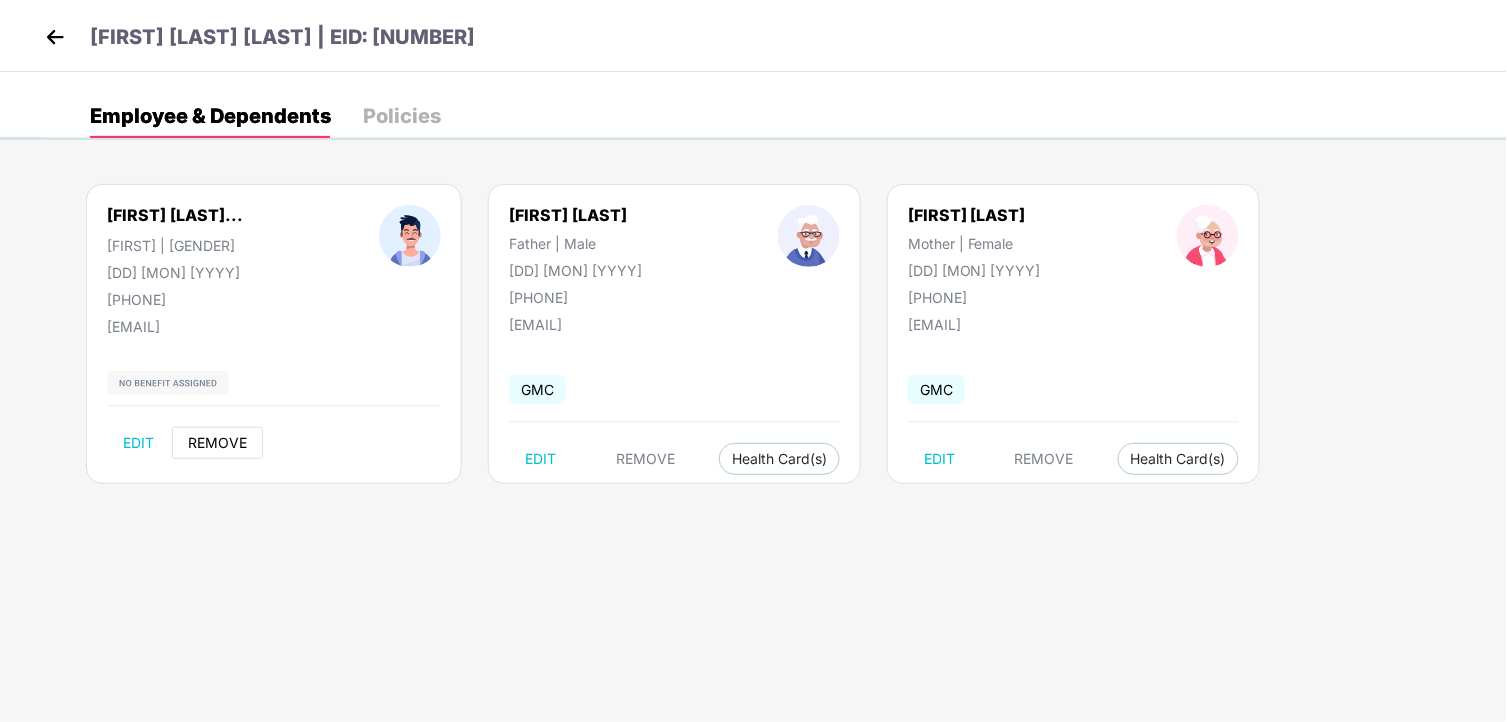 click on "REMOVE" at bounding box center (217, 443) 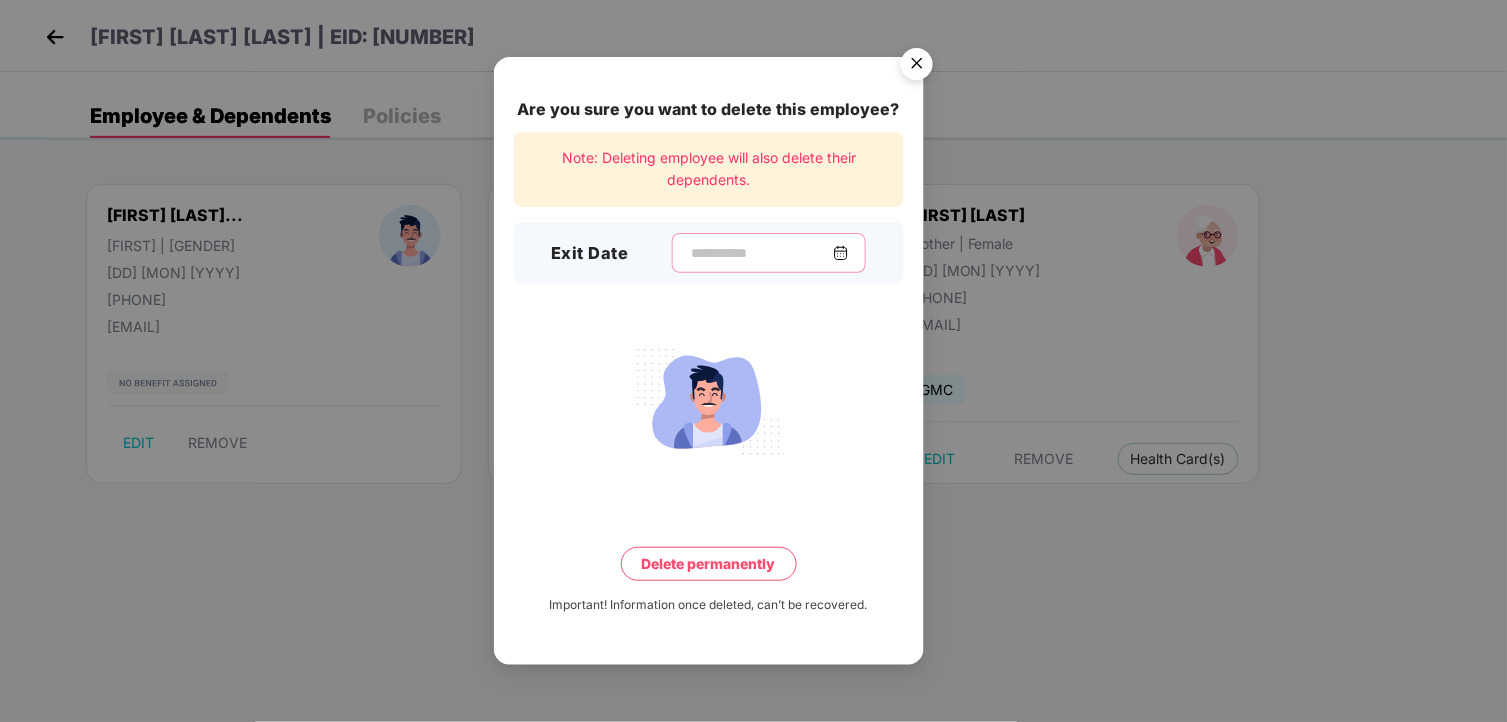 click at bounding box center [761, 253] 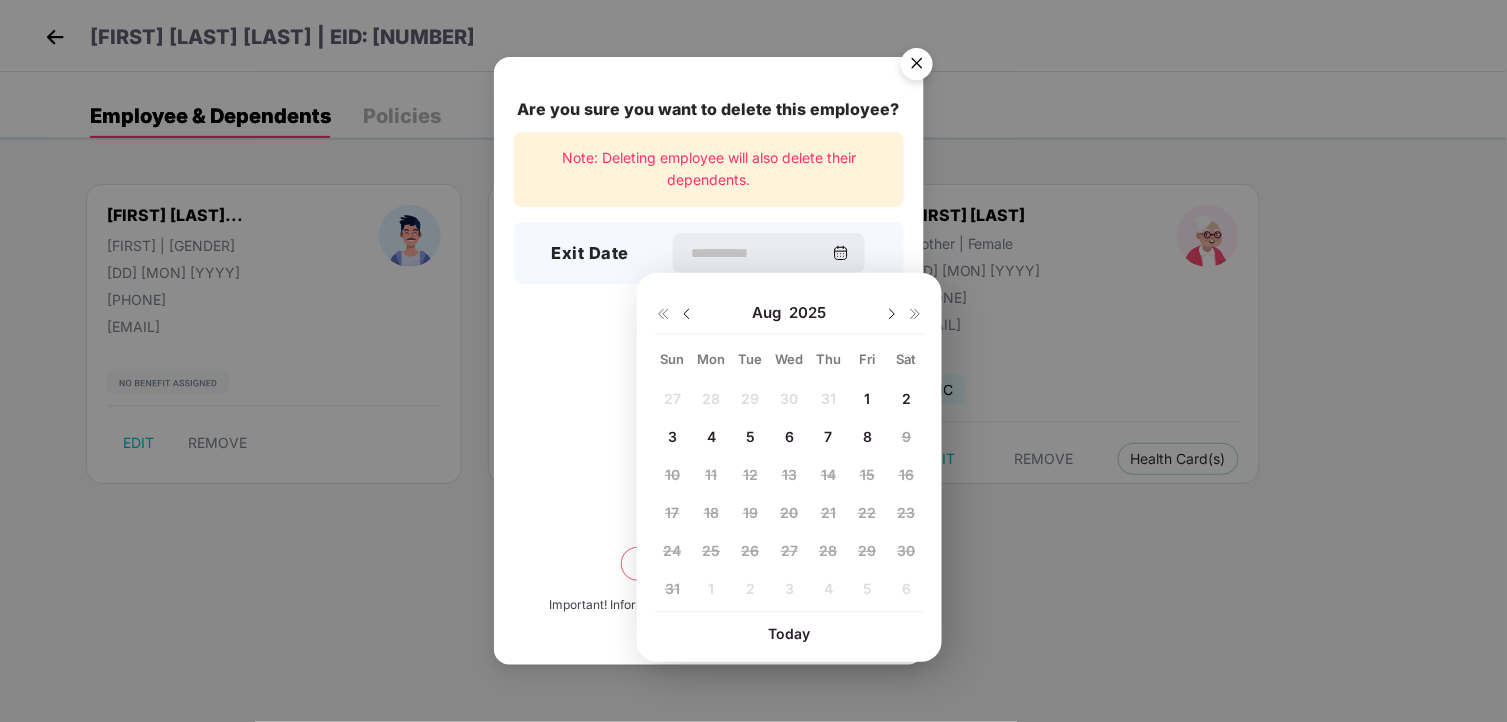 click on "4" at bounding box center (711, 436) 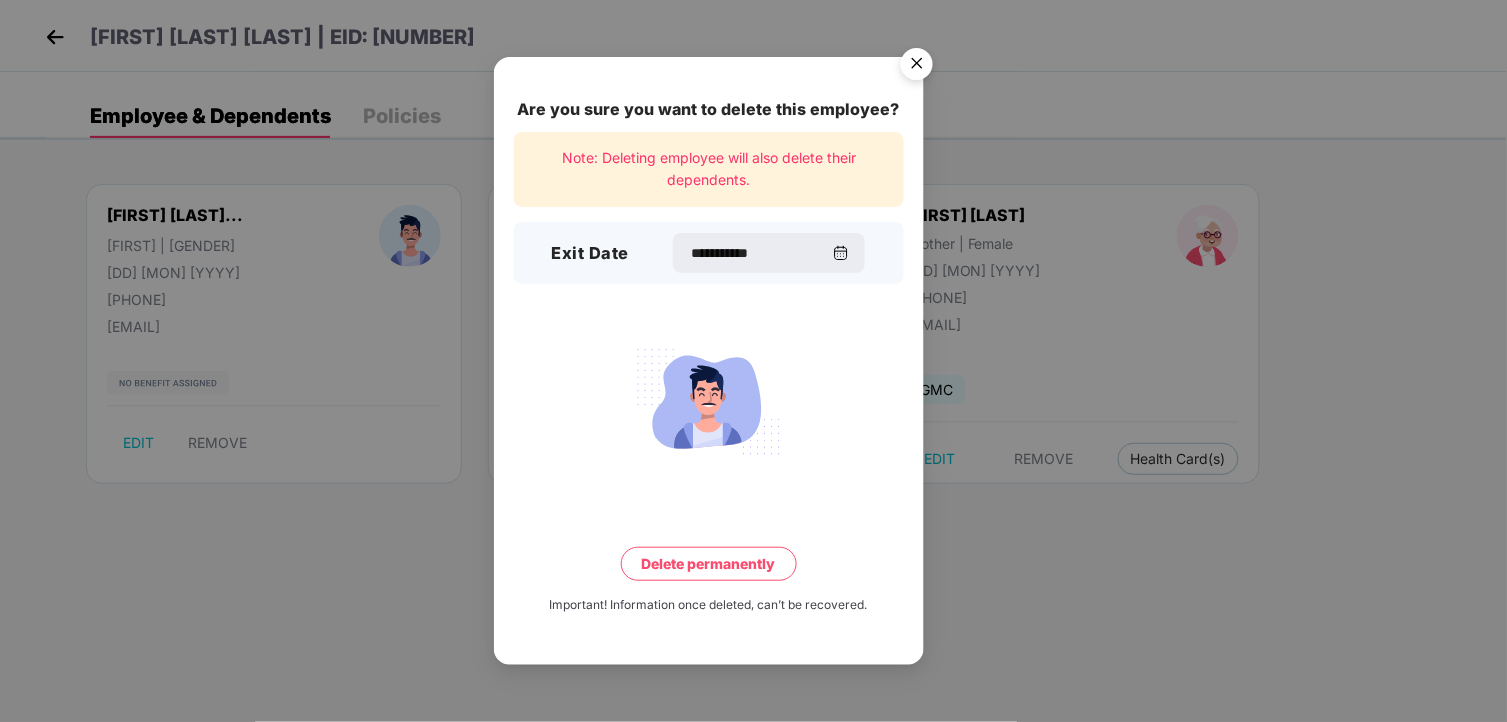 click on "Delete permanently" at bounding box center (709, 564) 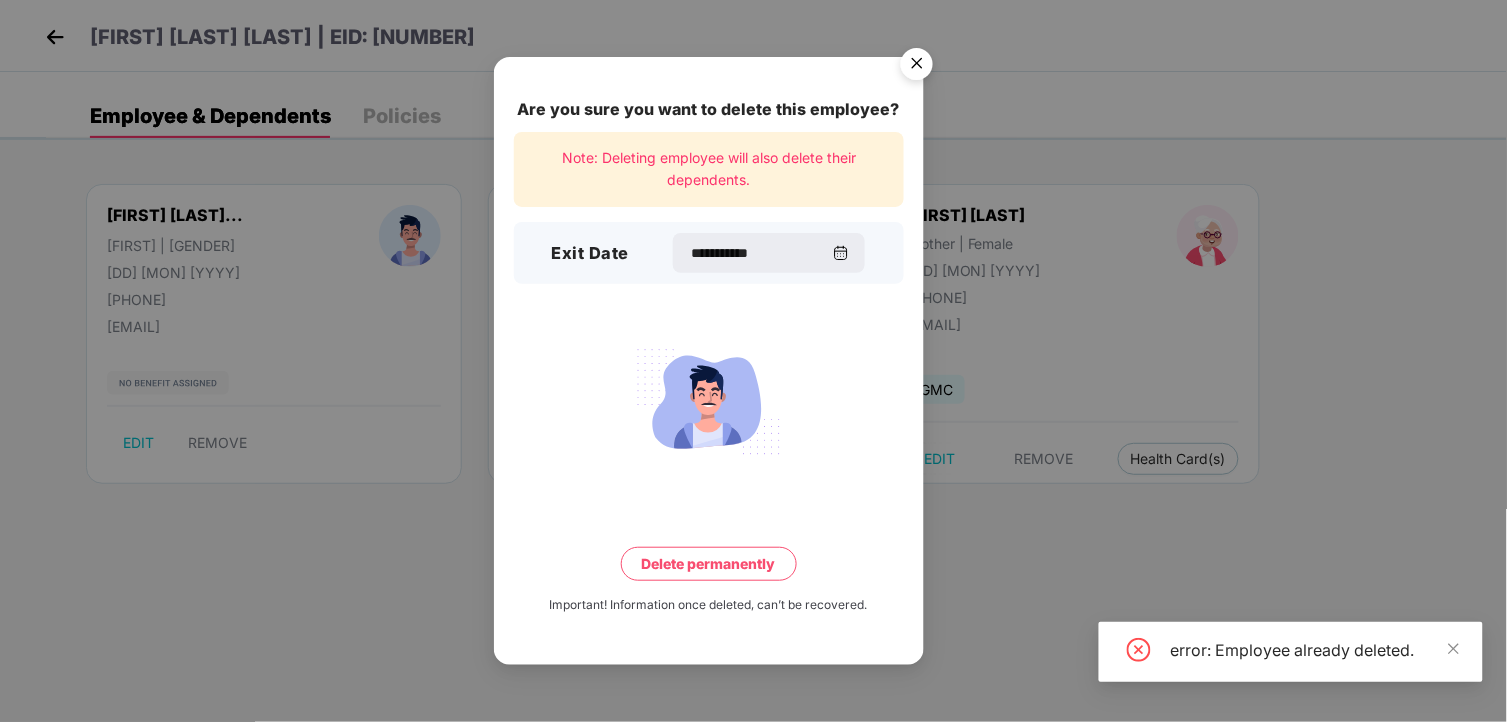 click at bounding box center [917, 67] 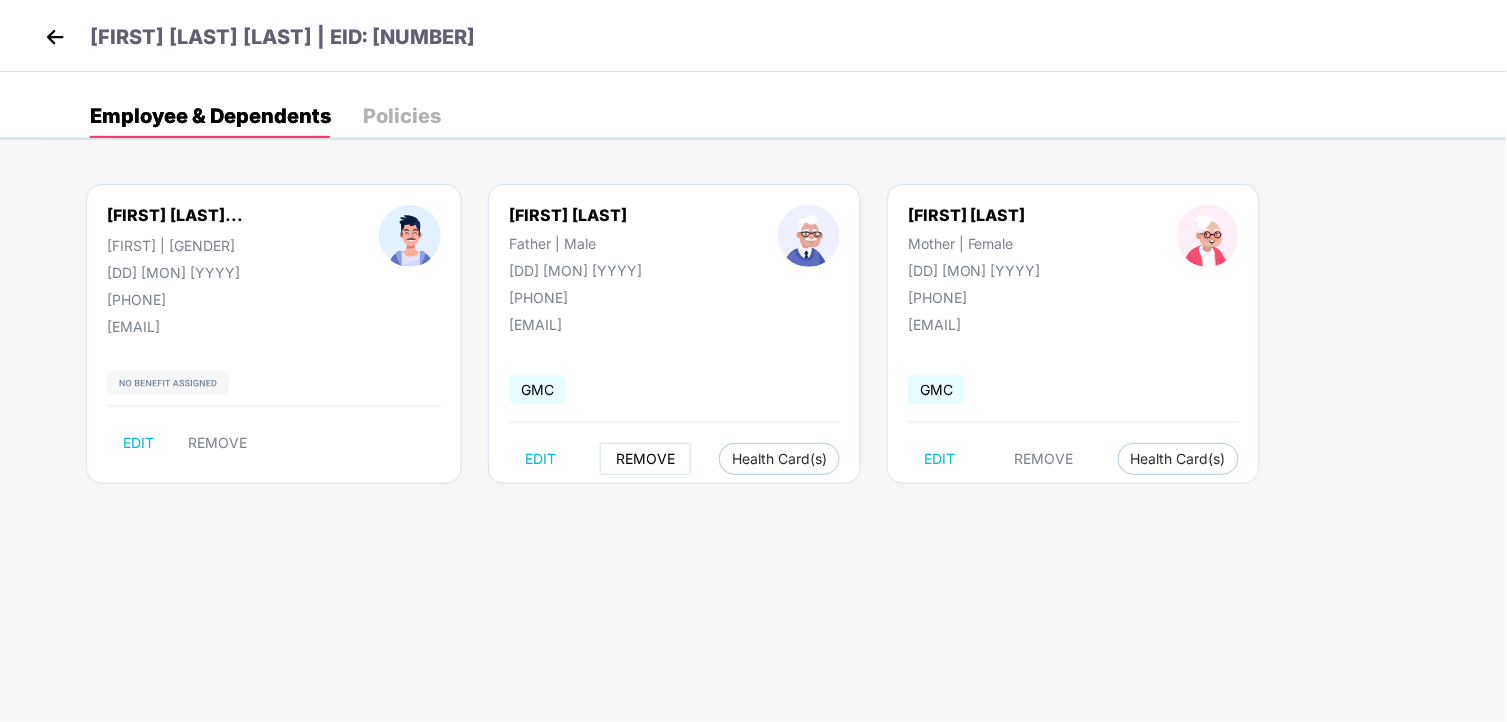 click on "REMOVE" at bounding box center [645, 459] 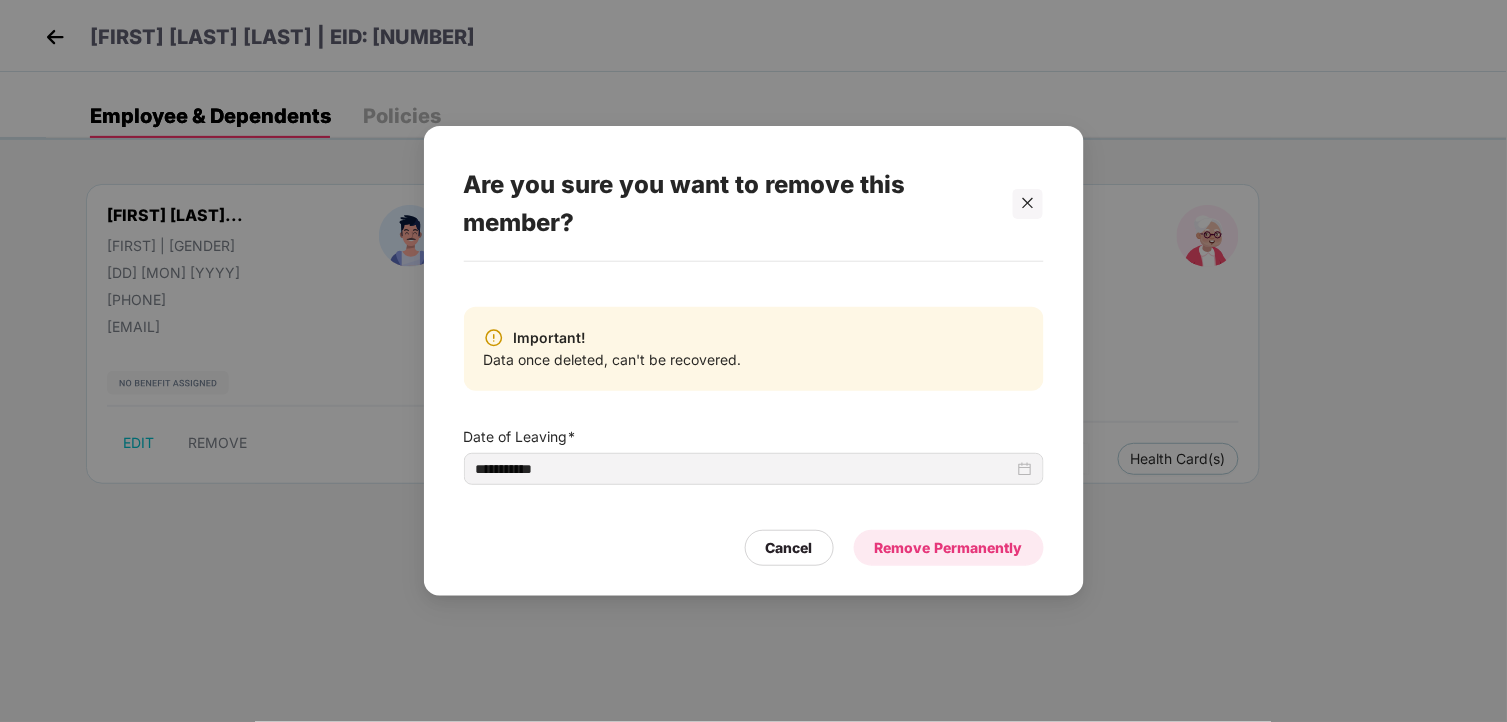 click on "Remove Permanently" at bounding box center [949, 548] 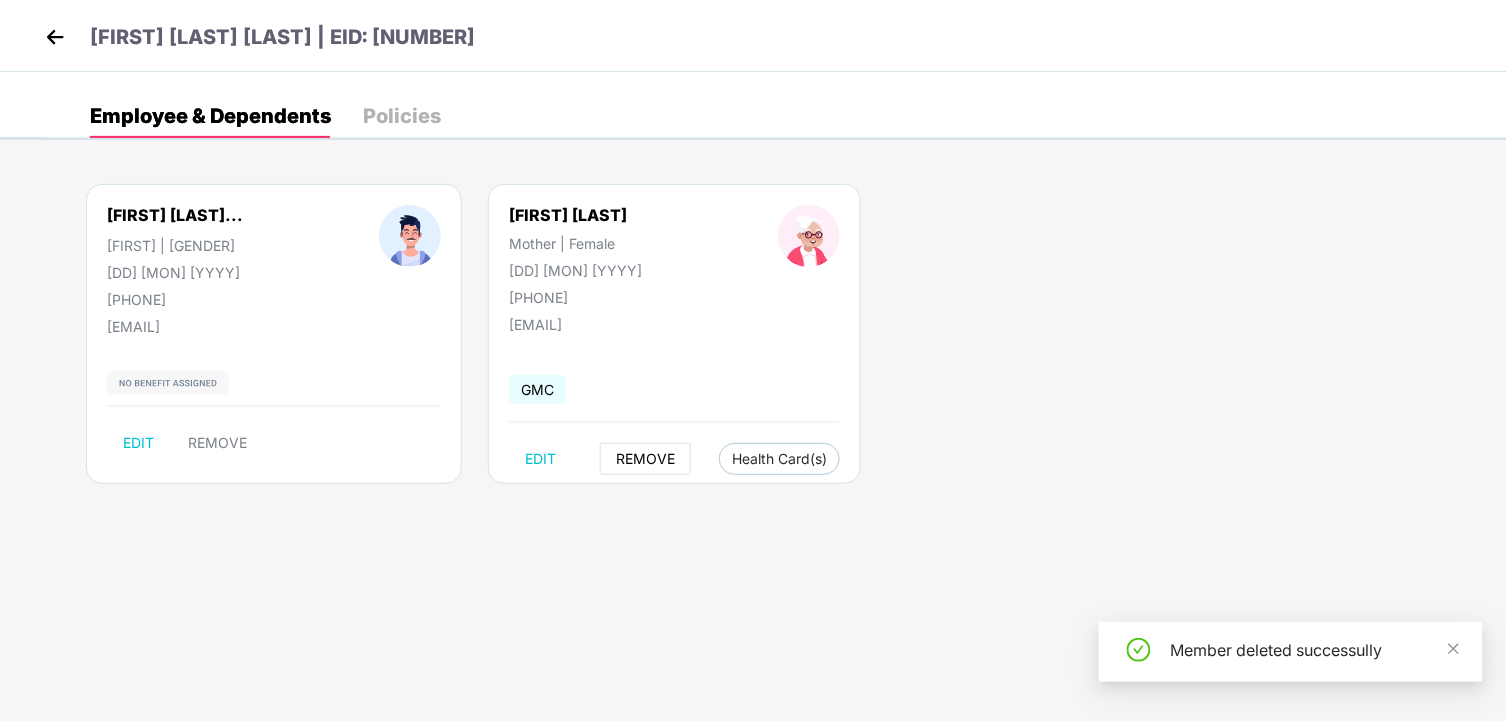 click on "REMOVE" at bounding box center [645, 459] 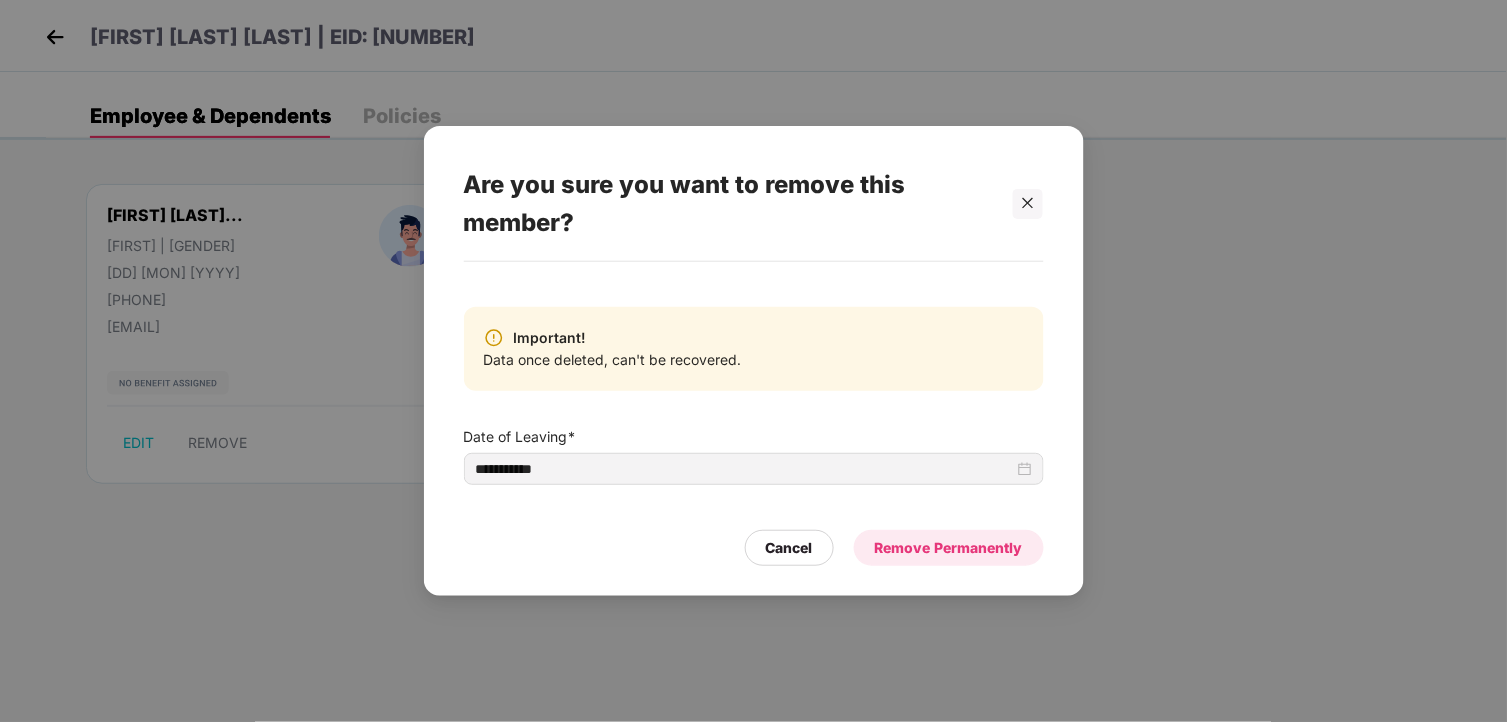 click on "Remove Permanently" at bounding box center [949, 548] 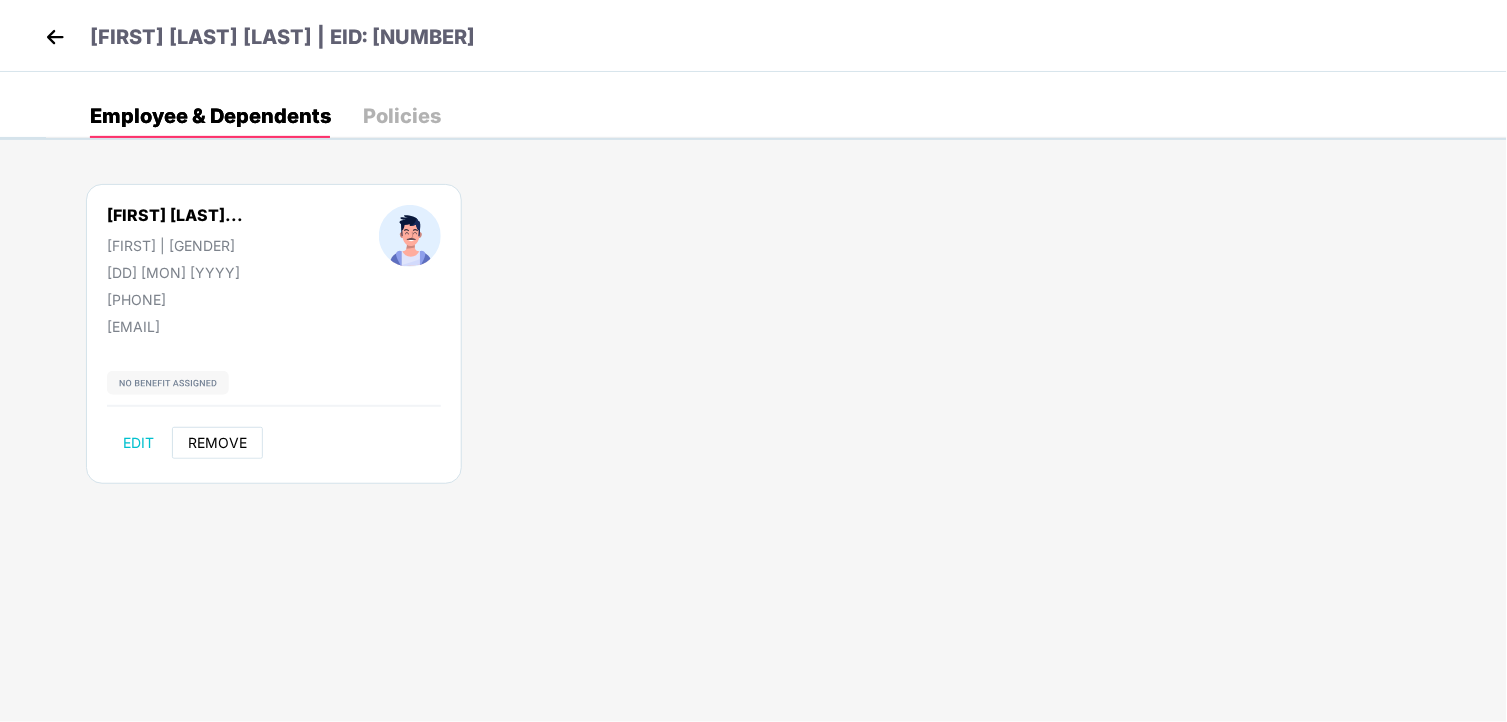click on "REMOVE" at bounding box center [217, 443] 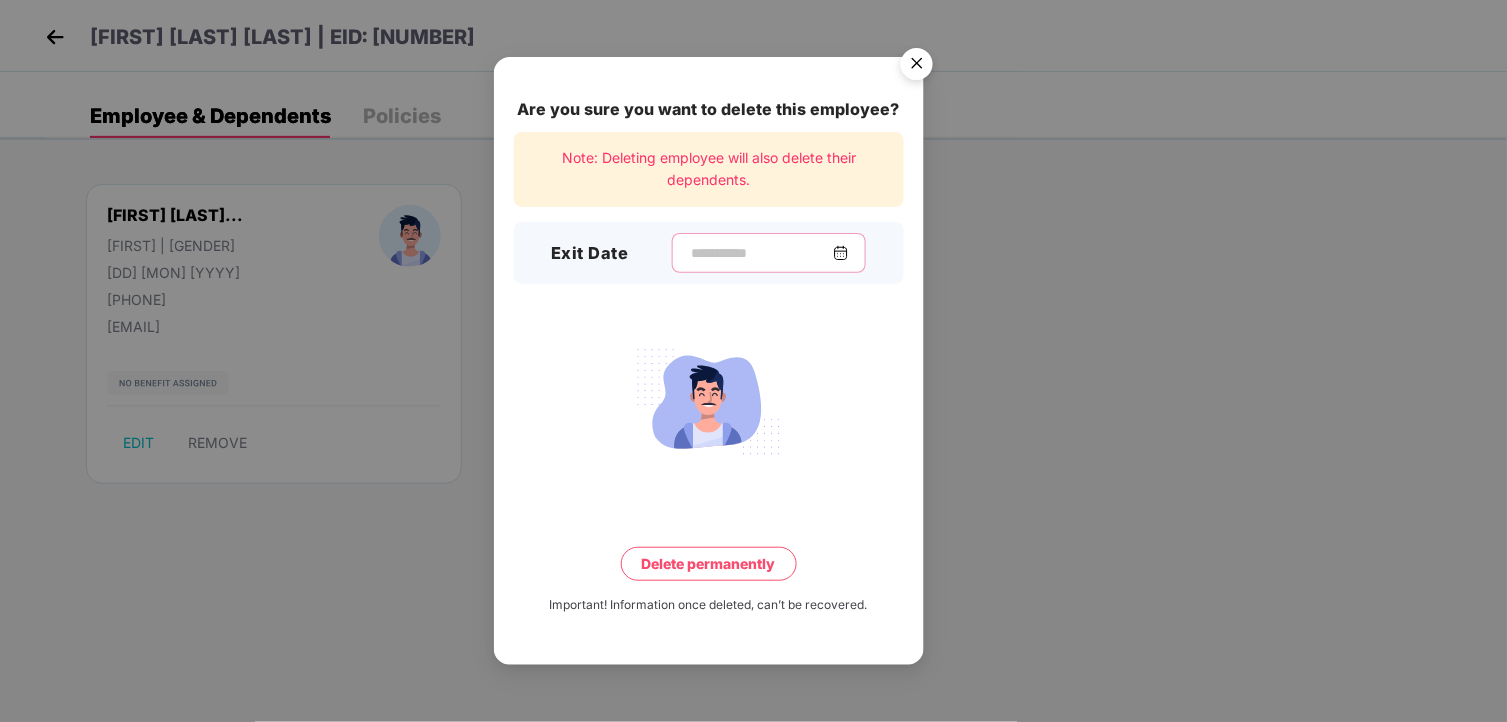 click at bounding box center (761, 253) 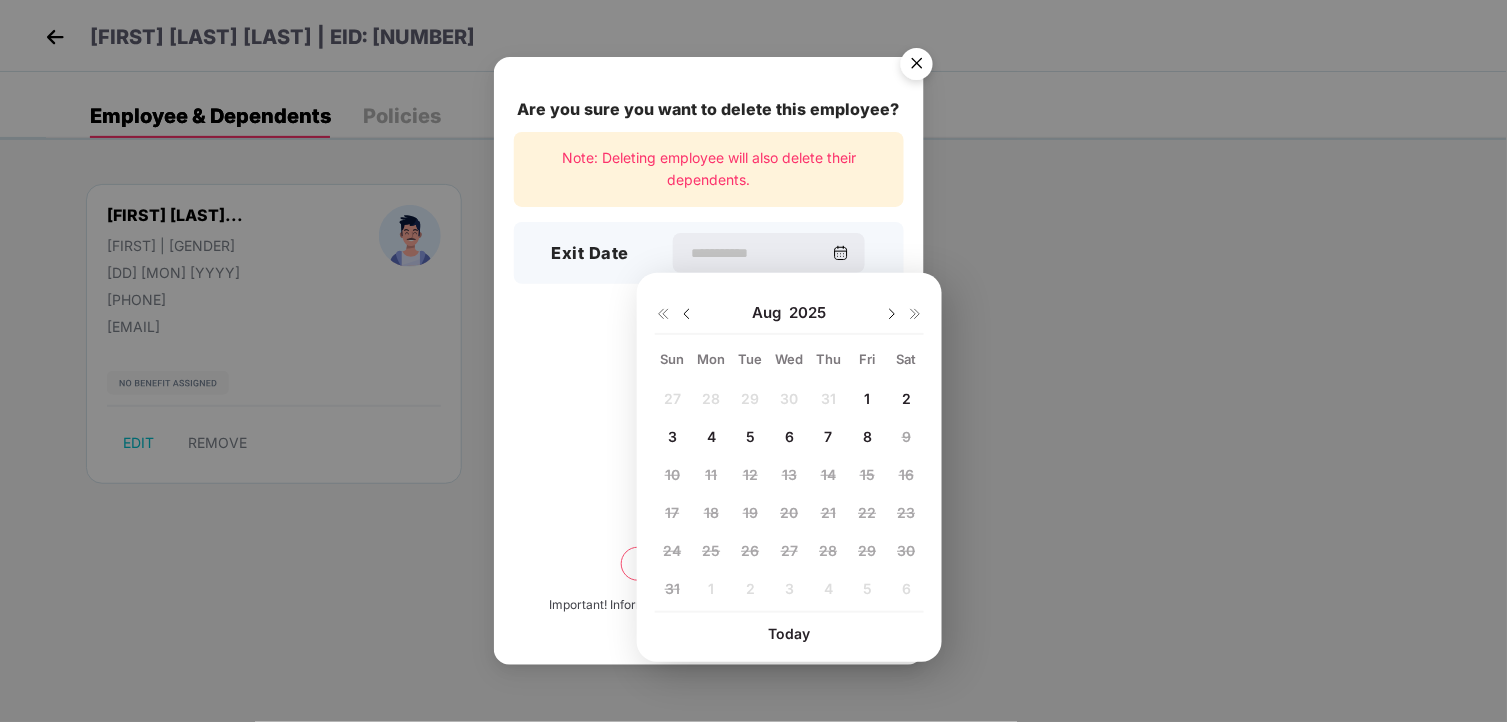 click on "4" at bounding box center [711, 436] 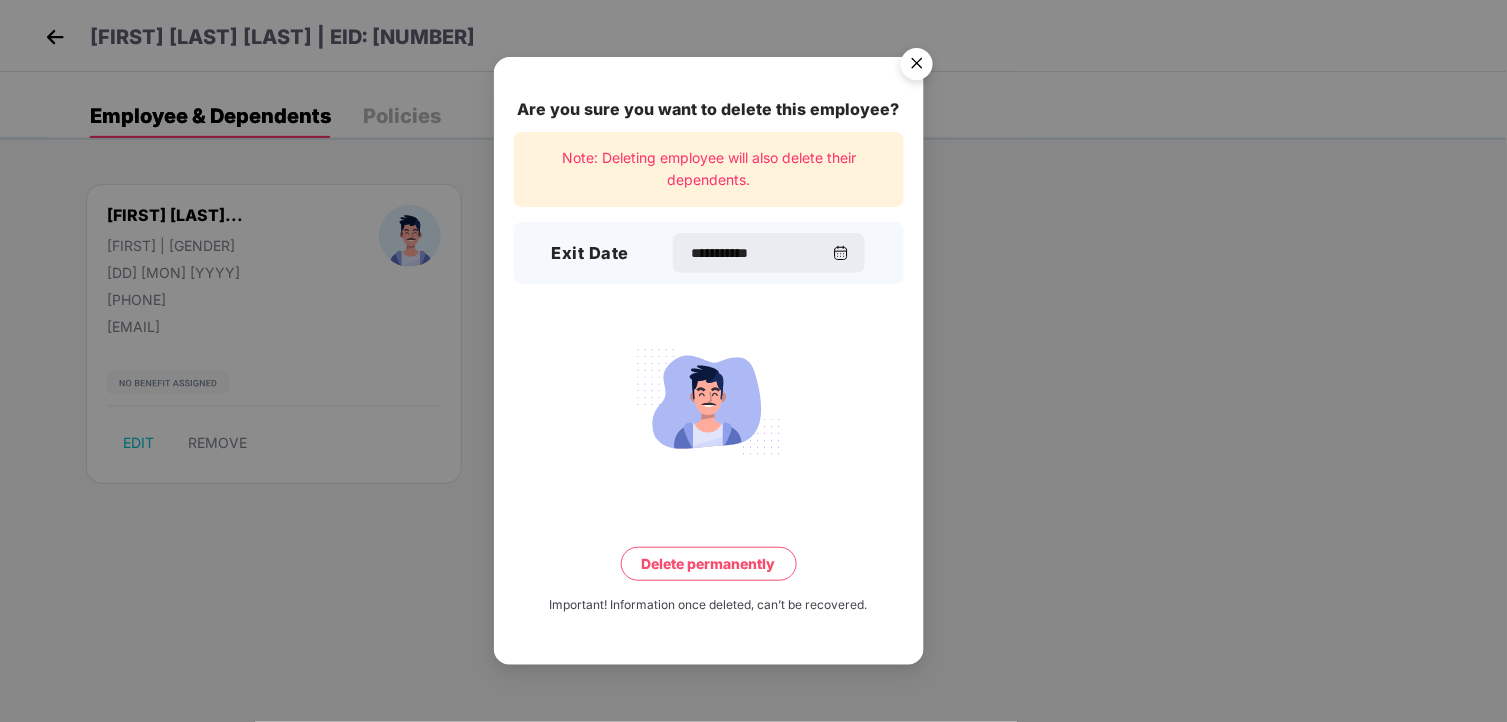 click on "Delete permanently" at bounding box center [709, 564] 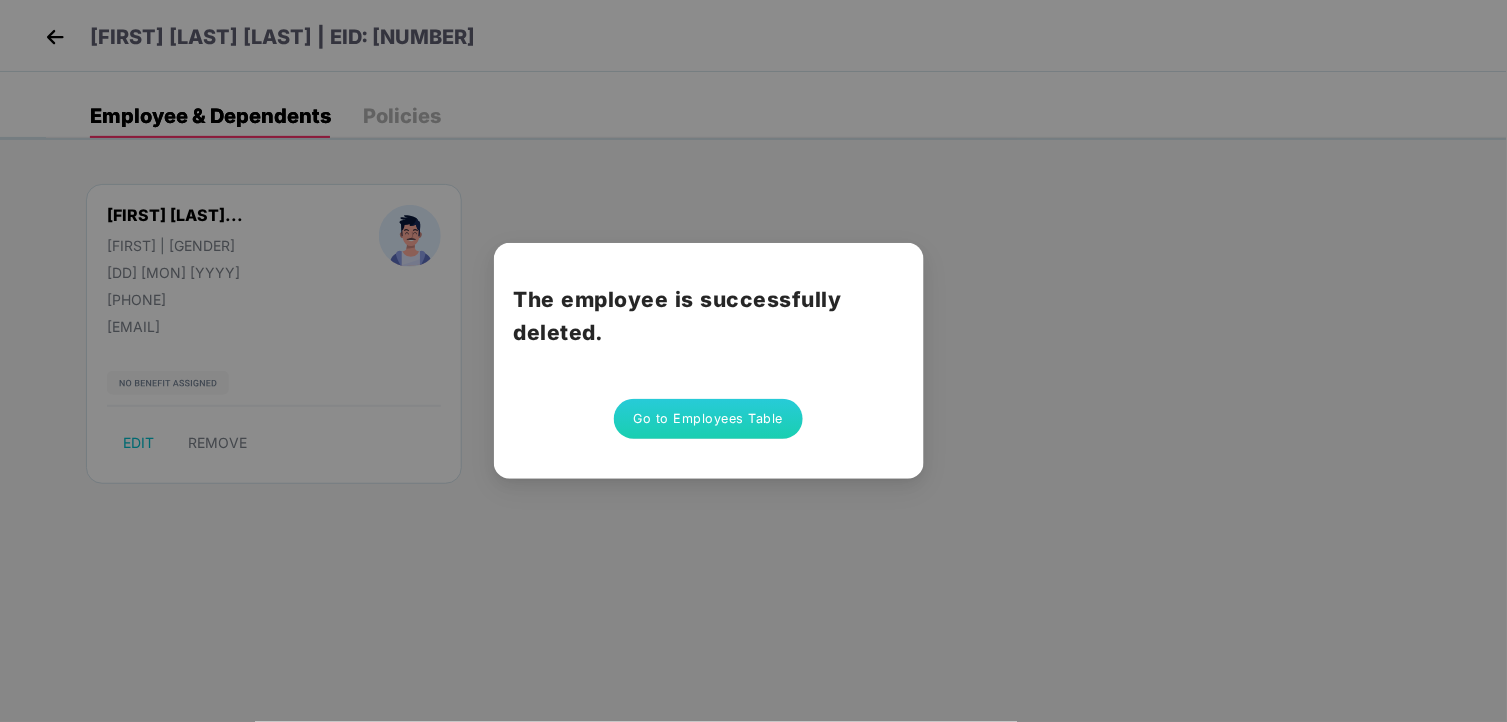 click on "Go to Employees Table" at bounding box center (709, 419) 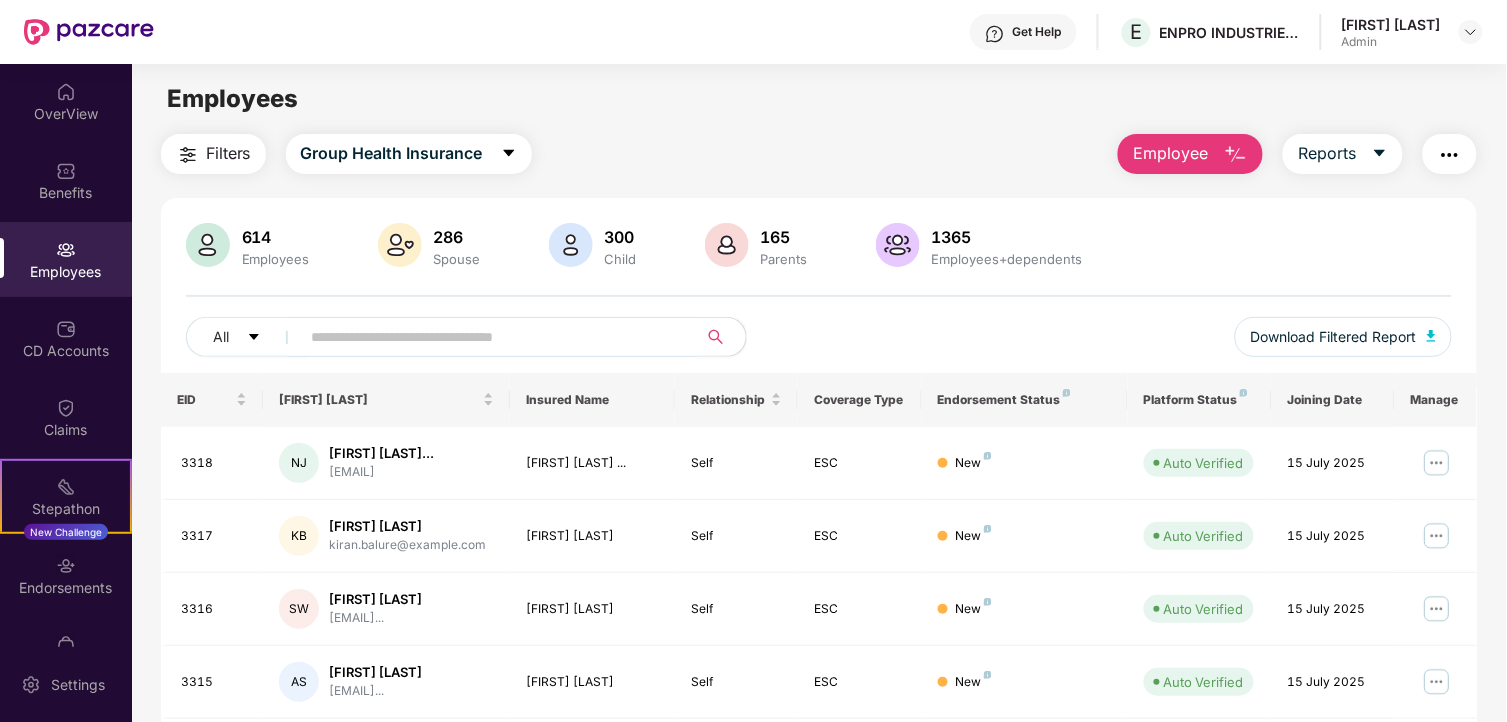 click at bounding box center [491, 337] 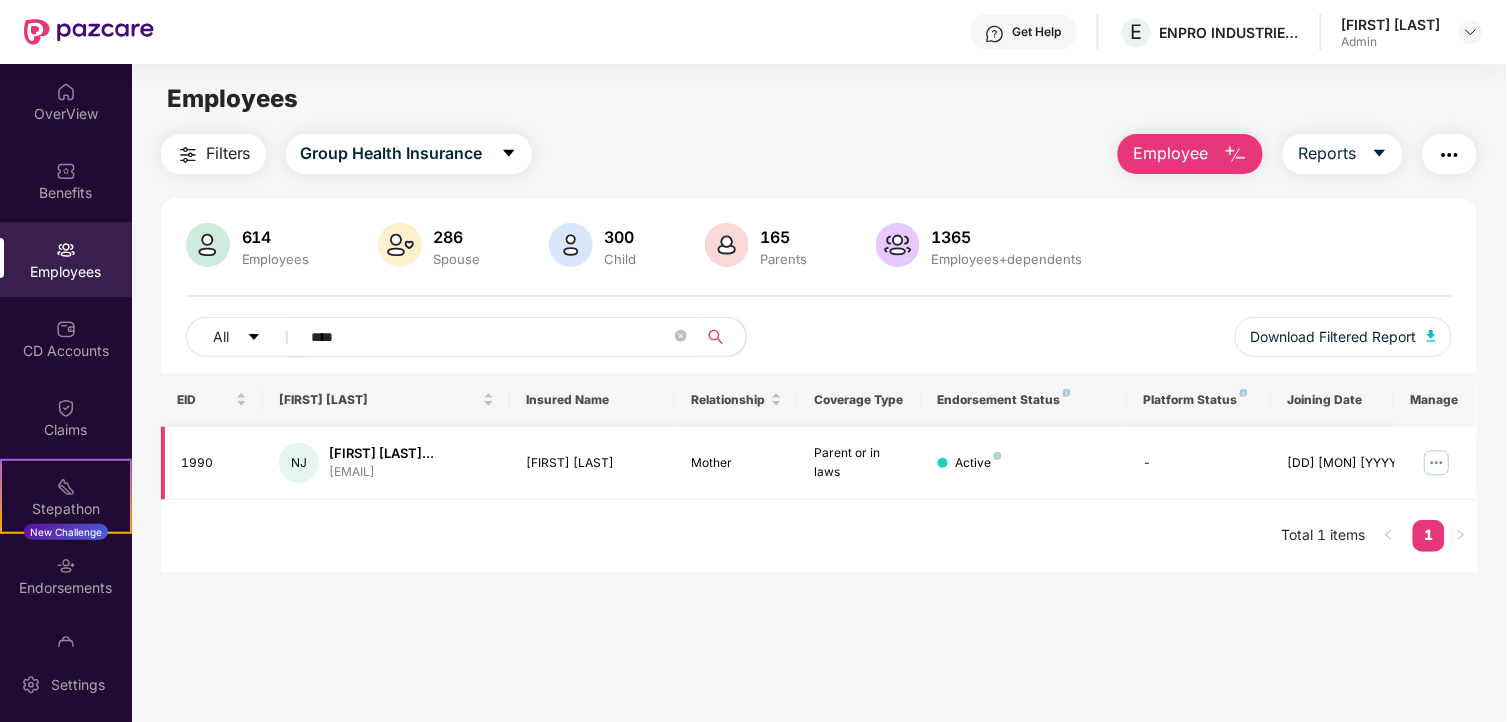 type on "****" 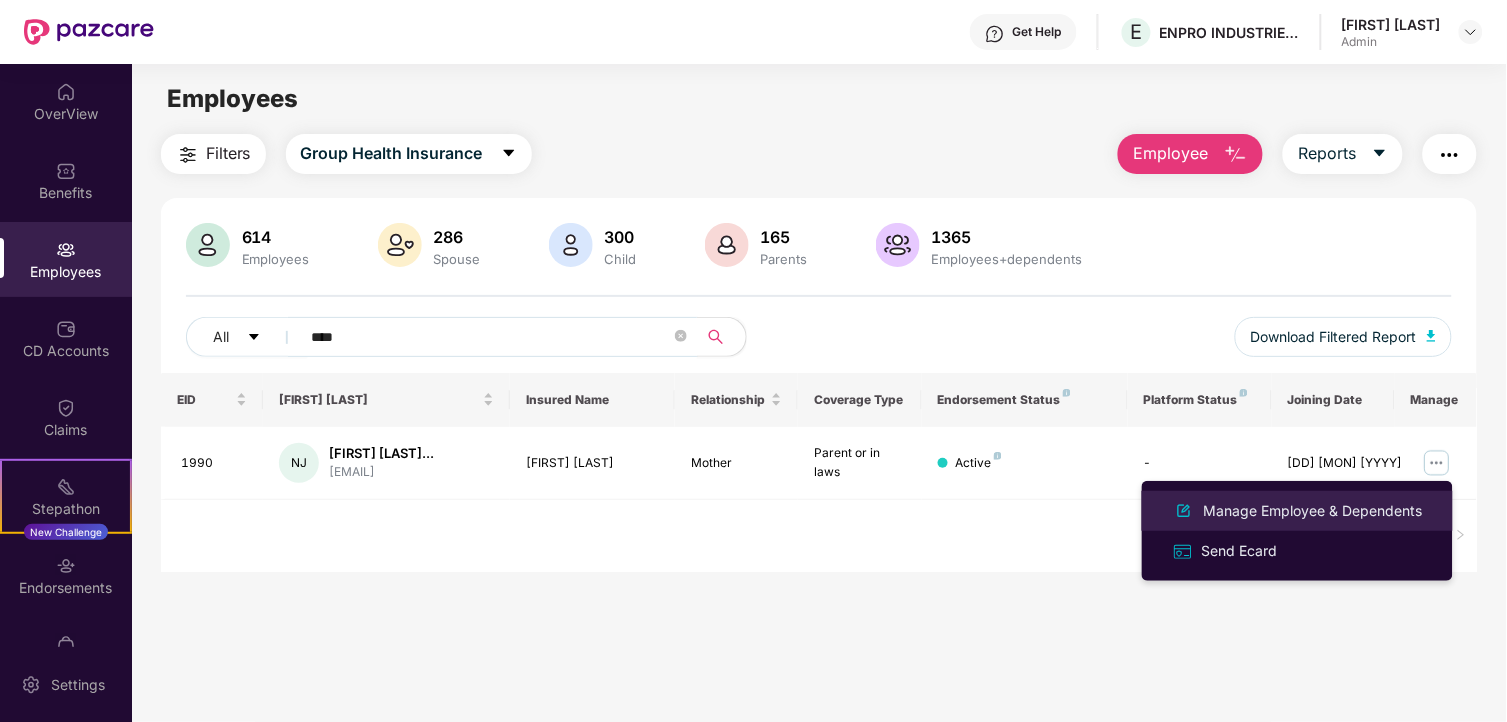 click on "Manage Employee & Dependents" at bounding box center [1313, 511] 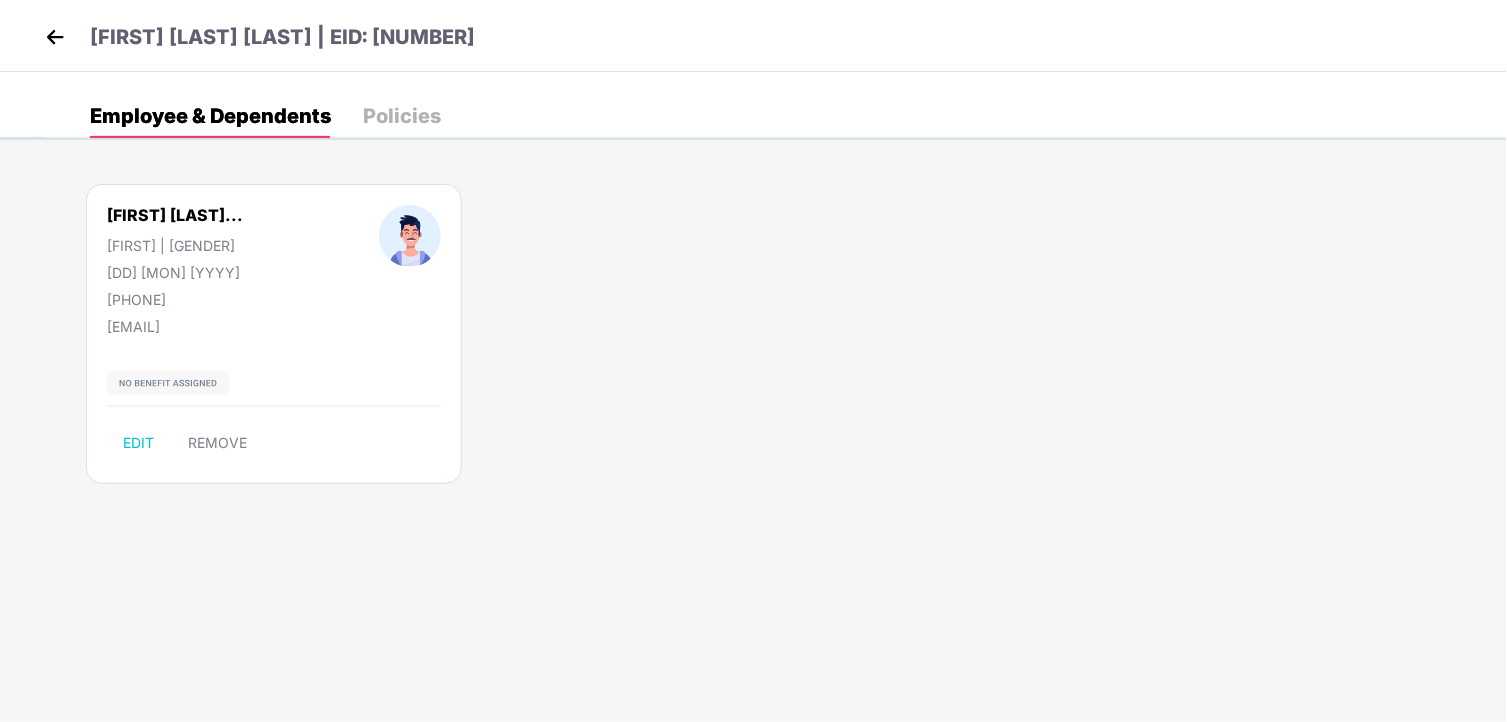 click at bounding box center (55, 37) 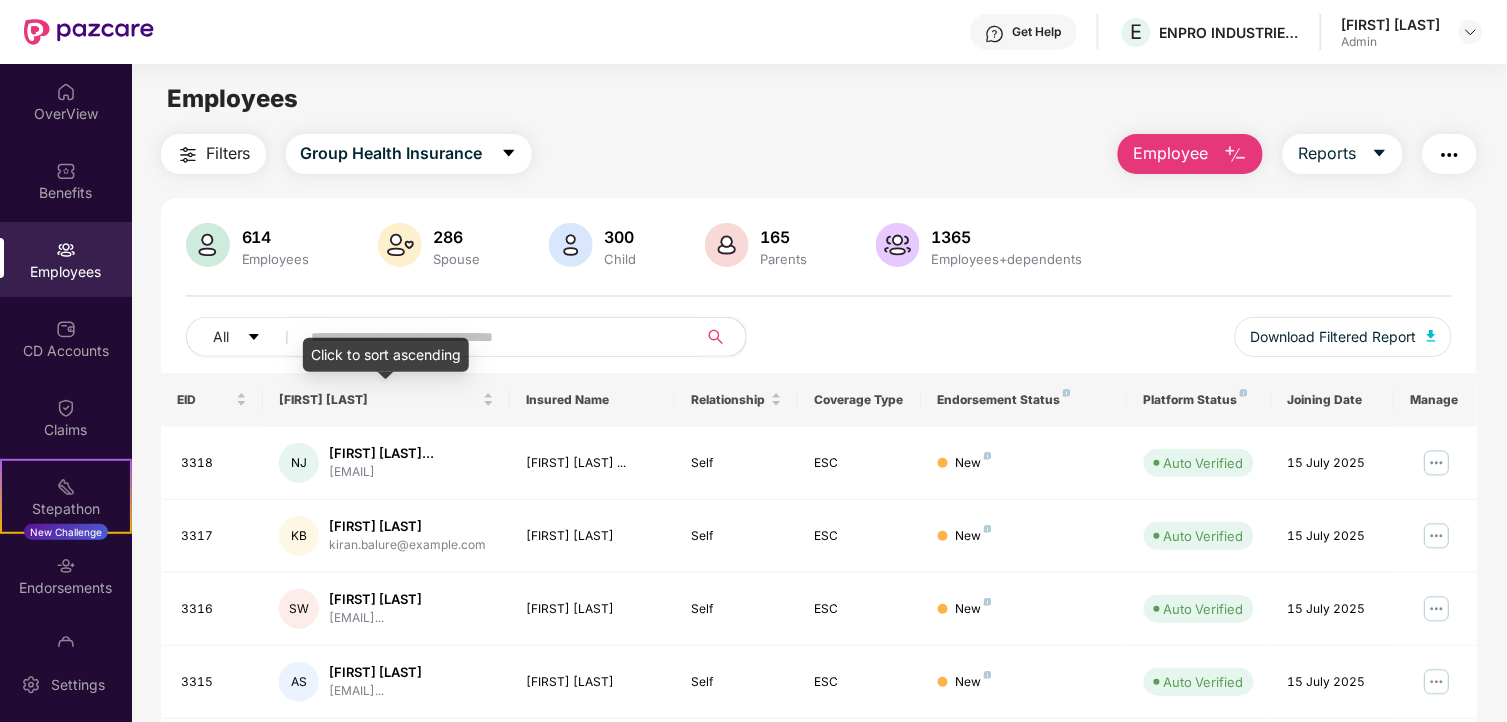 click on "Click to sort ascending" at bounding box center [386, 355] 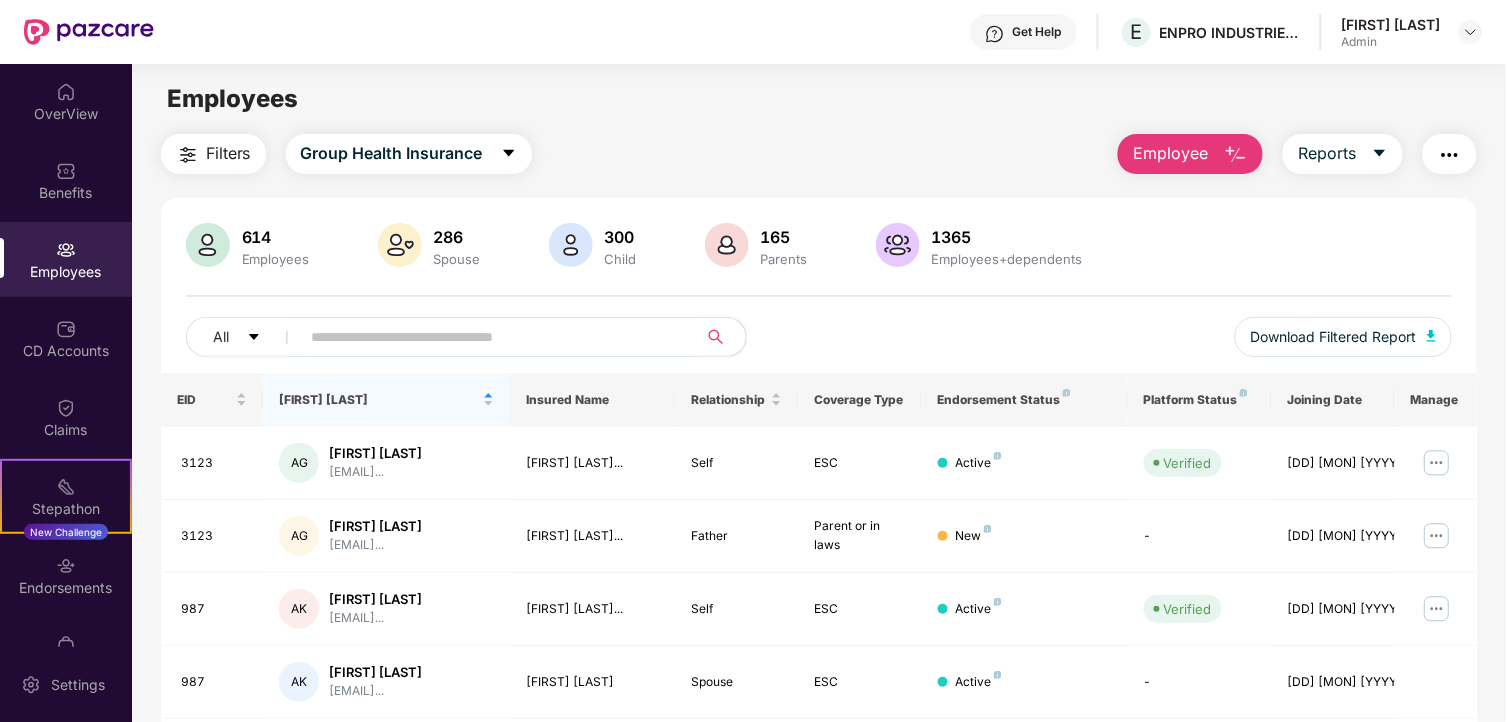 click at bounding box center (491, 337) 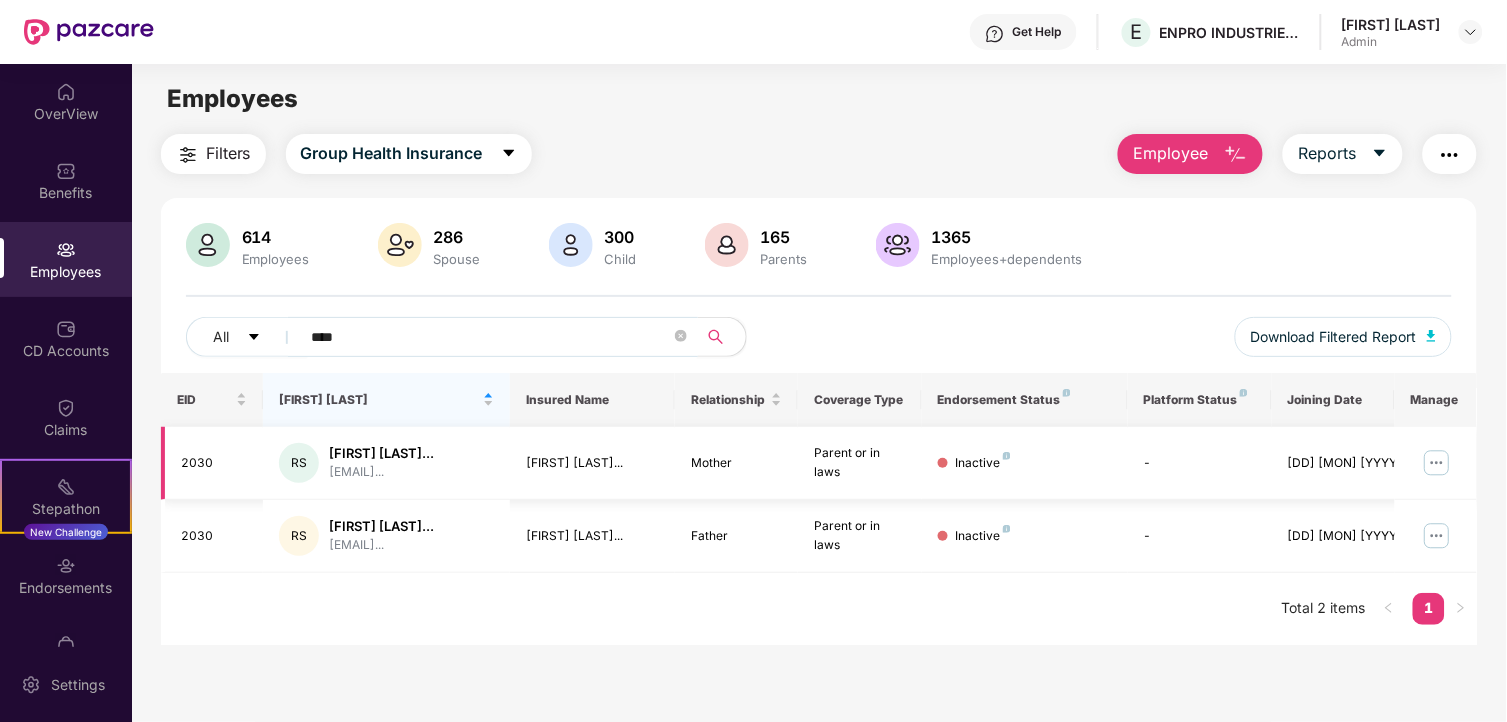 type on "****" 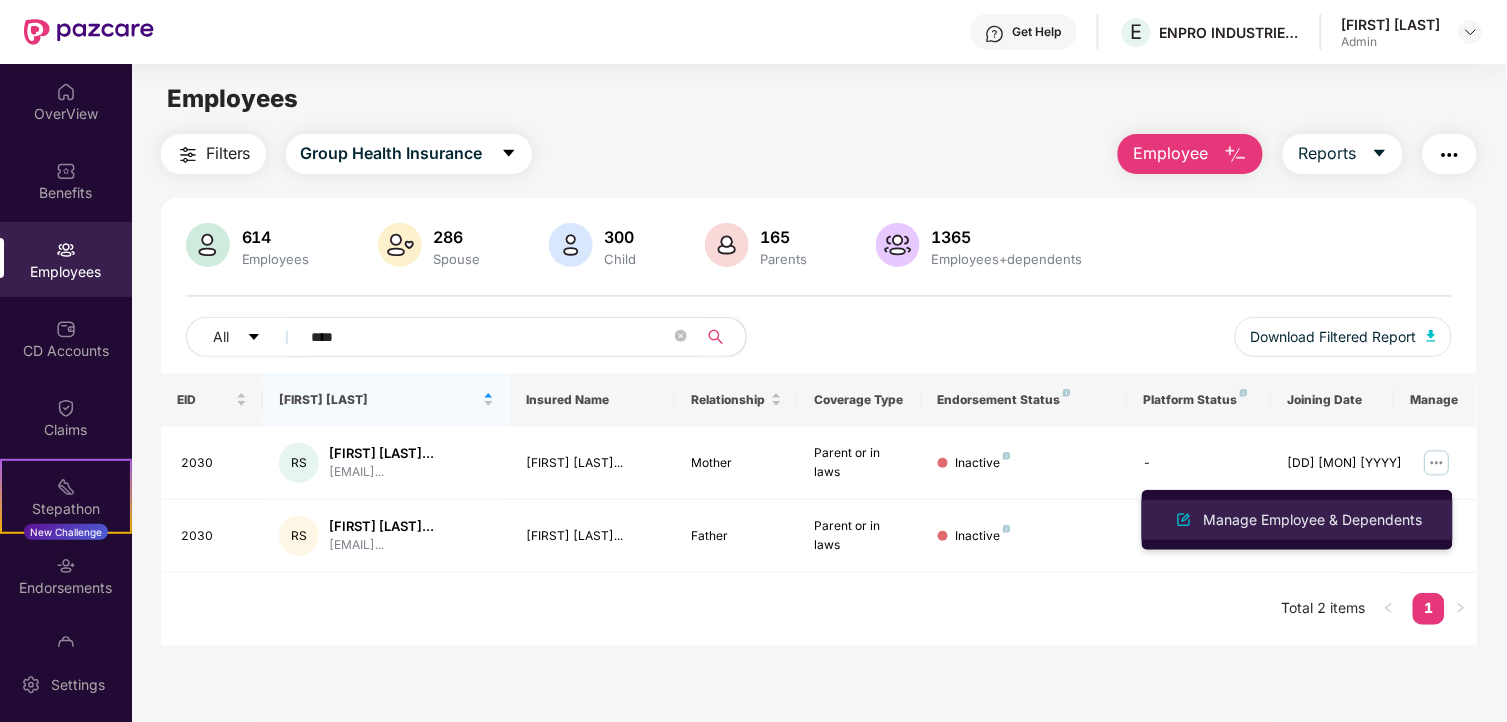 click on "Manage Employee & Dependents" at bounding box center [1313, 520] 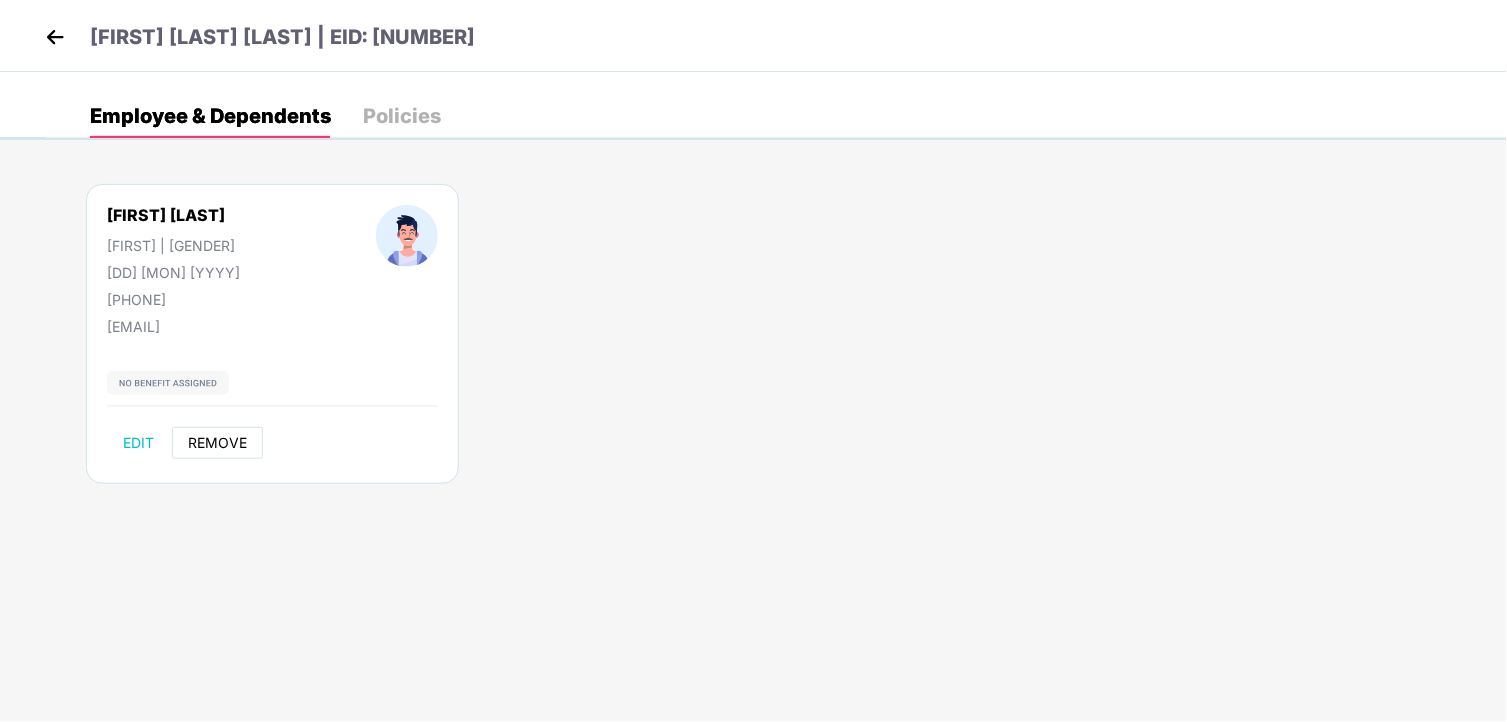 click on "REMOVE" at bounding box center (217, 443) 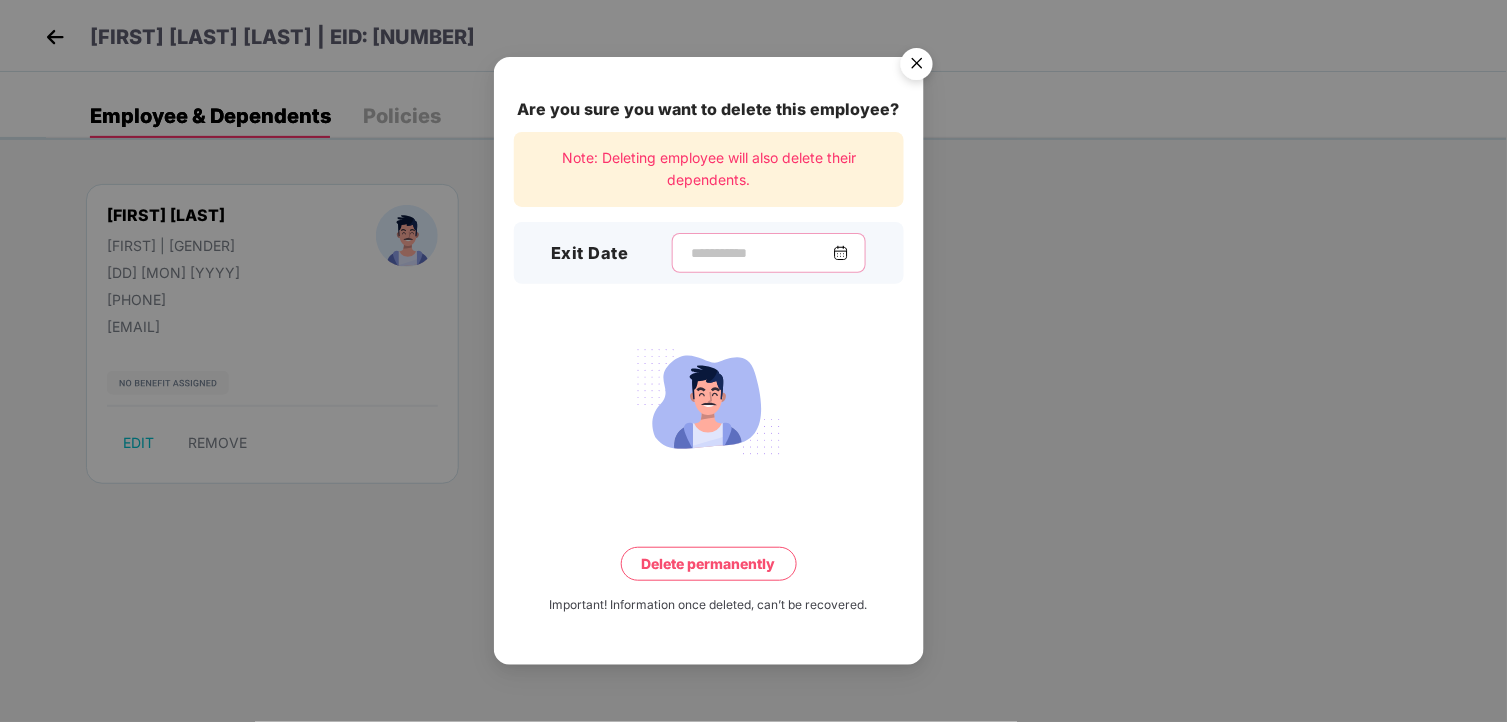click at bounding box center (761, 253) 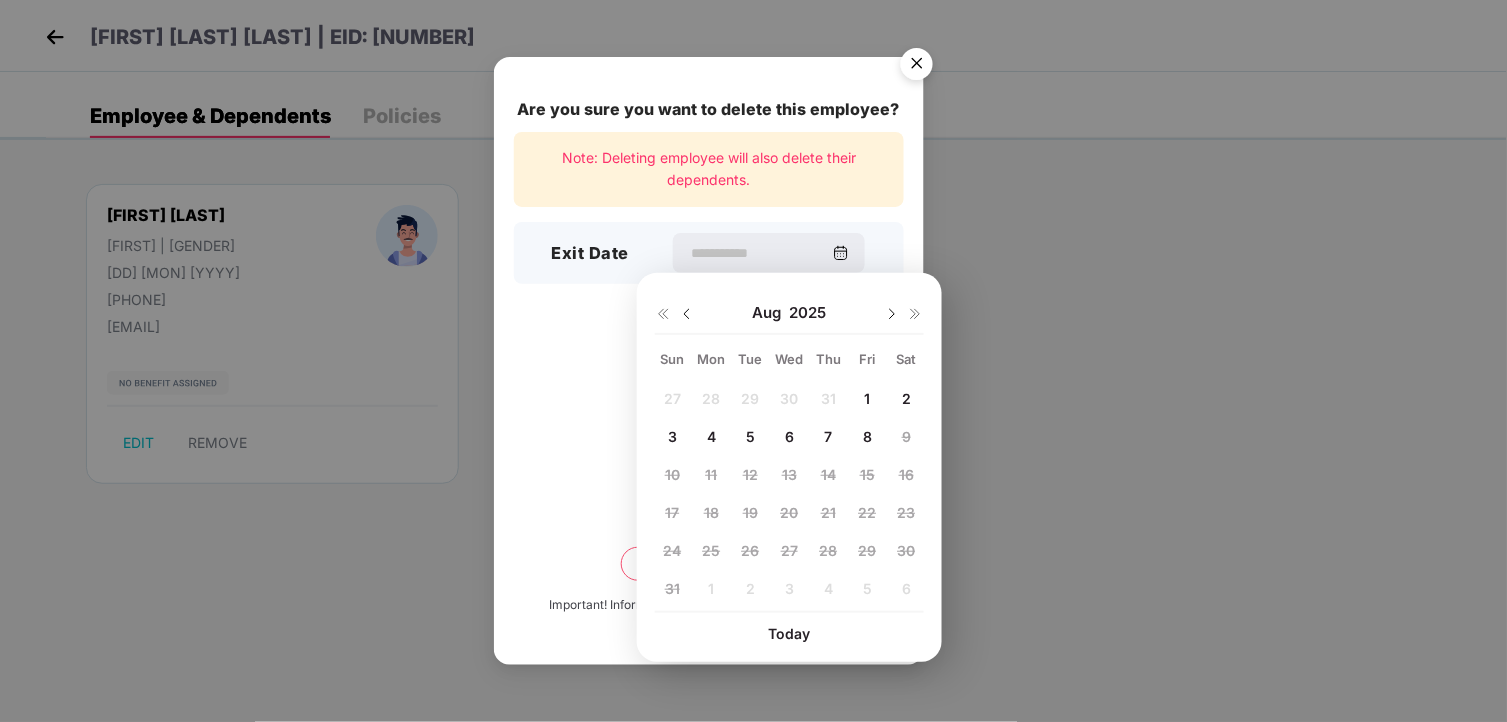 click at bounding box center (687, 314) 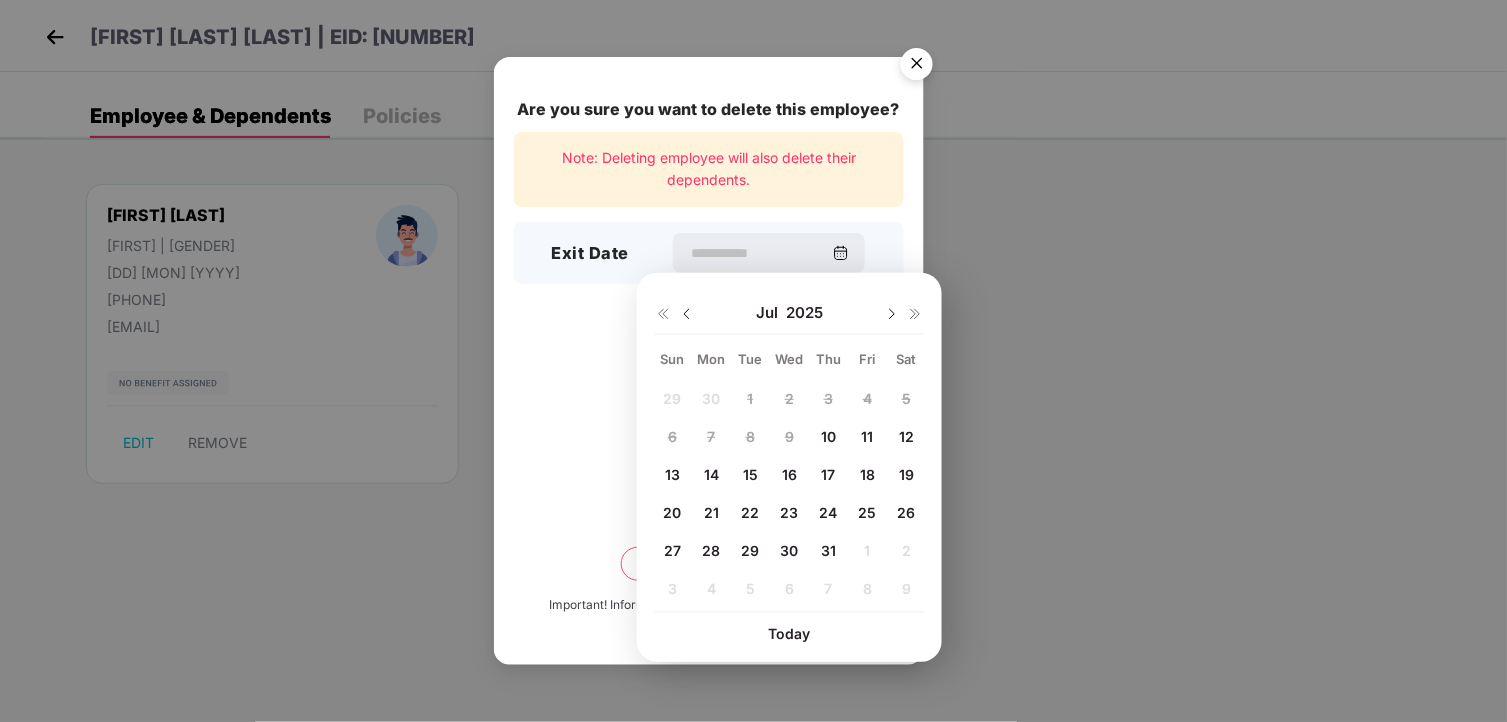 click on "10" at bounding box center [828, 436] 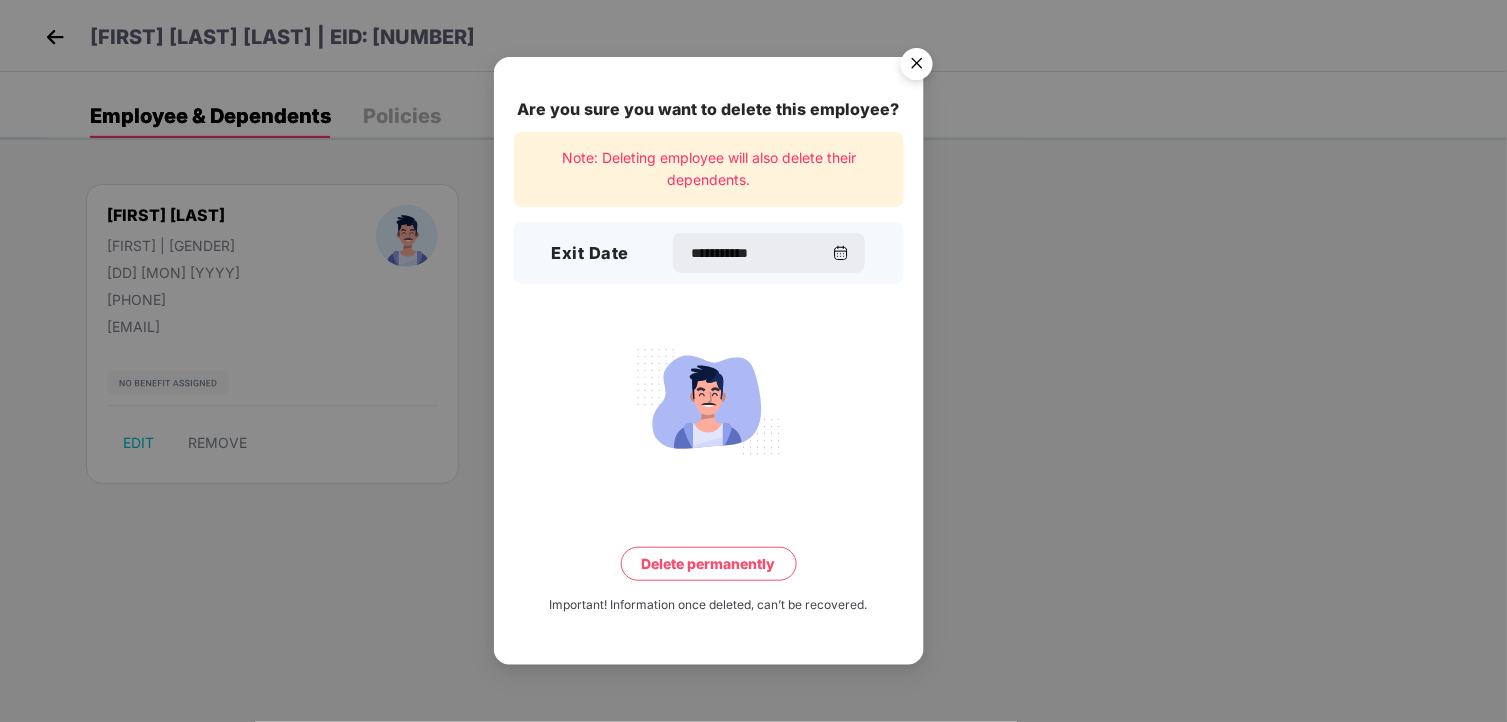 click on "Delete permanently" at bounding box center (709, 564) 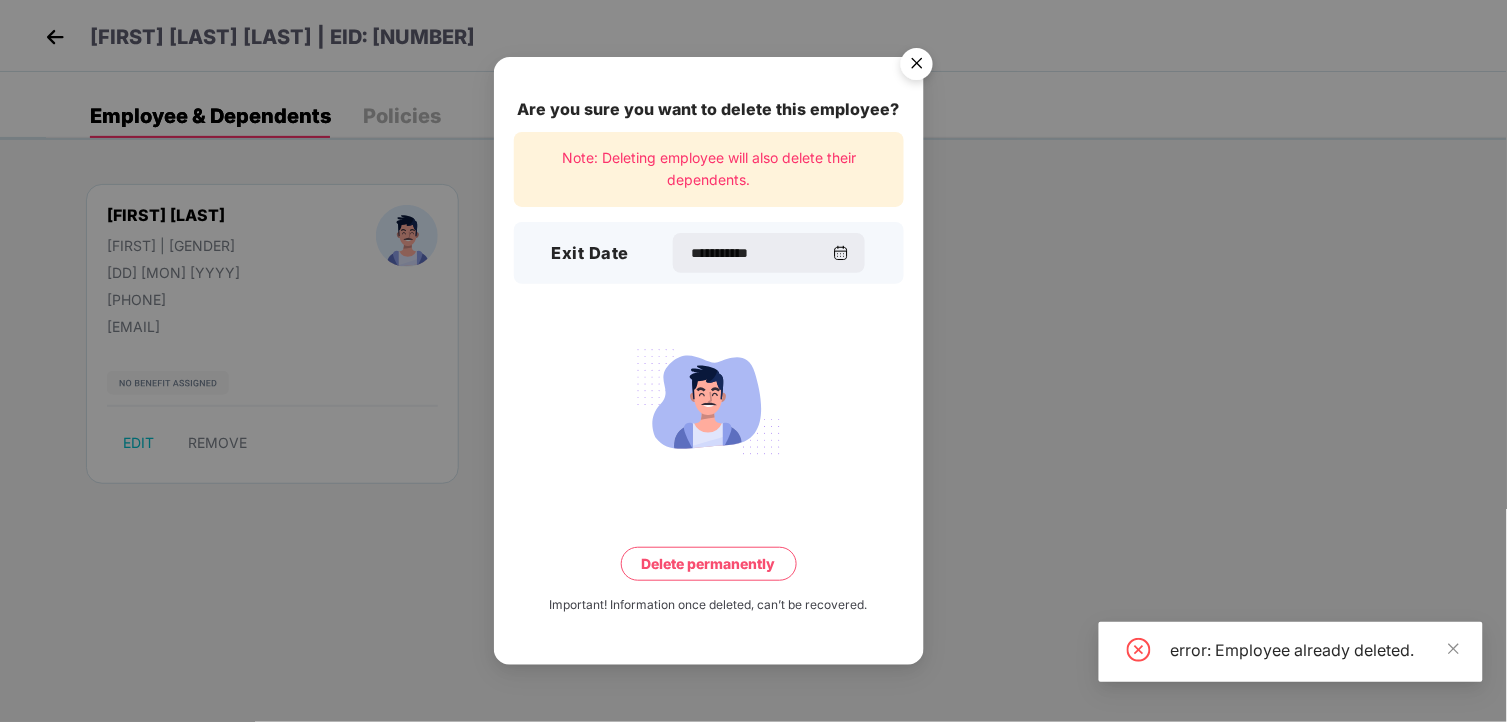 click at bounding box center [917, 67] 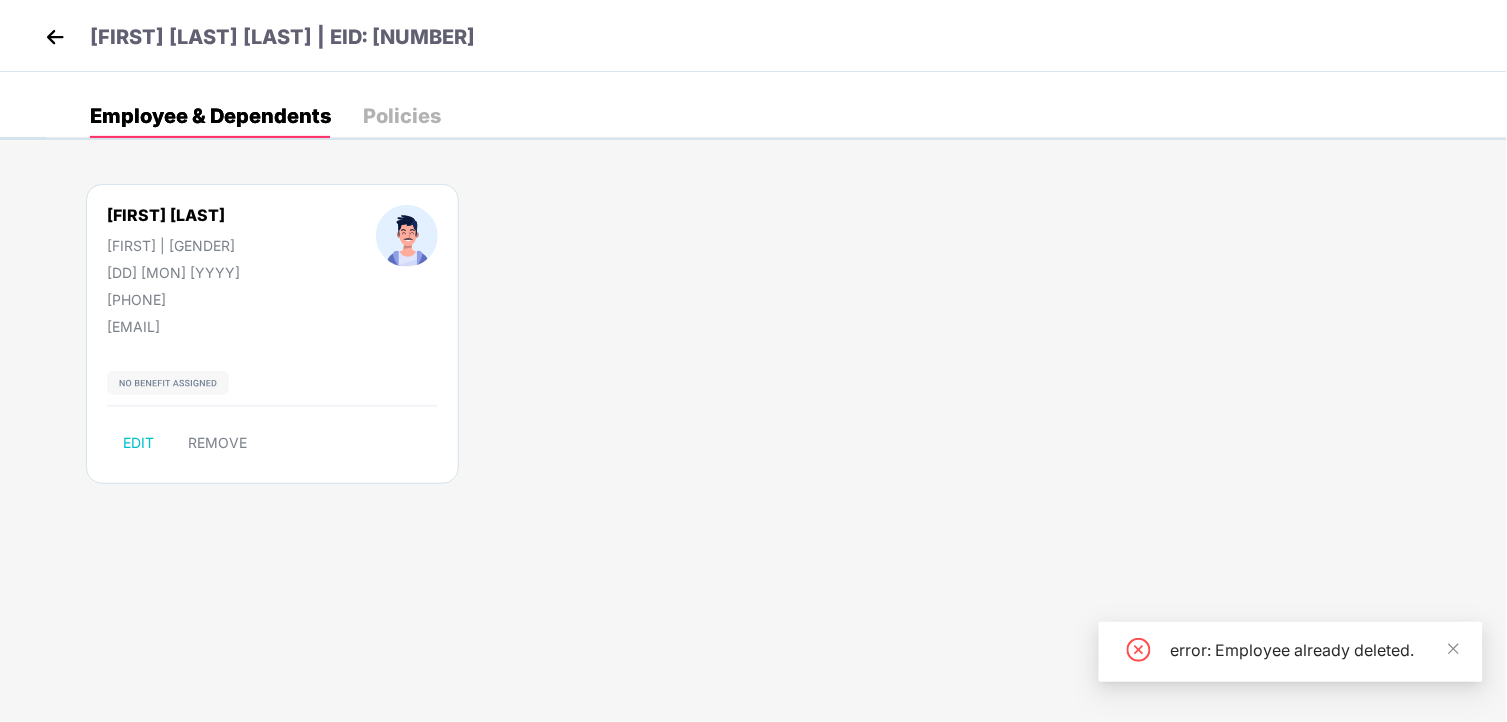click on "[FIRST] [LAST] [LAST] | EID: [NUMBER]" at bounding box center [753, 36] 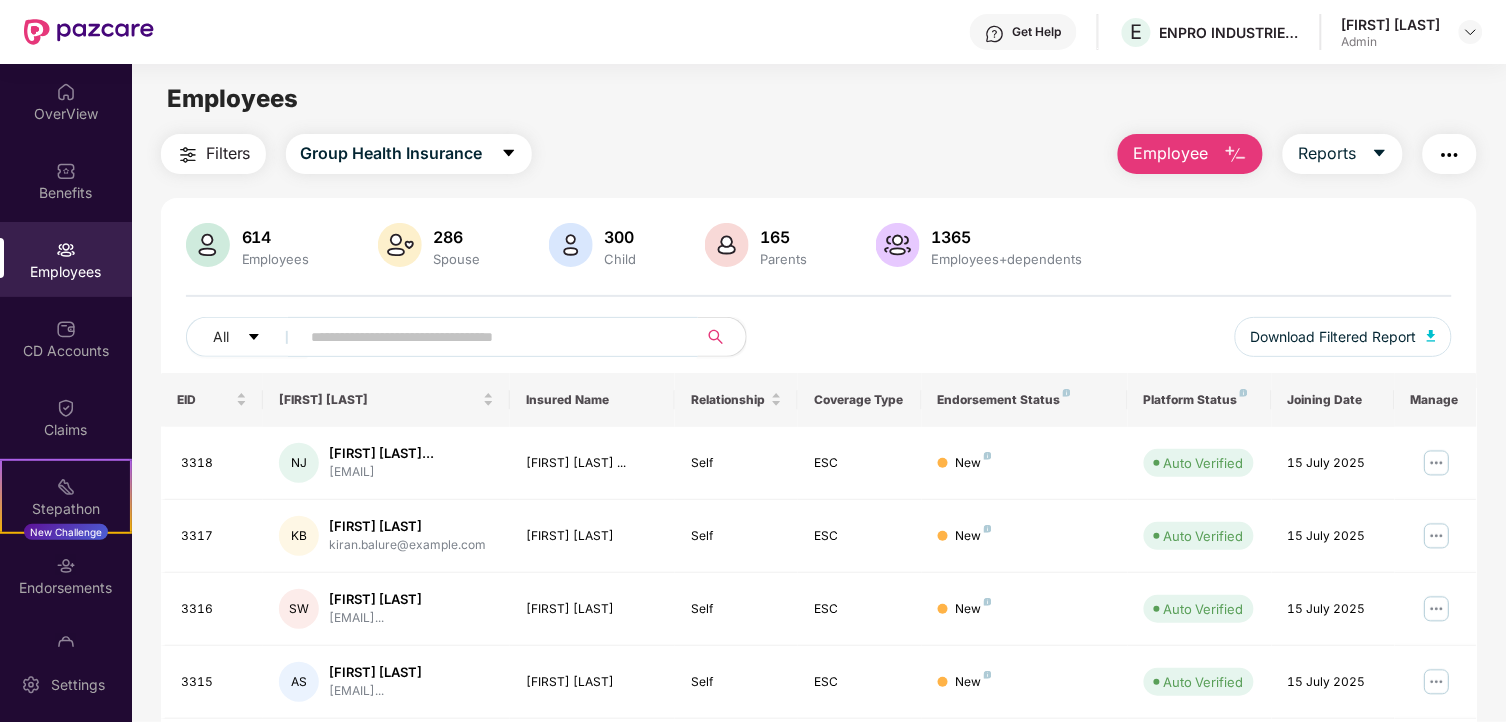 click at bounding box center [491, 337] 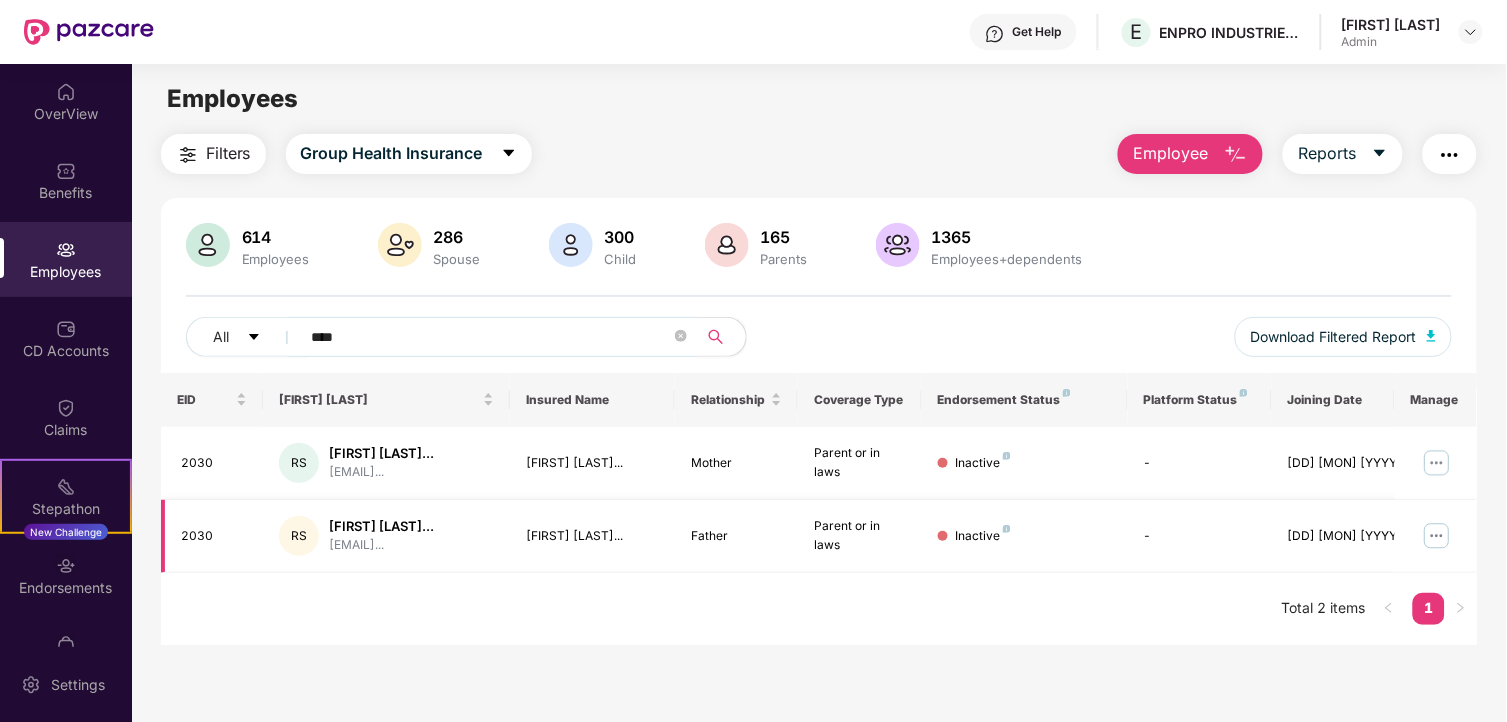 type on "****" 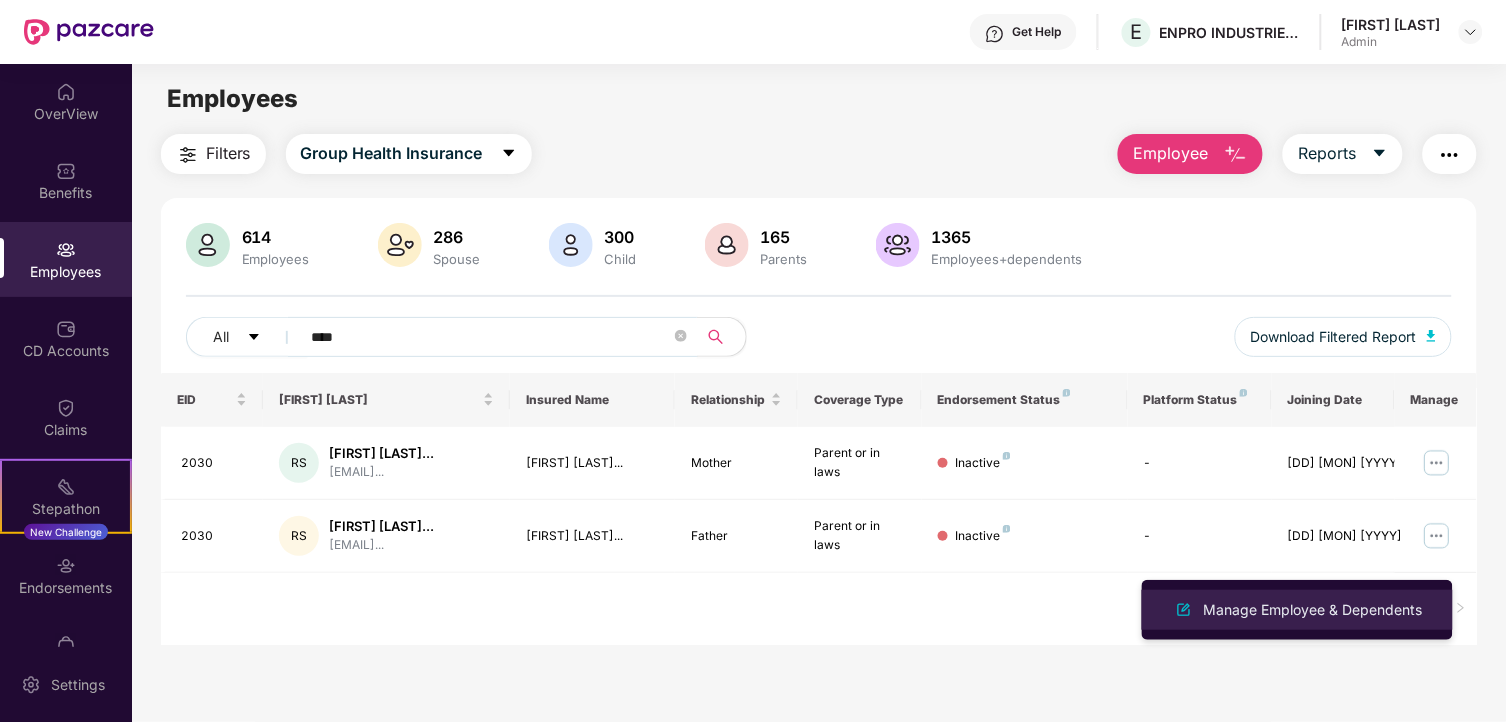 click on "Manage Employee & Dependents" at bounding box center (1297, 610) 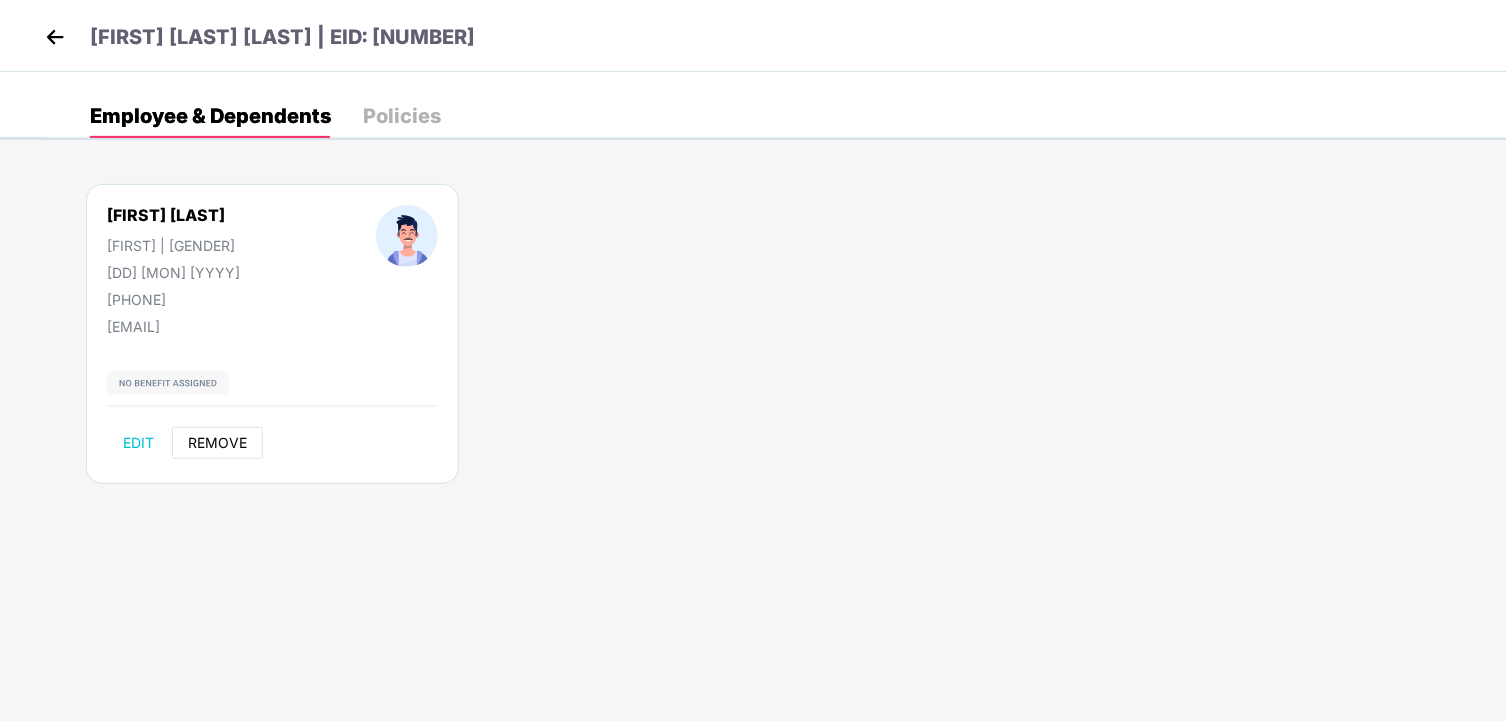 click on "REMOVE" at bounding box center (217, 443) 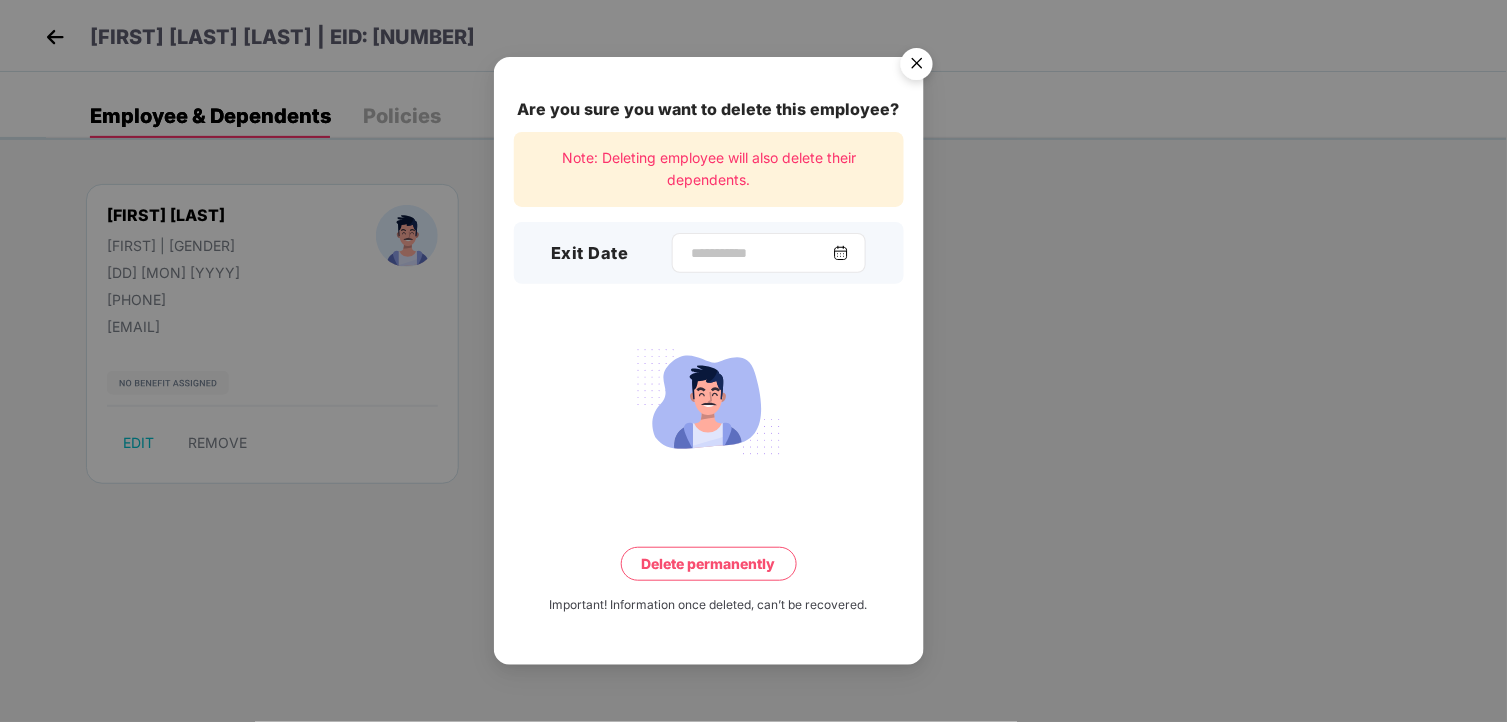 click at bounding box center [841, 253] 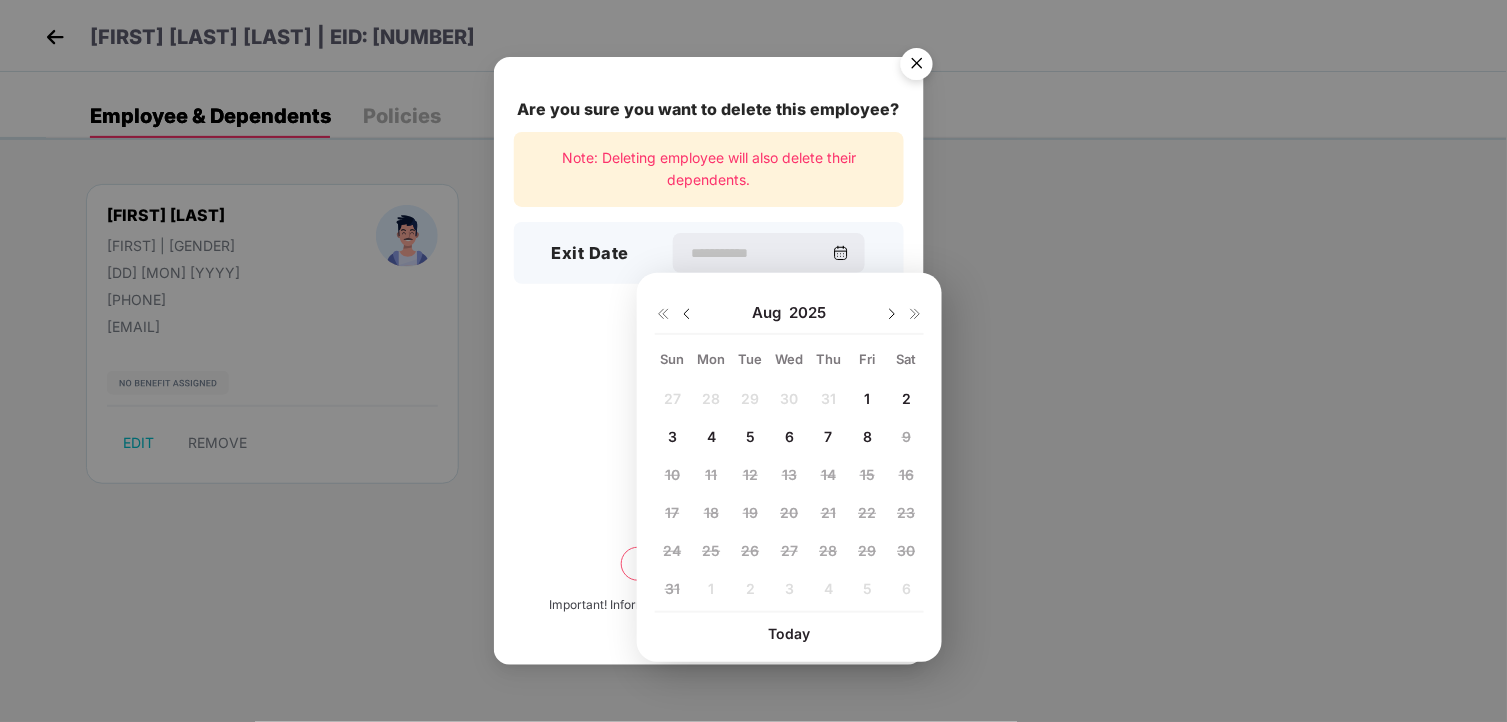 click on "4" at bounding box center (711, 436) 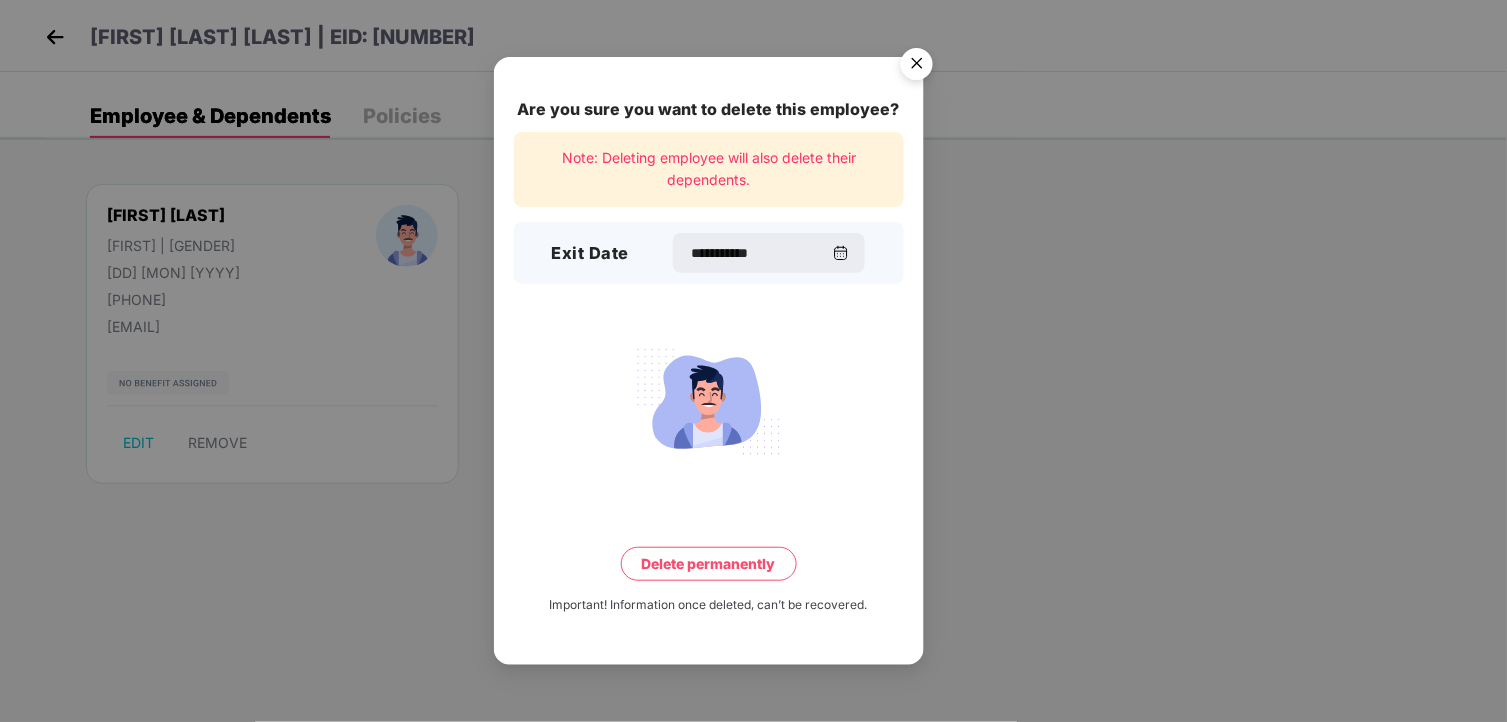 click on "Delete permanently" at bounding box center [709, 564] 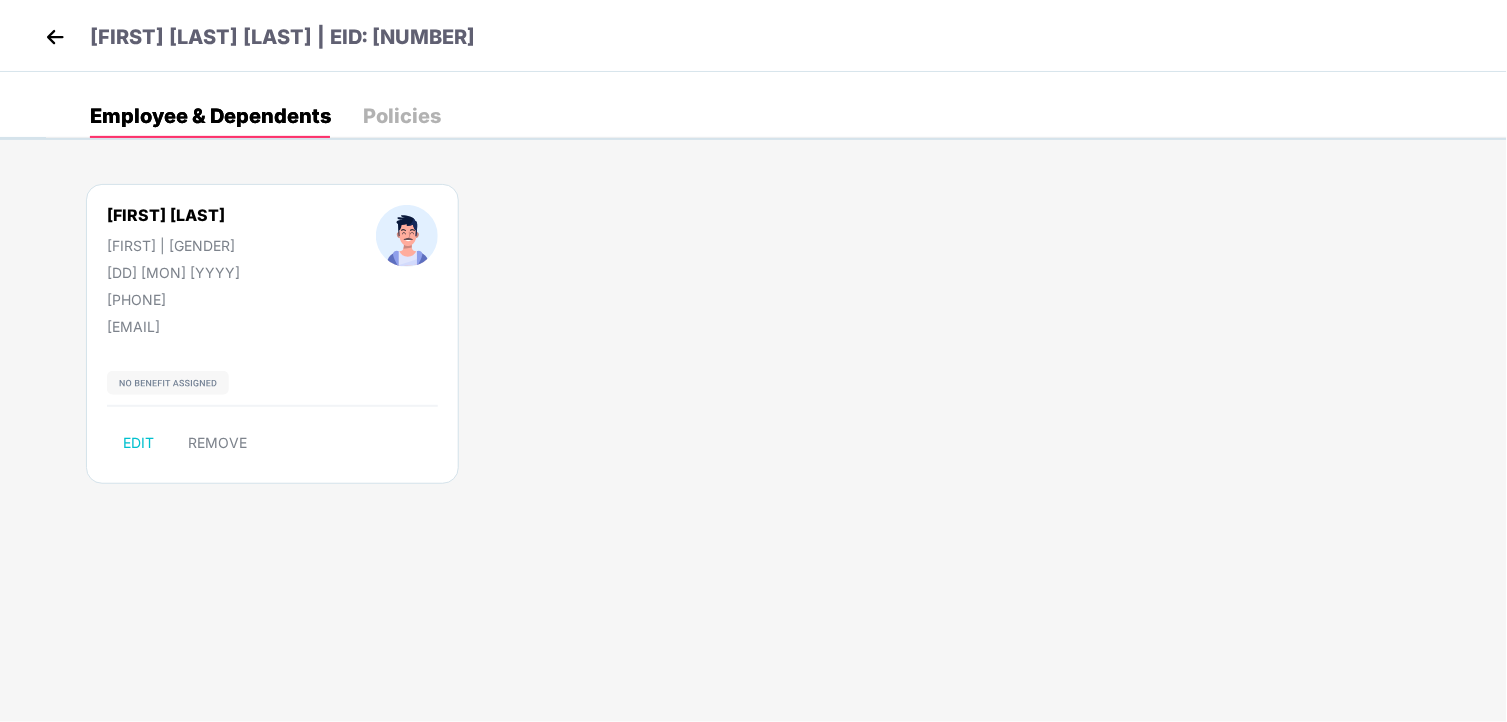 click at bounding box center (55, 37) 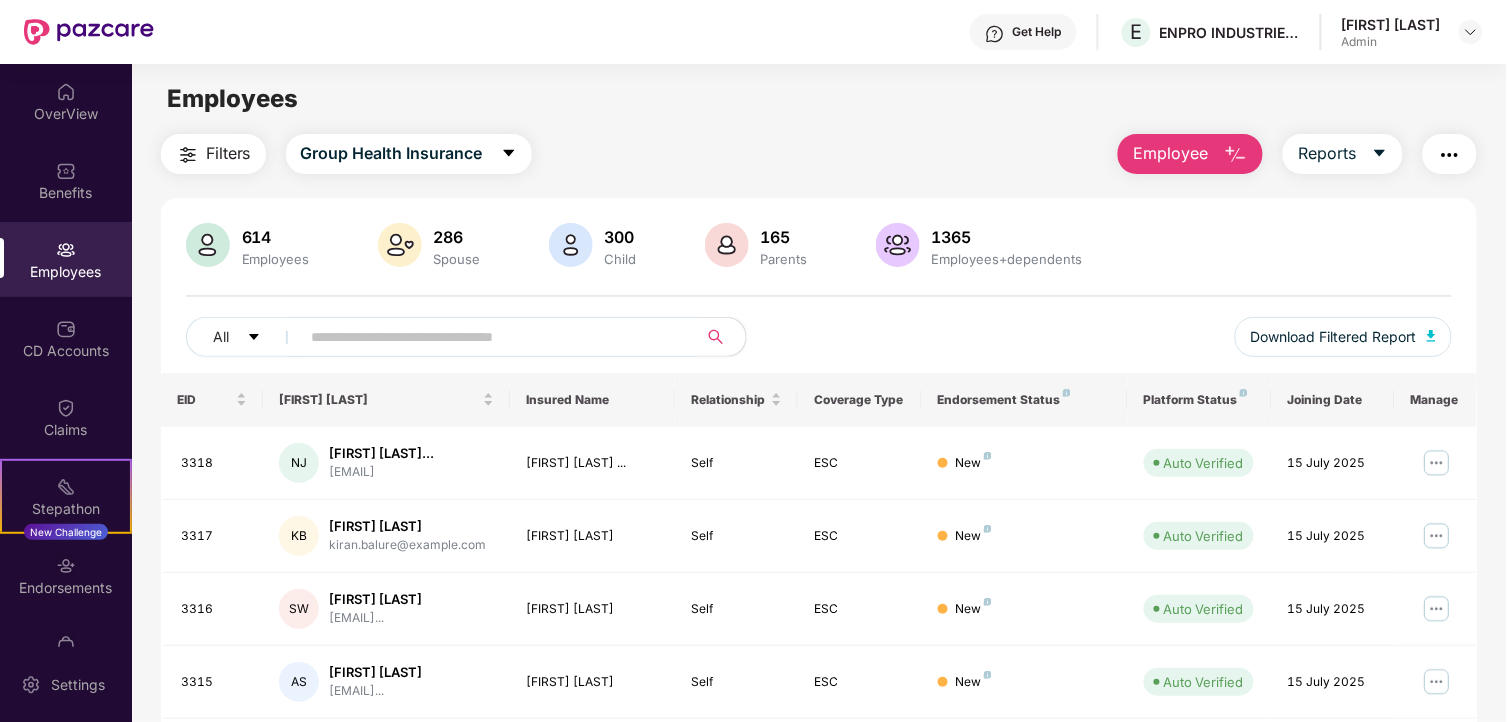 click at bounding box center (491, 337) 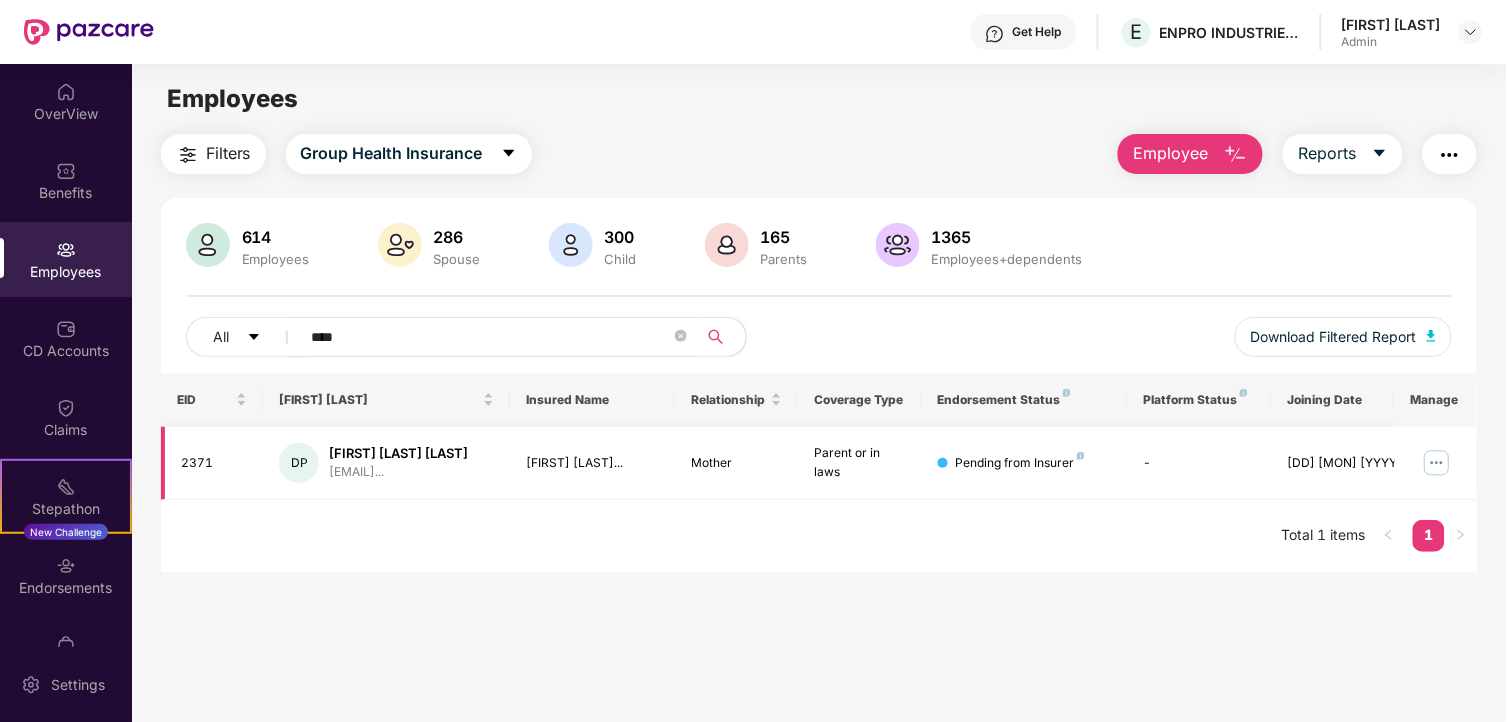 type on "****" 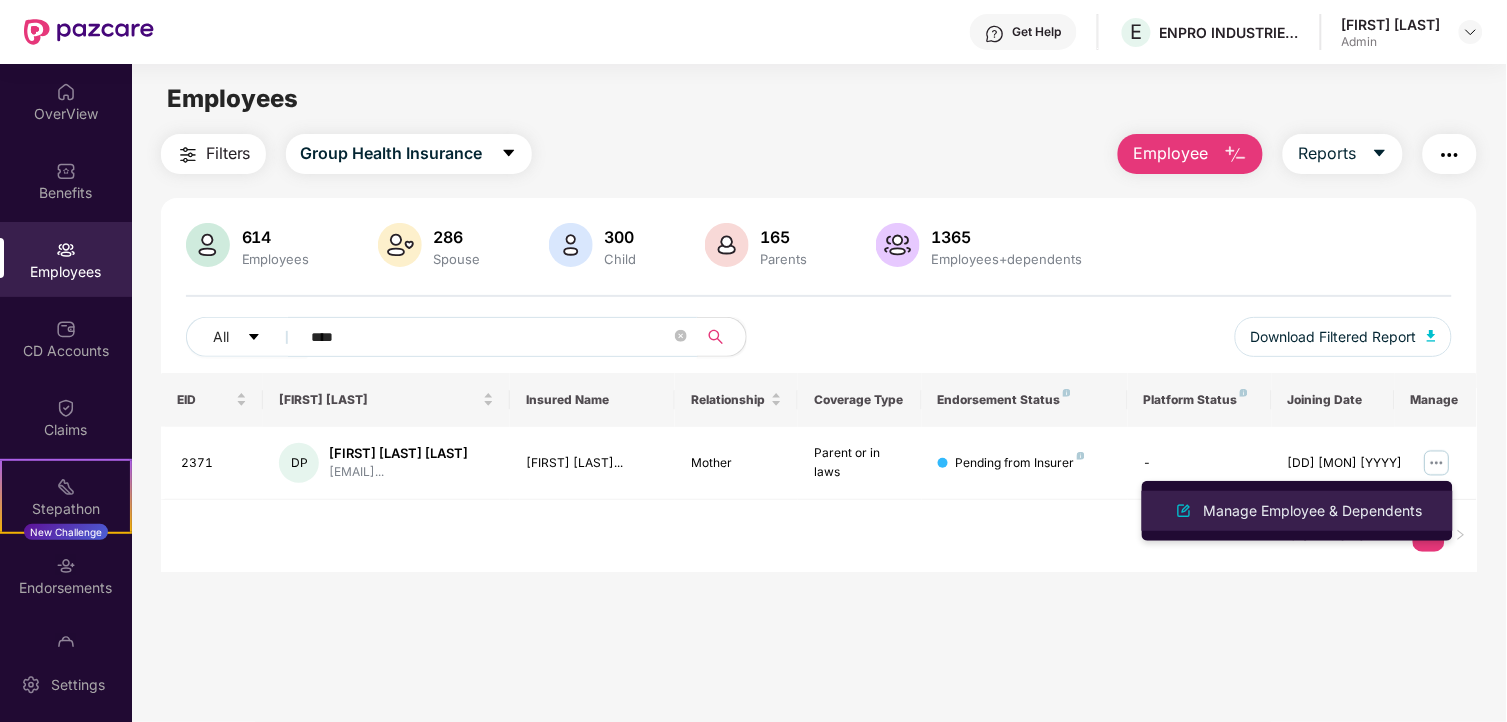 click on "Manage Employee & Dependents" at bounding box center [1313, 511] 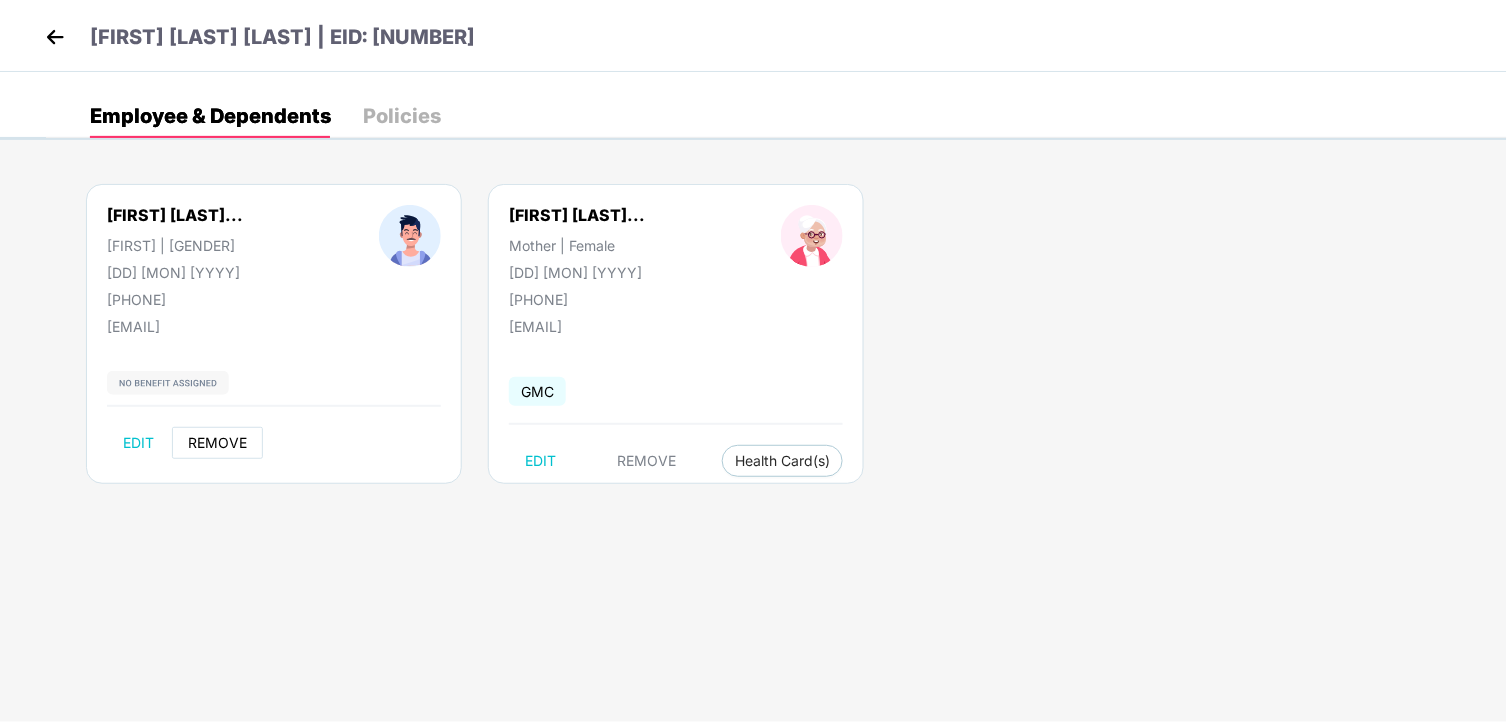 click on "REMOVE" at bounding box center (217, 443) 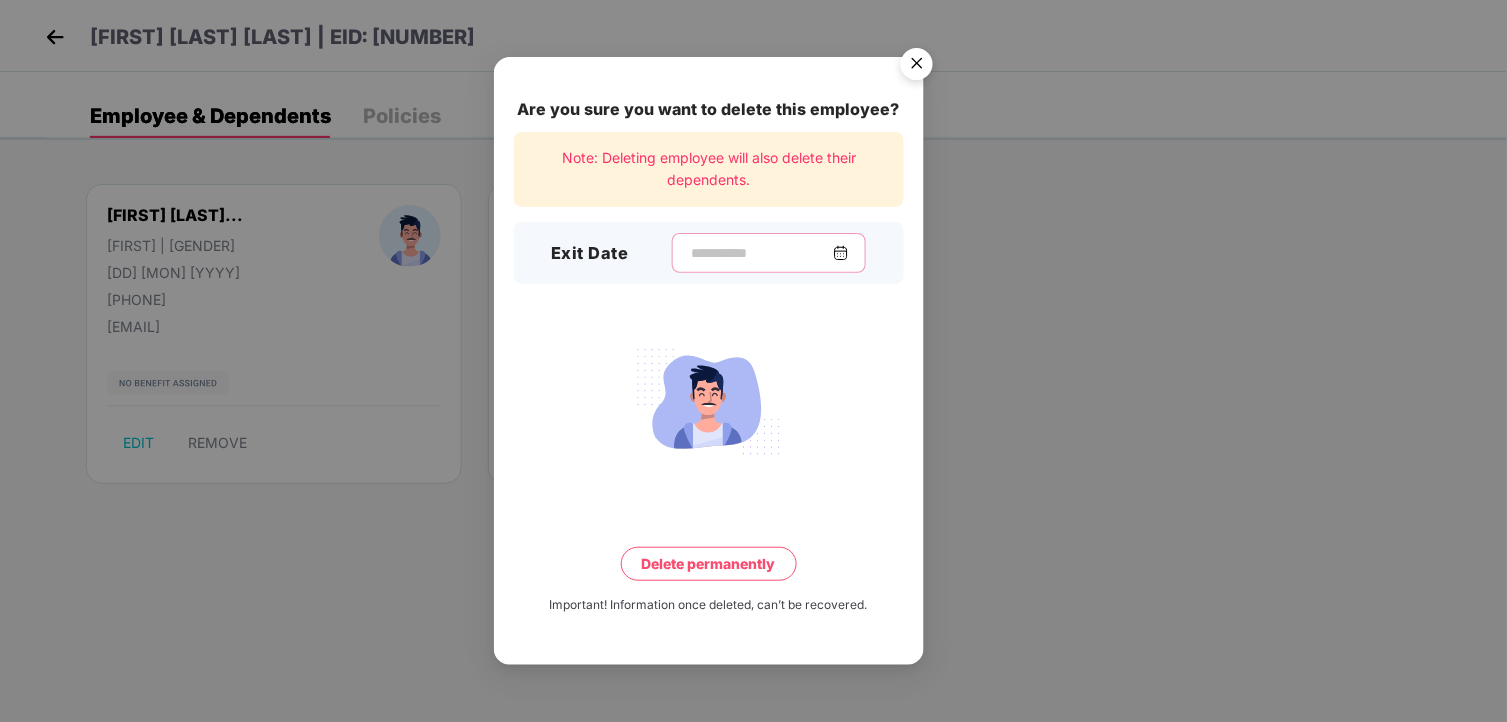 click at bounding box center (761, 253) 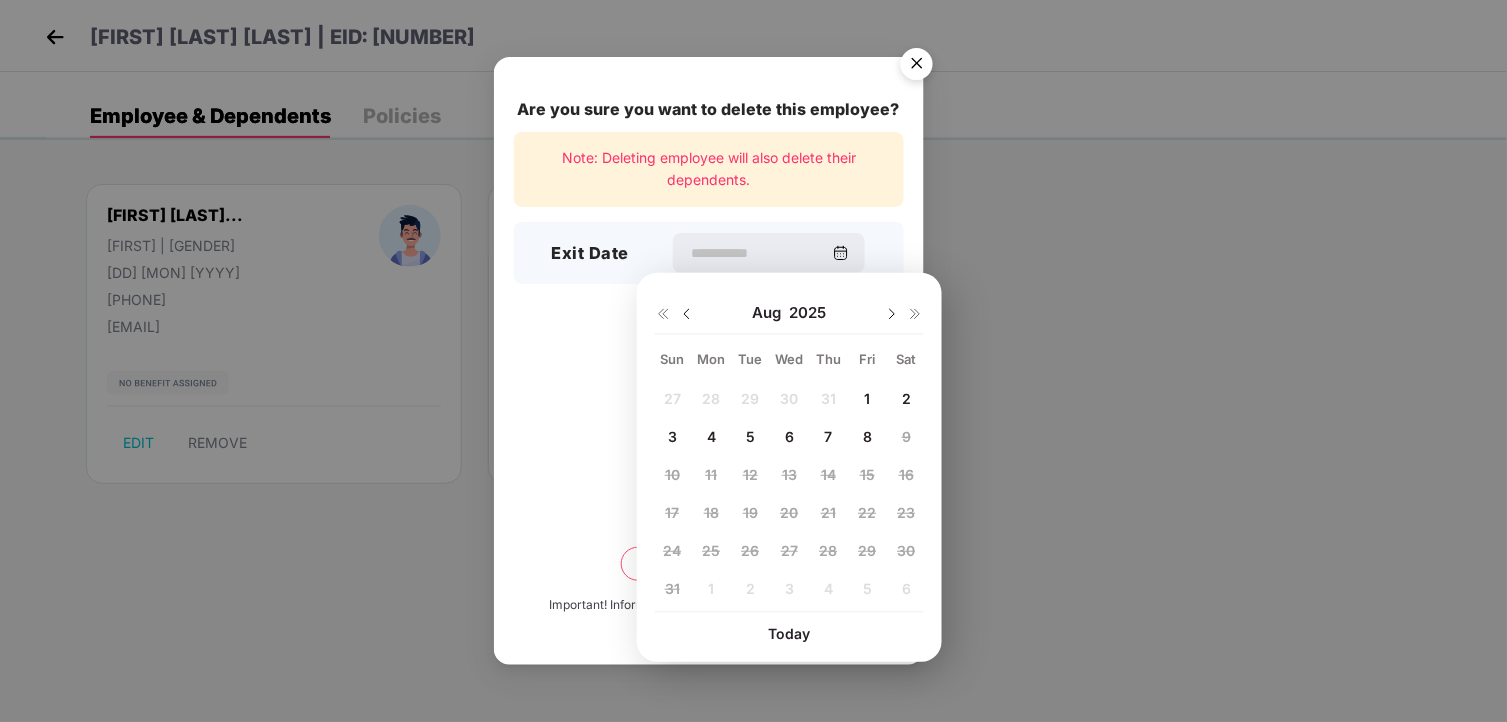 click on "4" at bounding box center (711, 436) 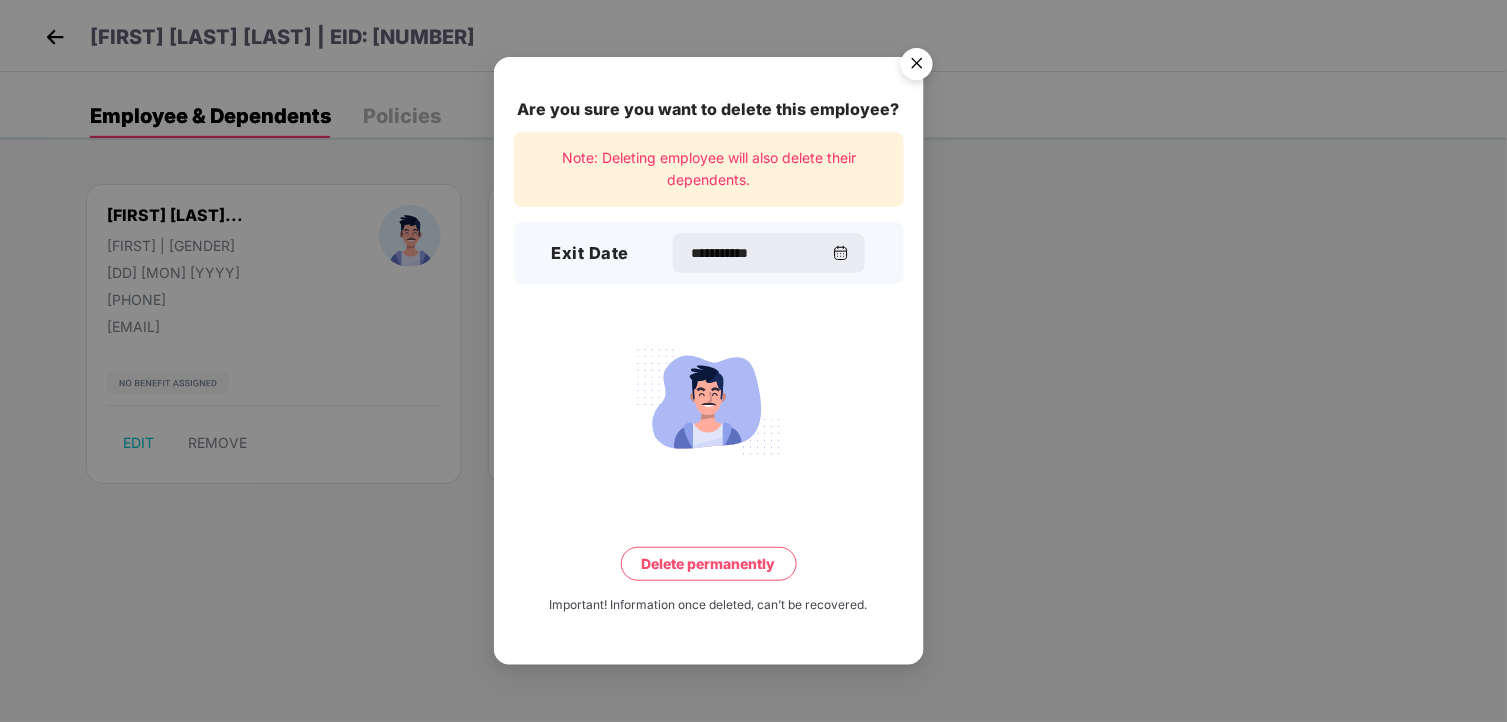click on "Delete permanently" at bounding box center [709, 564] 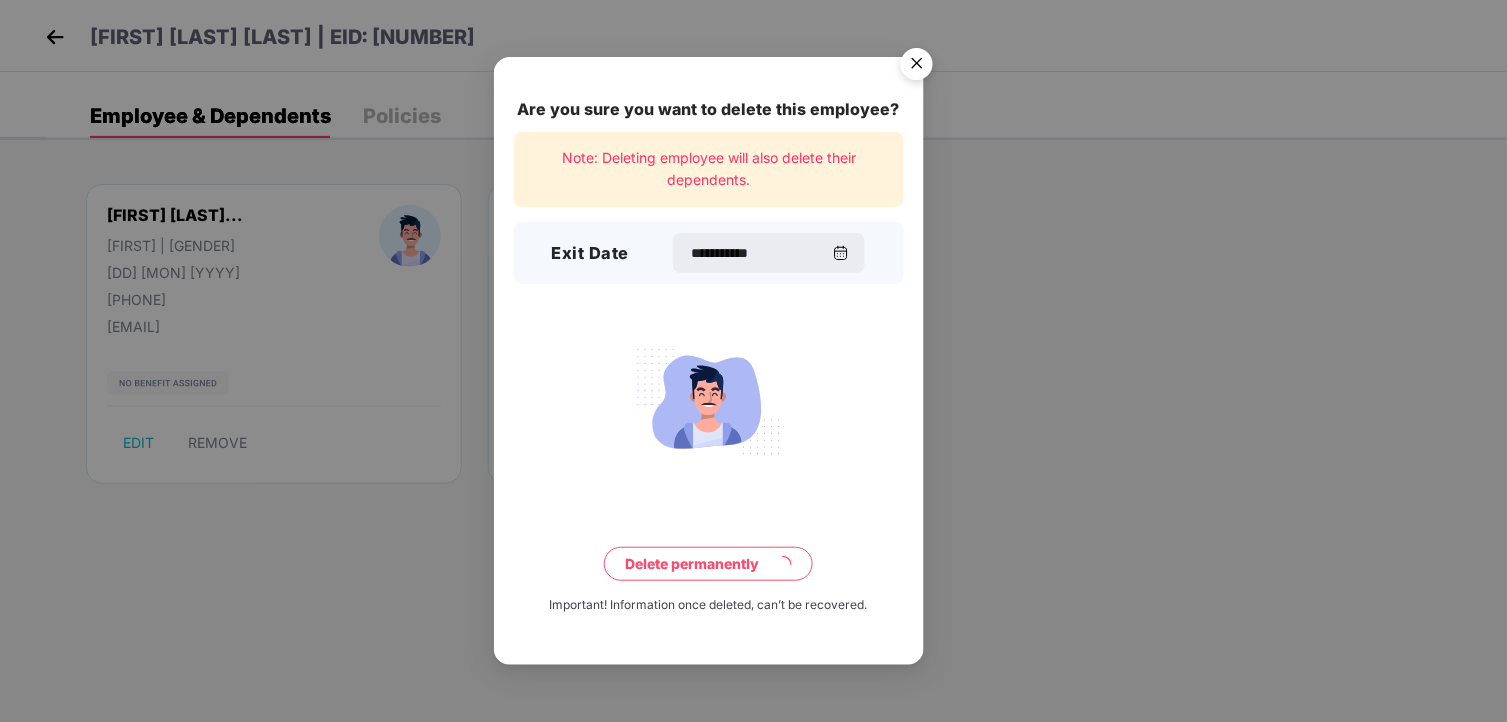 scroll, scrollTop: 0, scrollLeft: 0, axis: both 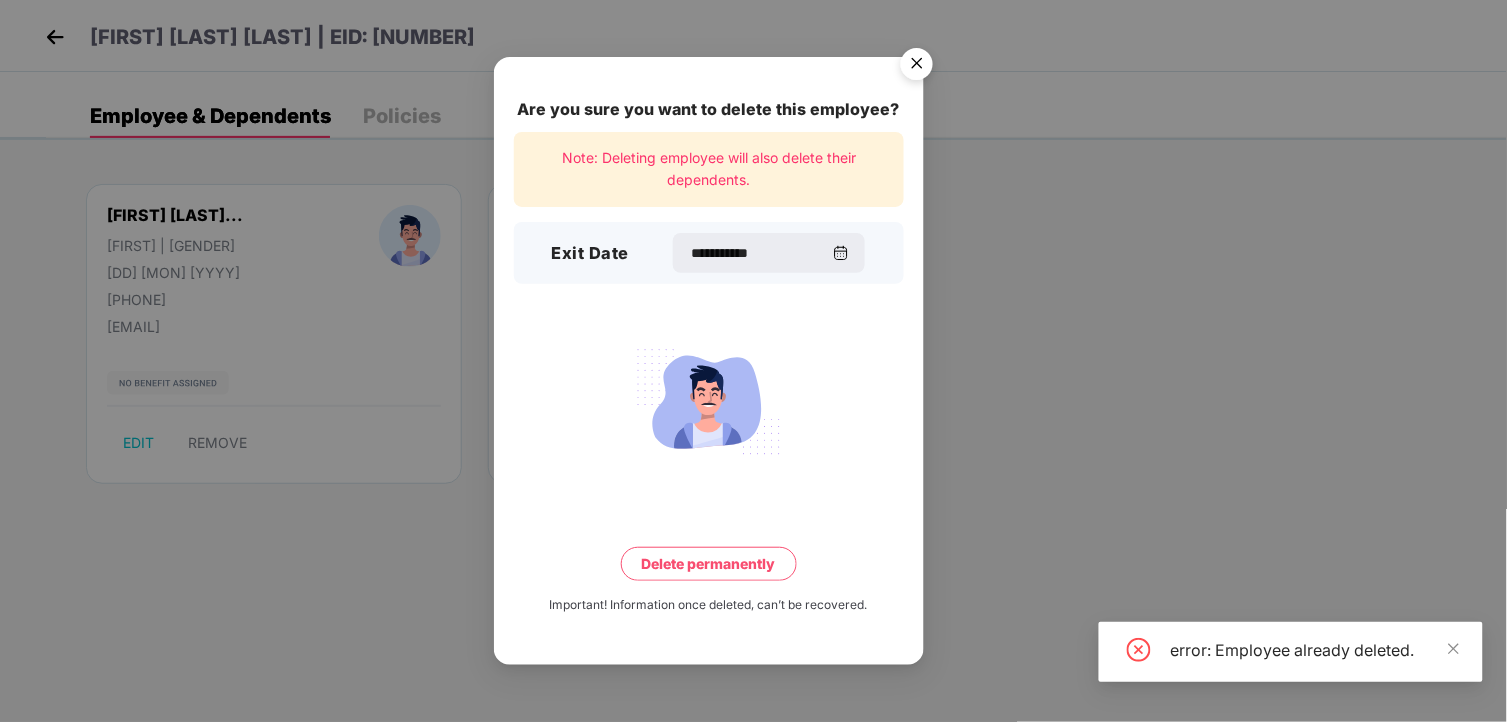 click at bounding box center (917, 67) 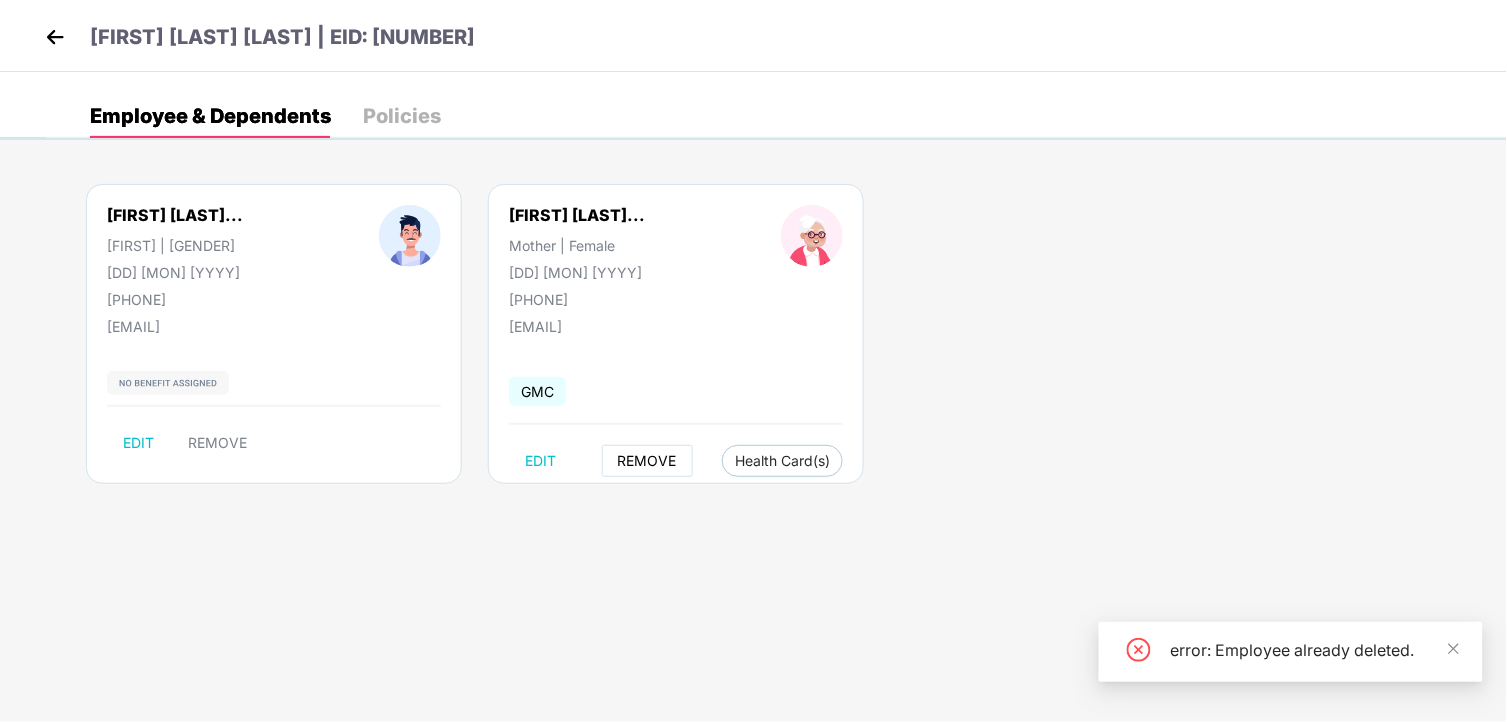 click on "REMOVE" at bounding box center (647, 461) 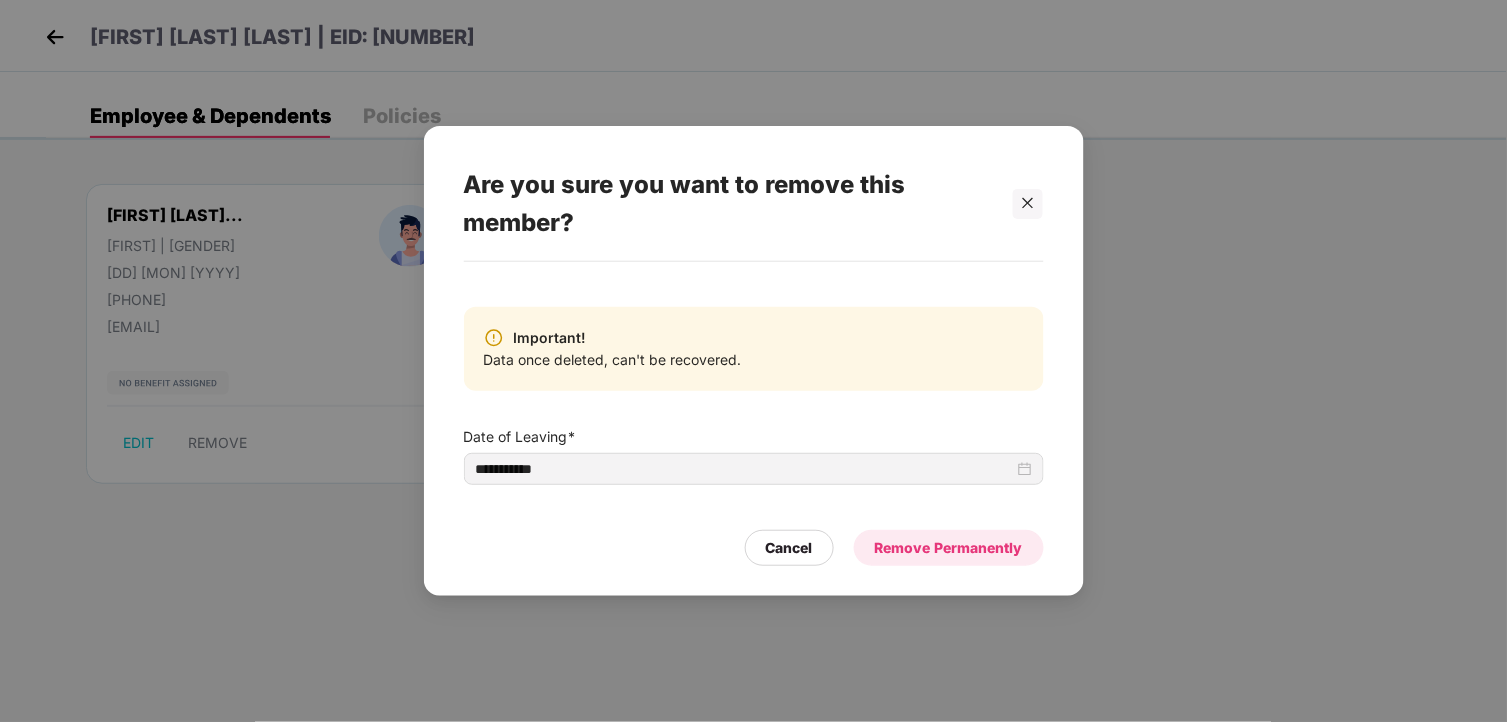 click on "Remove Permanently" at bounding box center [949, 548] 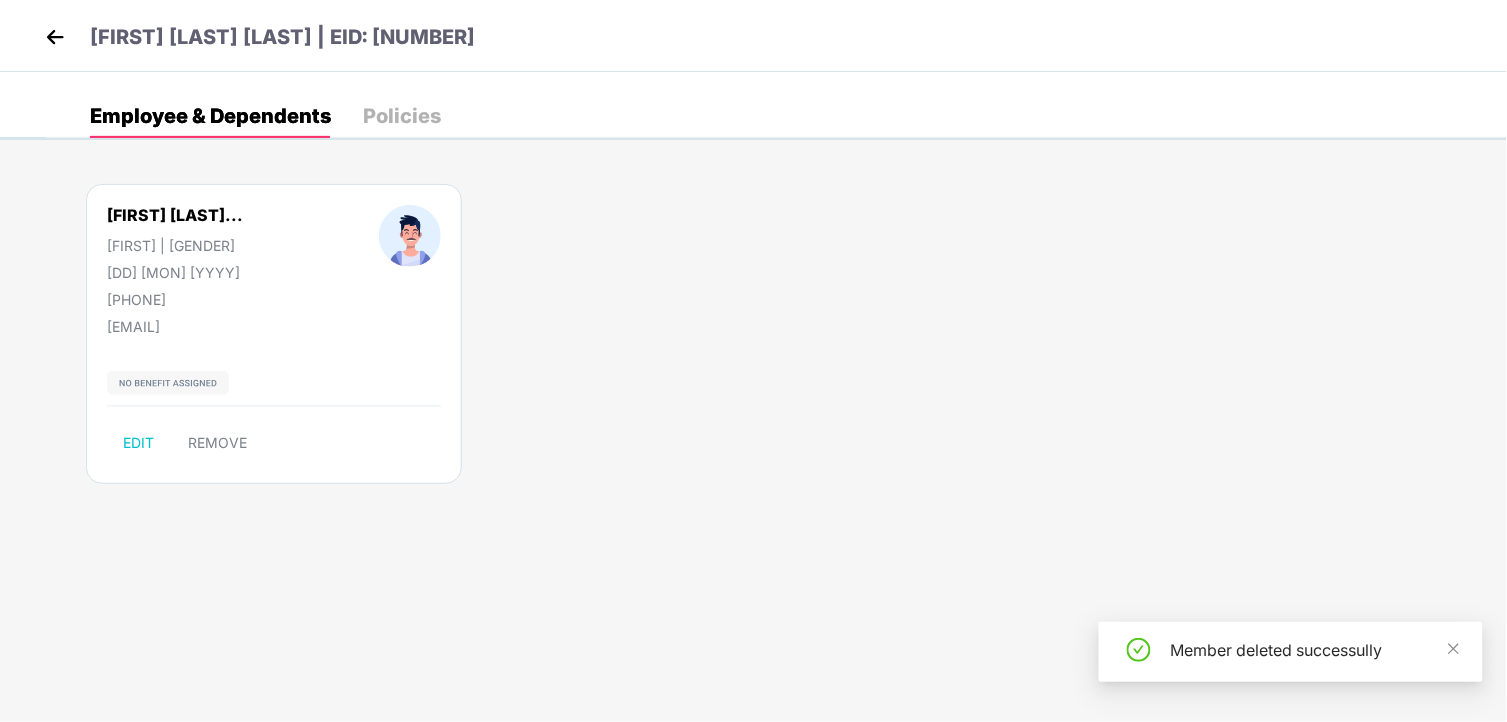 click on "[FIRST] [LAST] [LAST] Employee | Male [DD] [MON] [YYYY] [PHONE] [EMAIL] EDIT REMOVE" at bounding box center (274, 334) 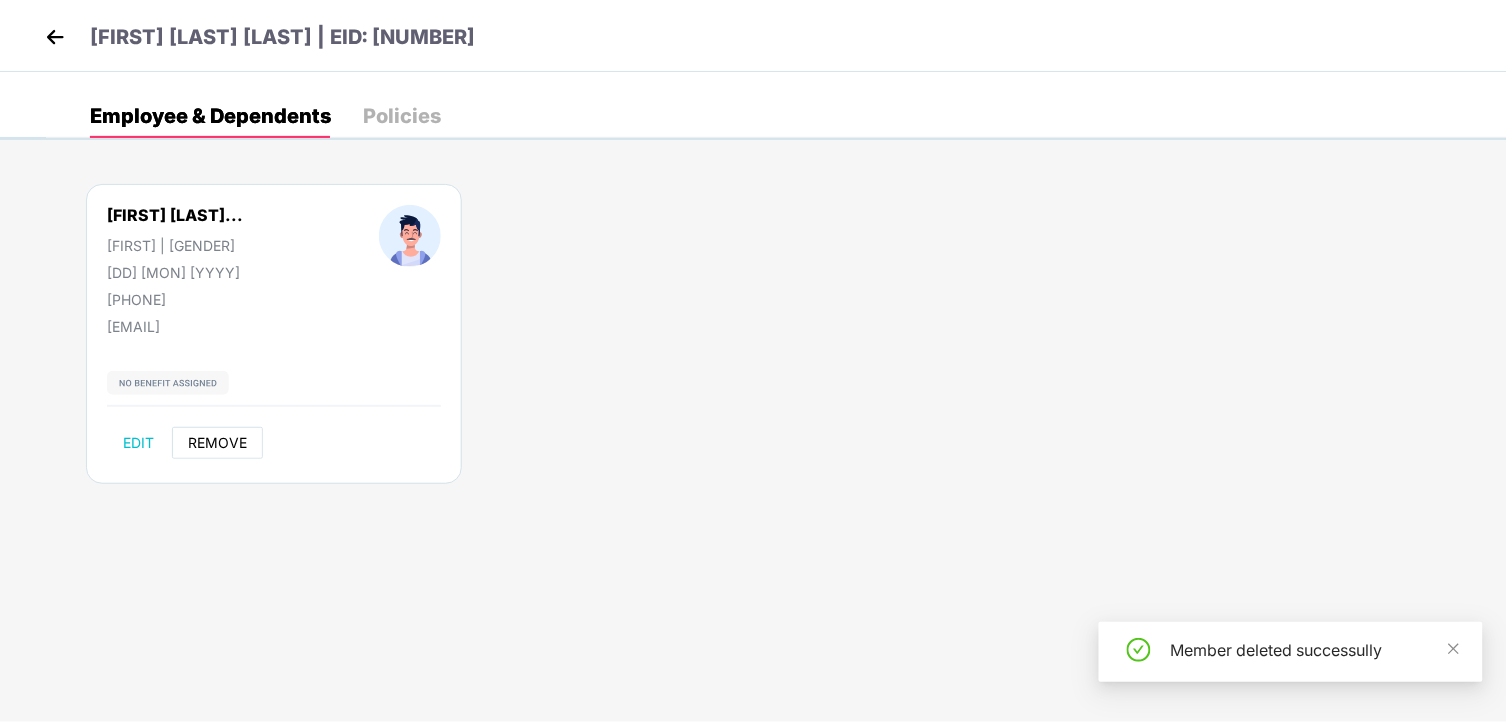 click on "REMOVE" at bounding box center (217, 443) 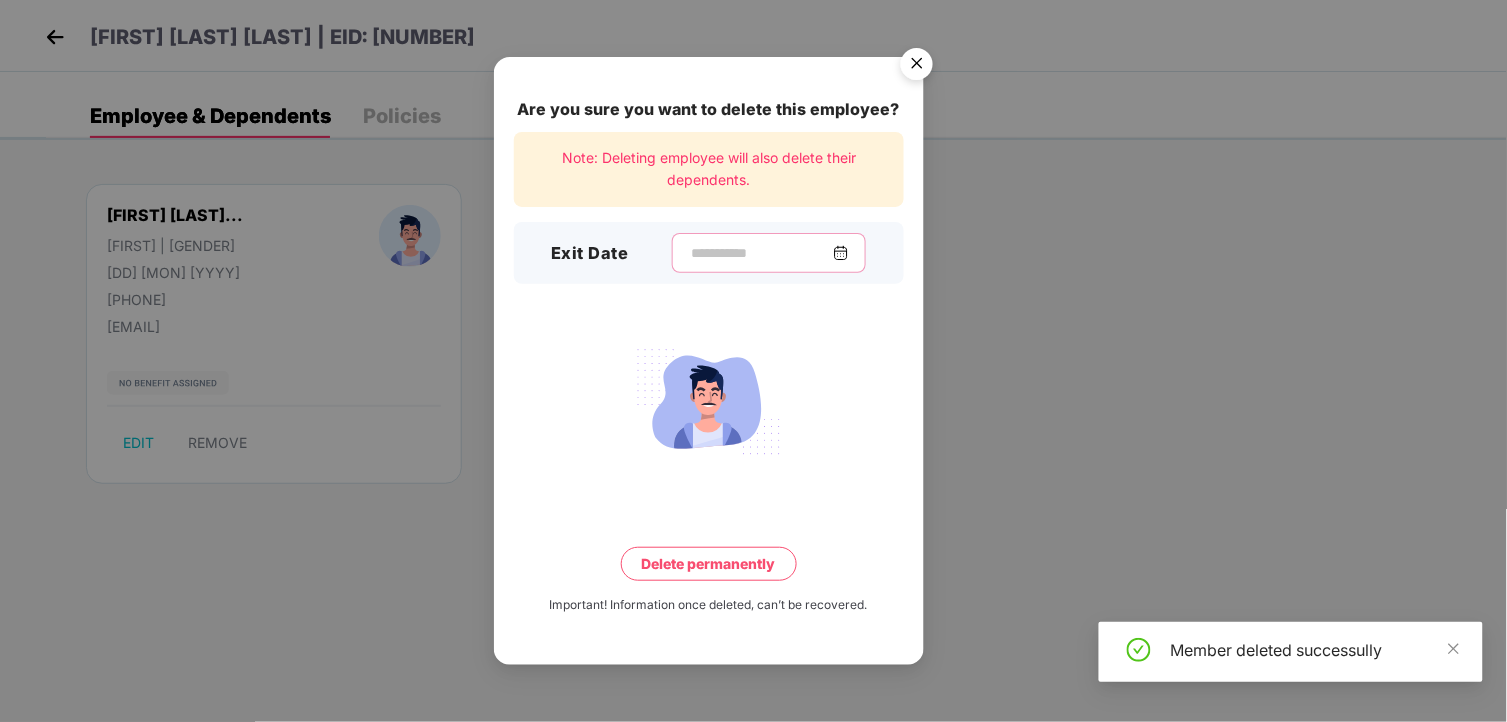 click at bounding box center (761, 253) 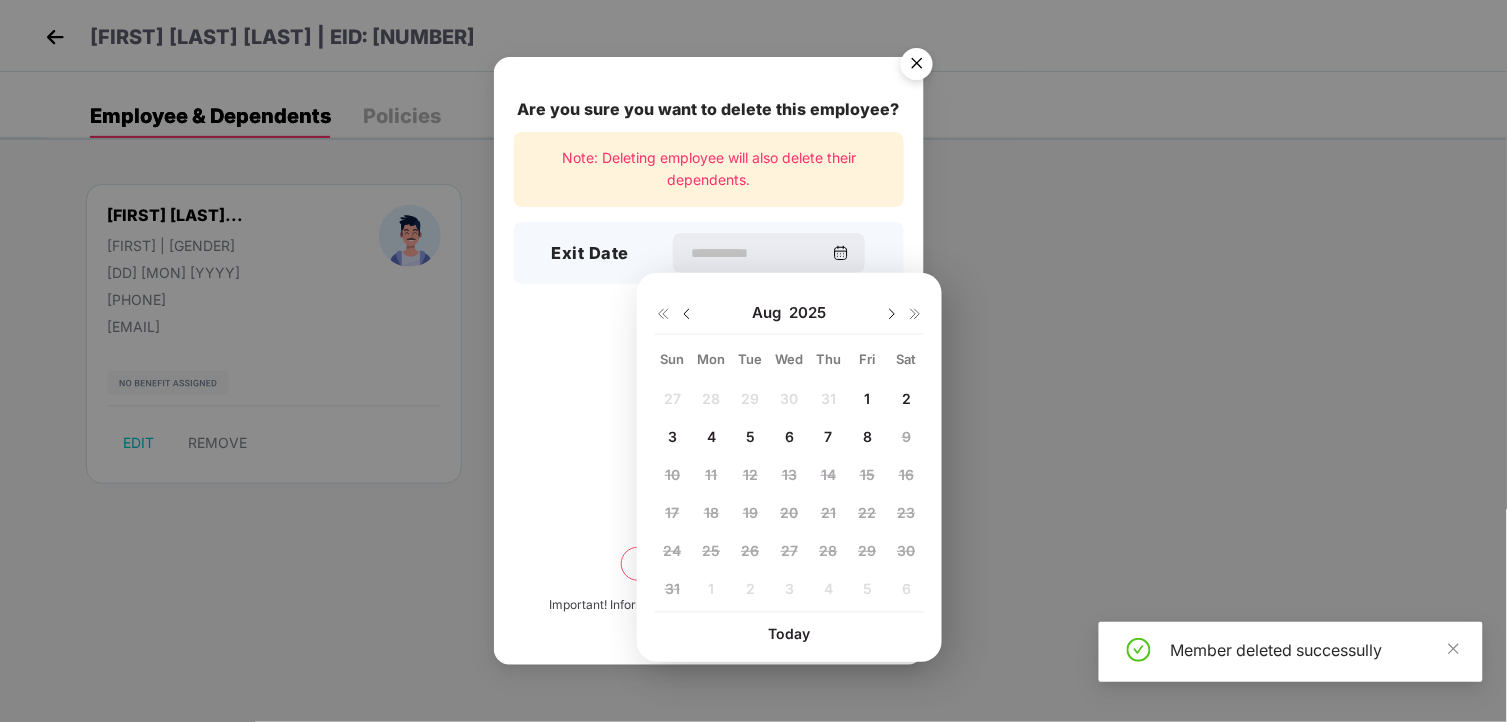 click on "4" at bounding box center (711, 436) 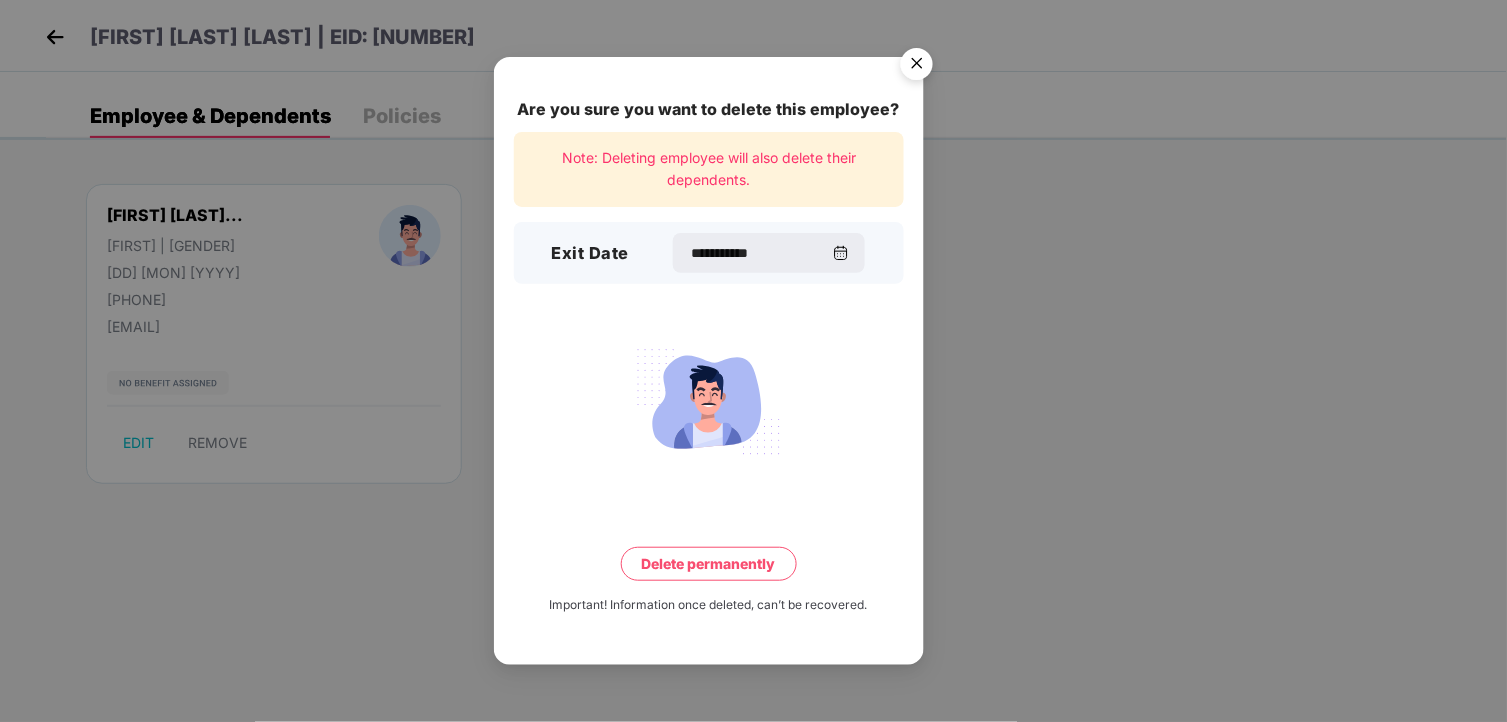 click on "Delete permanently" at bounding box center (709, 564) 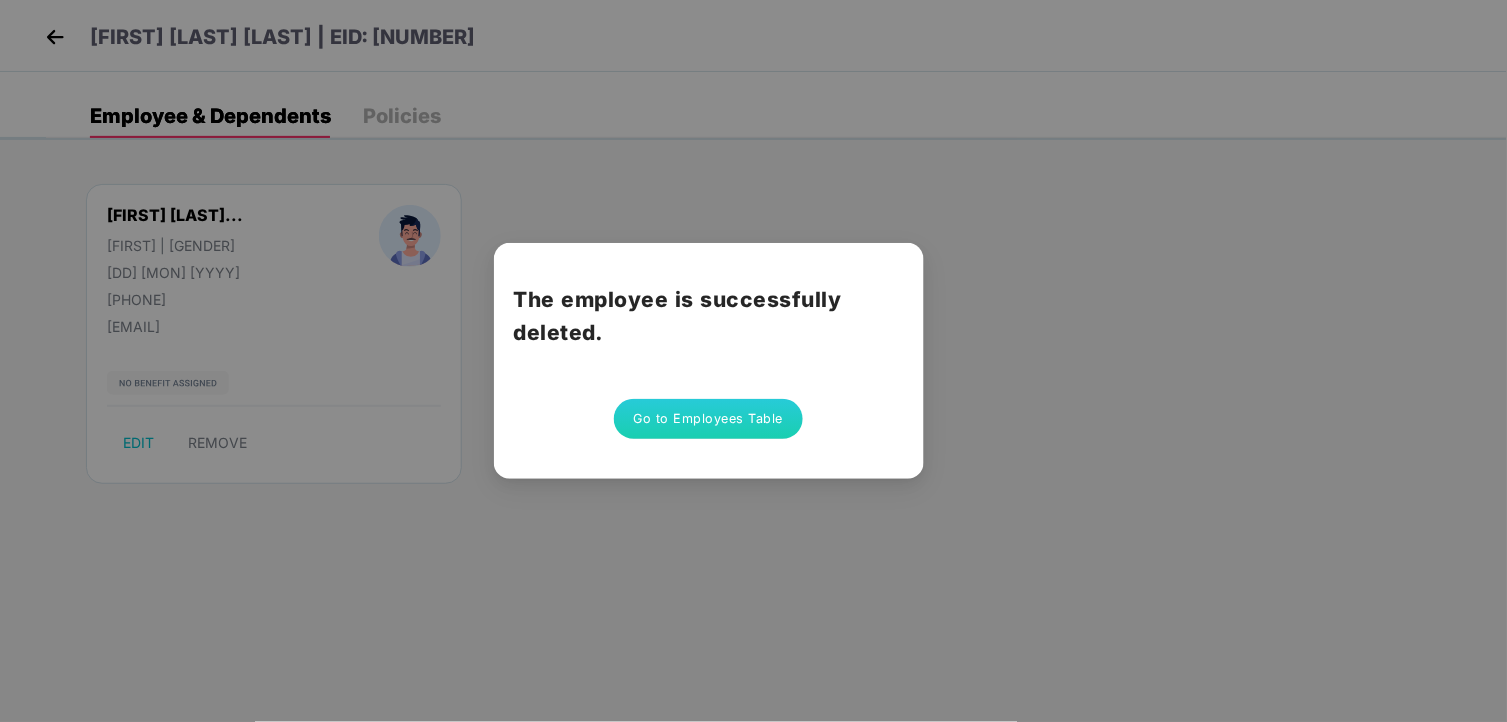 click on "Go to Employees Table" at bounding box center [709, 419] 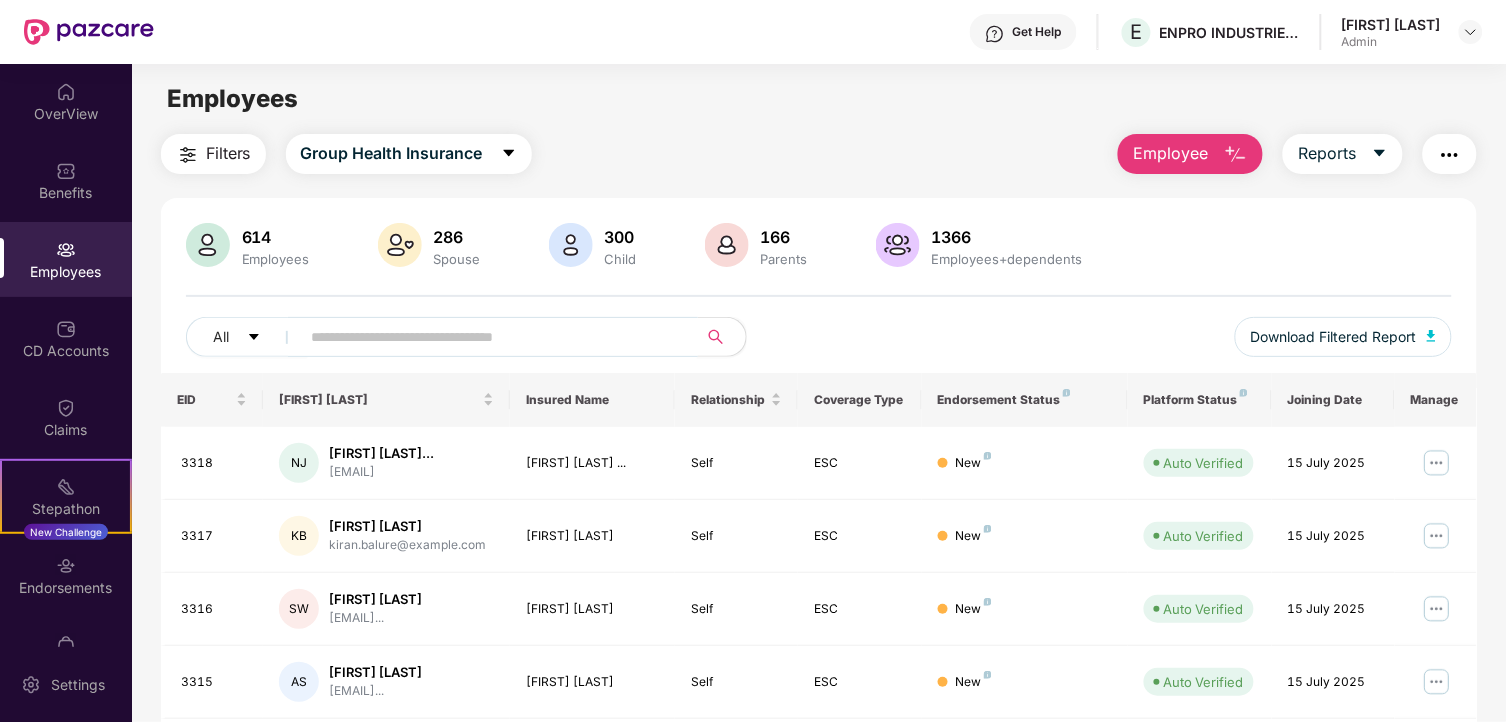 click at bounding box center (491, 337) 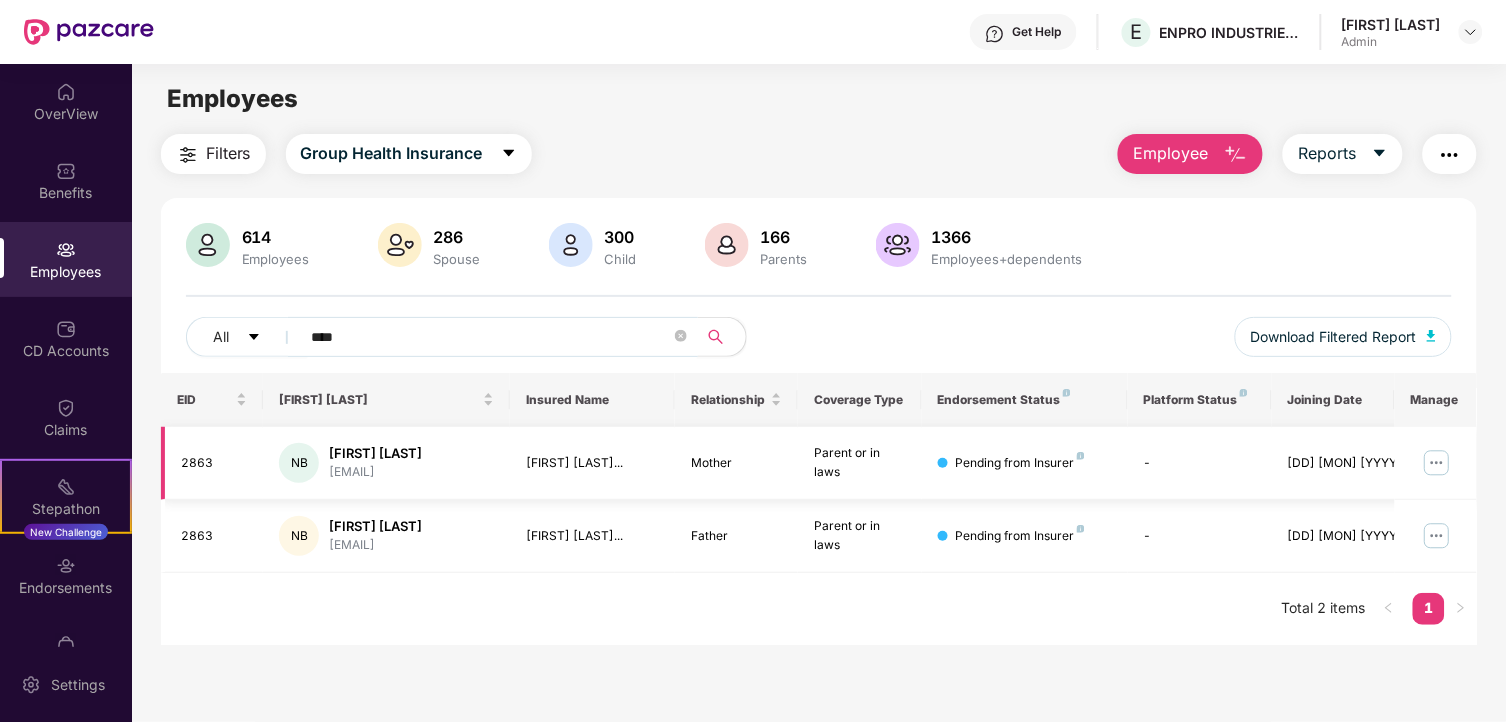 type on "****" 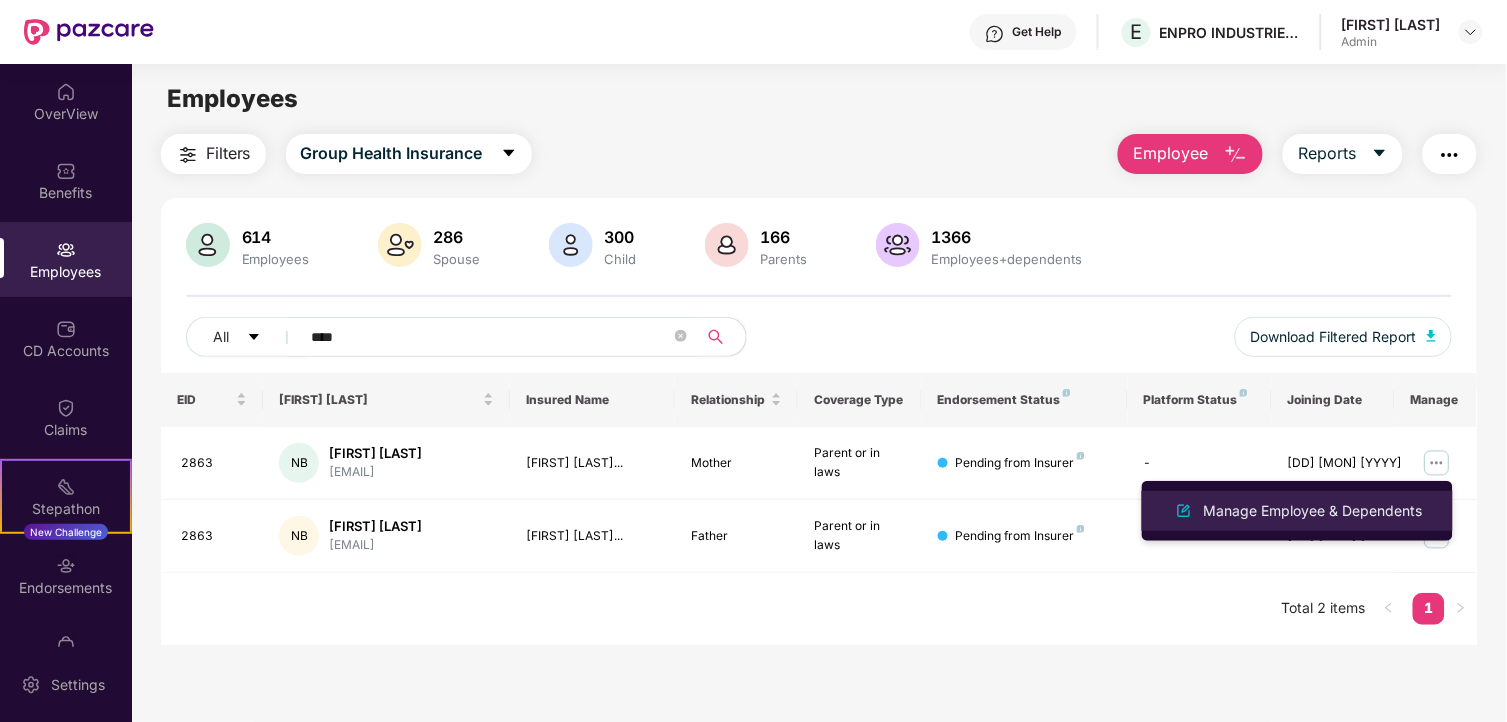 click on "Manage Employee & Dependents" at bounding box center (1313, 511) 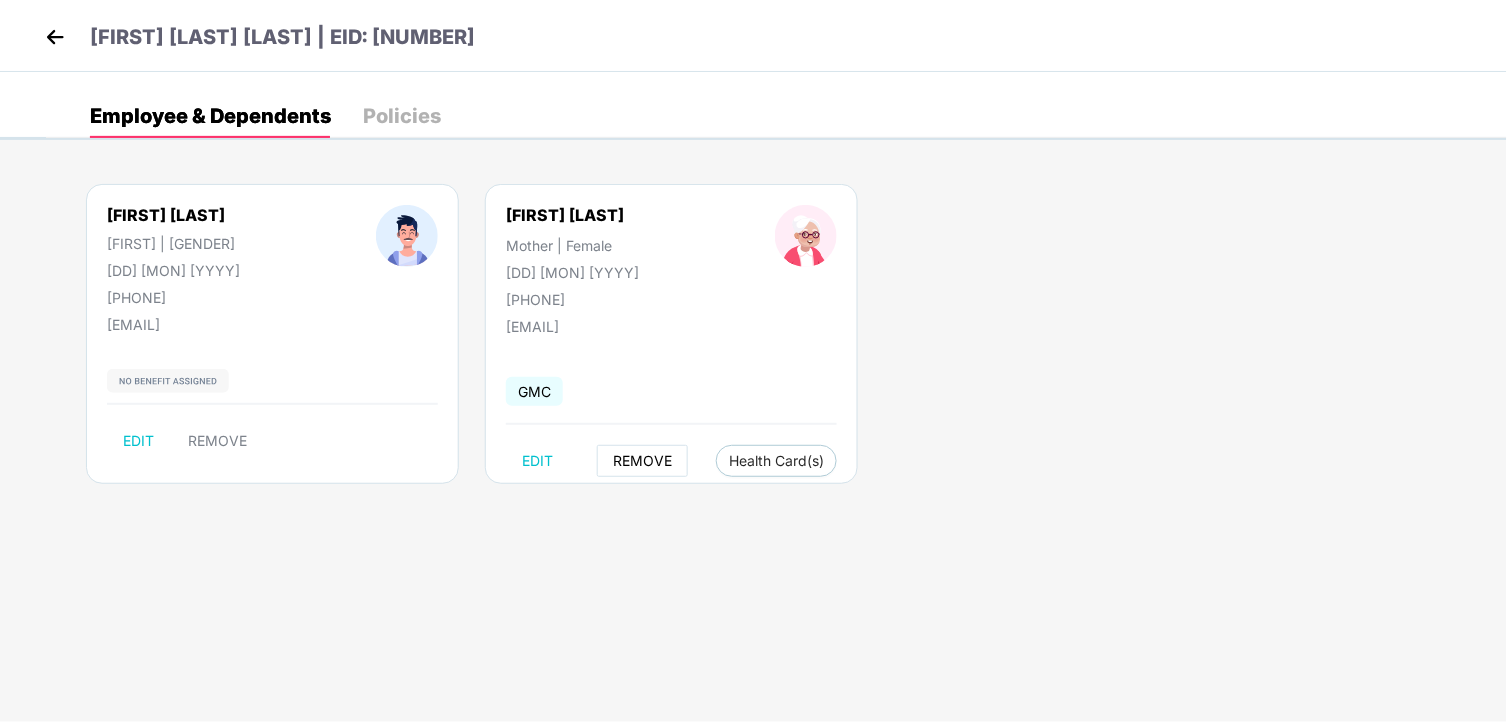 click on "REMOVE" at bounding box center [642, 461] 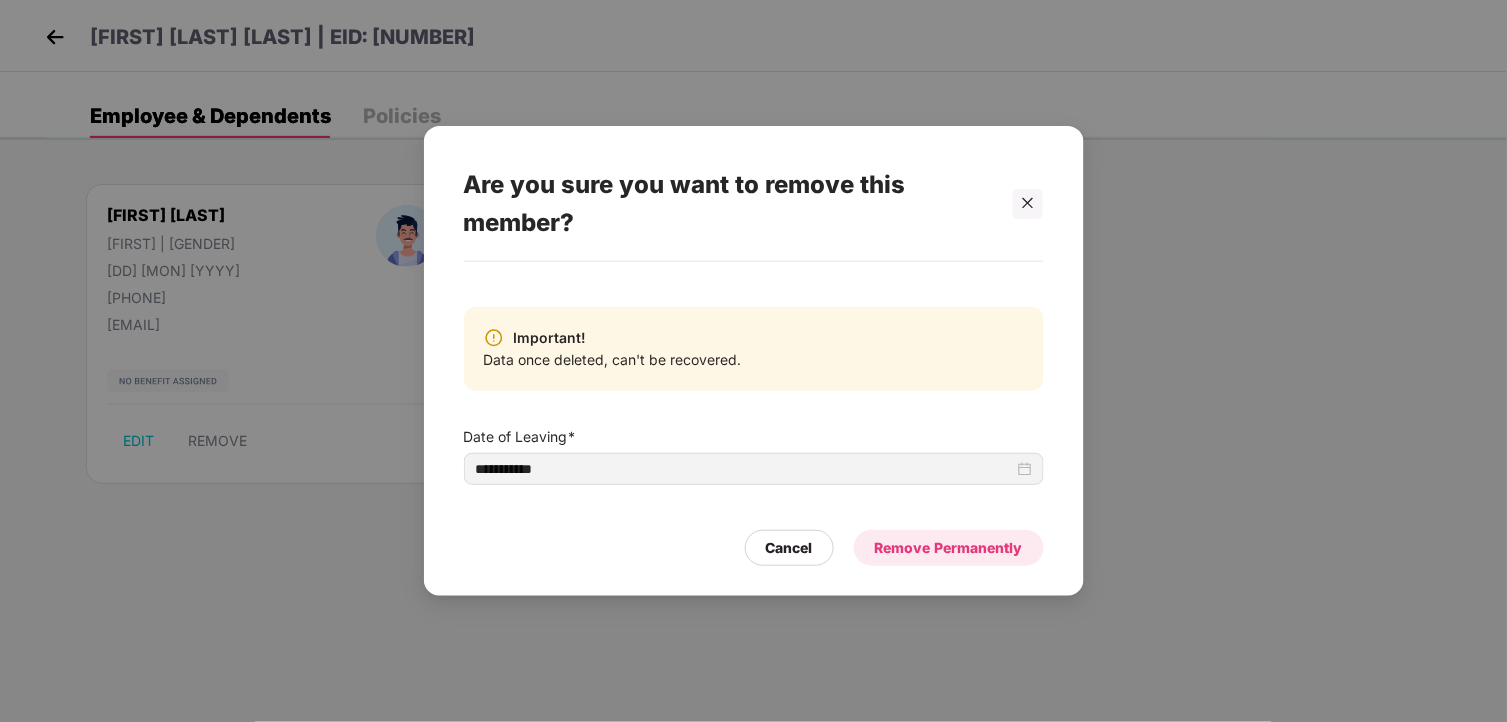 click on "Remove Permanently" at bounding box center [949, 548] 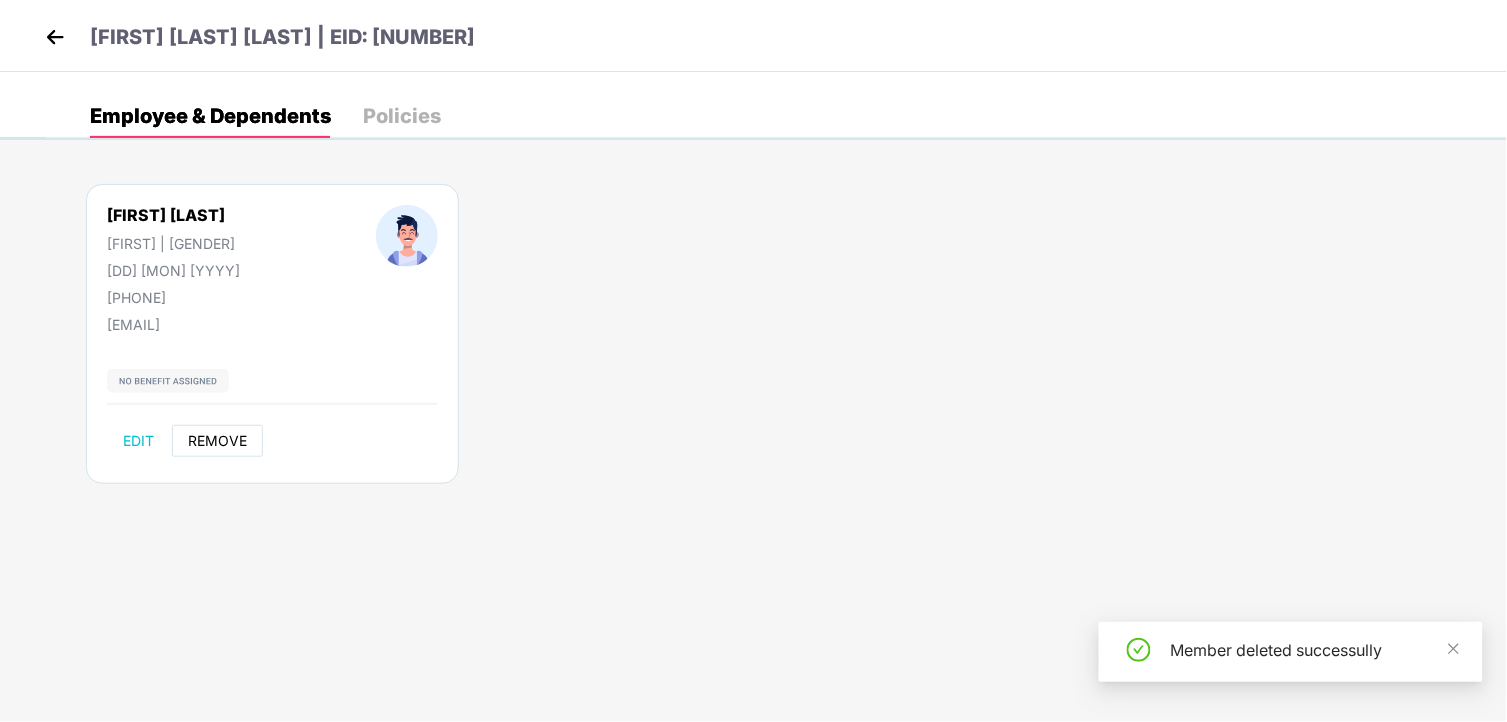 click on "REMOVE" at bounding box center (217, 441) 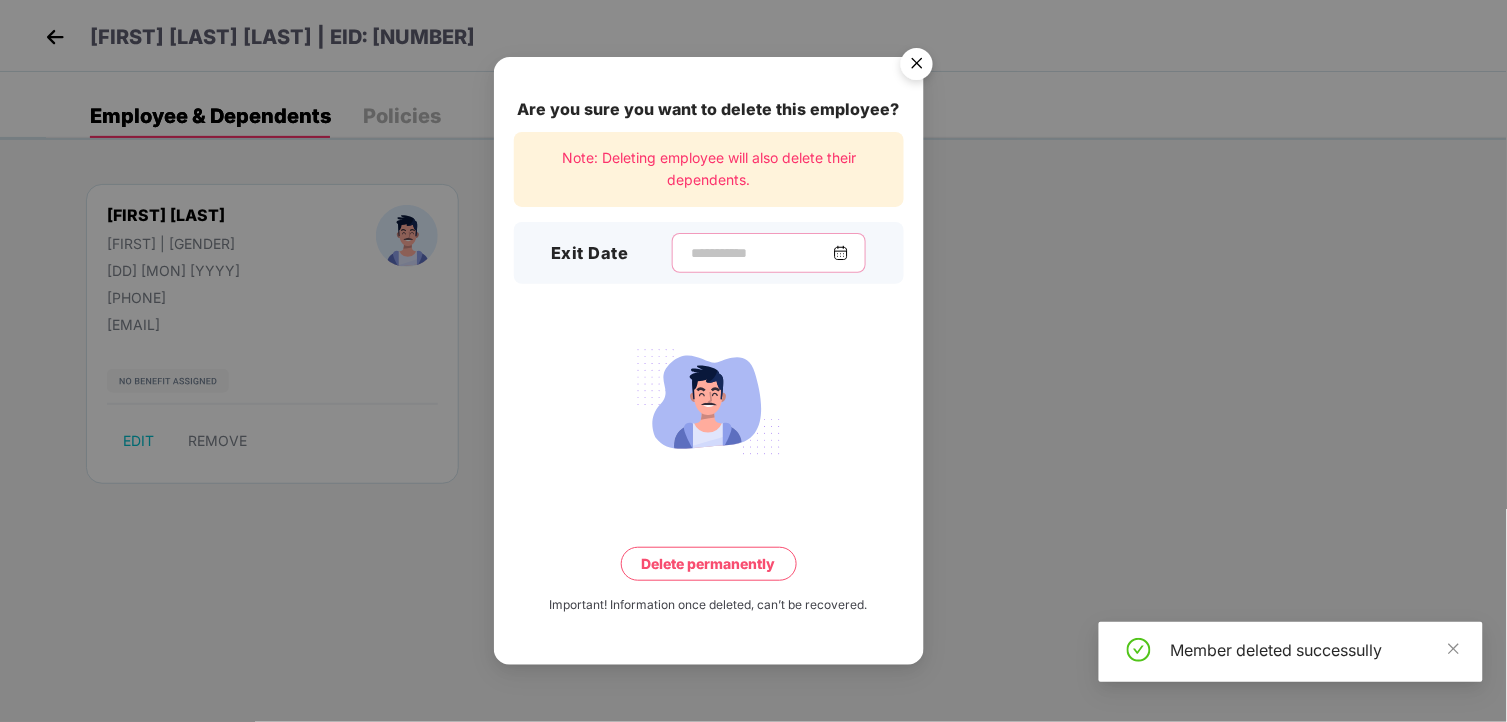 click at bounding box center (761, 253) 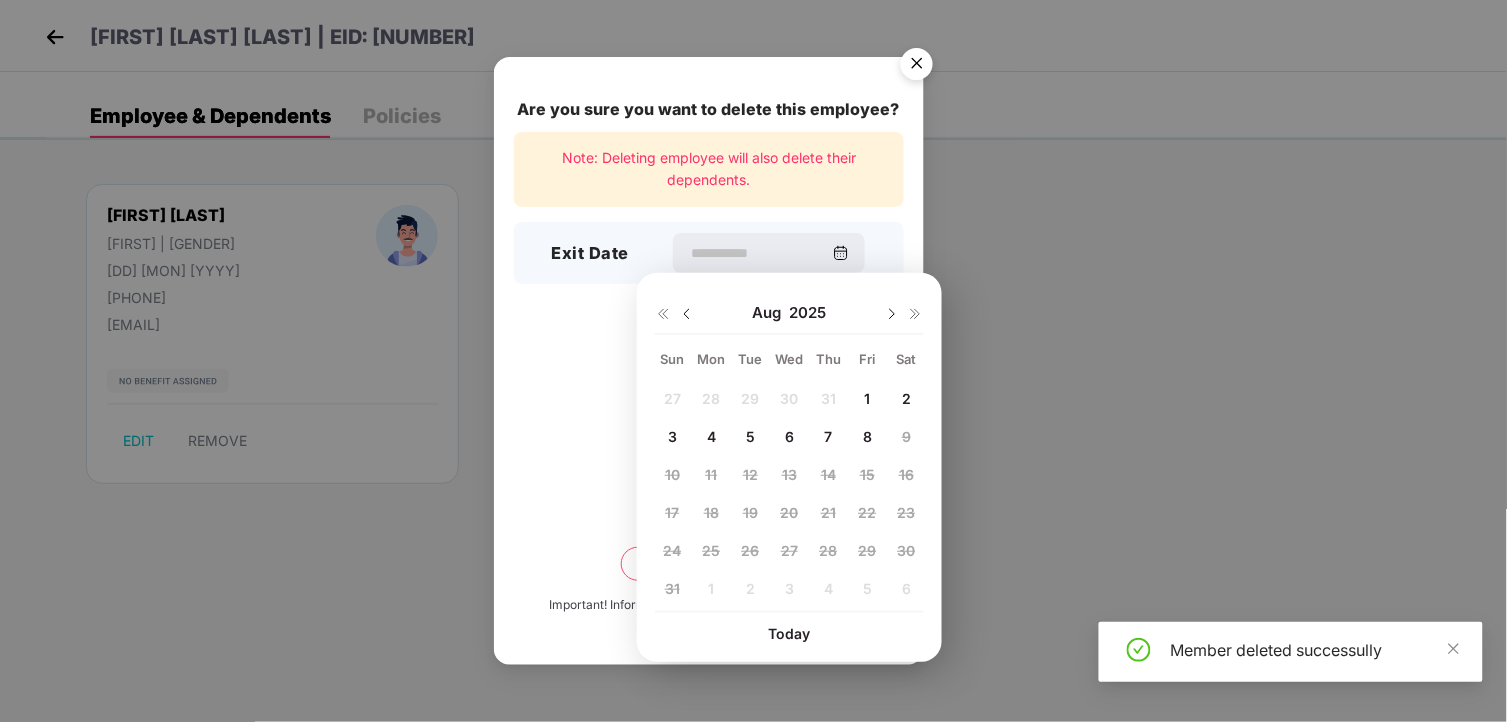 click on "4" at bounding box center (711, 436) 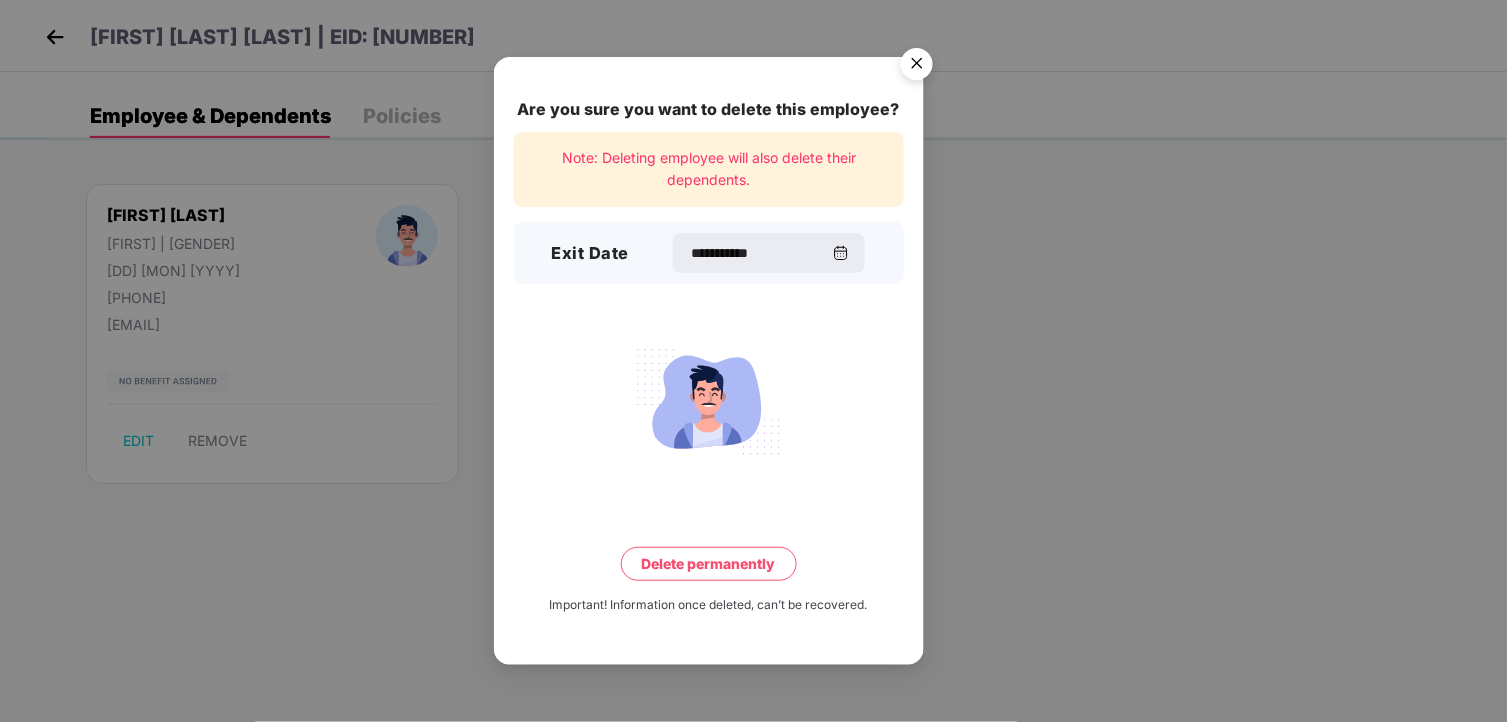 click on "Delete permanently" at bounding box center [709, 564] 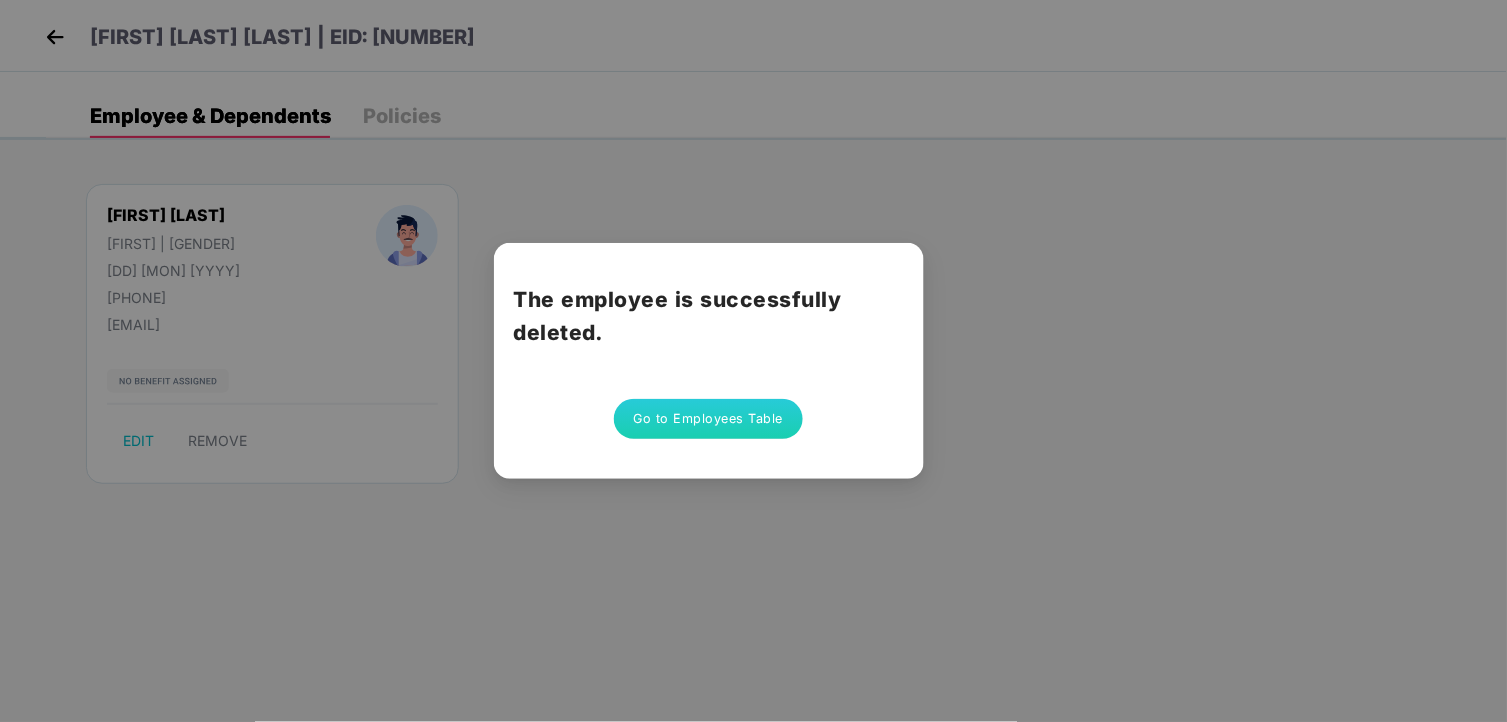 click on "Go to Employees Table" at bounding box center (709, 419) 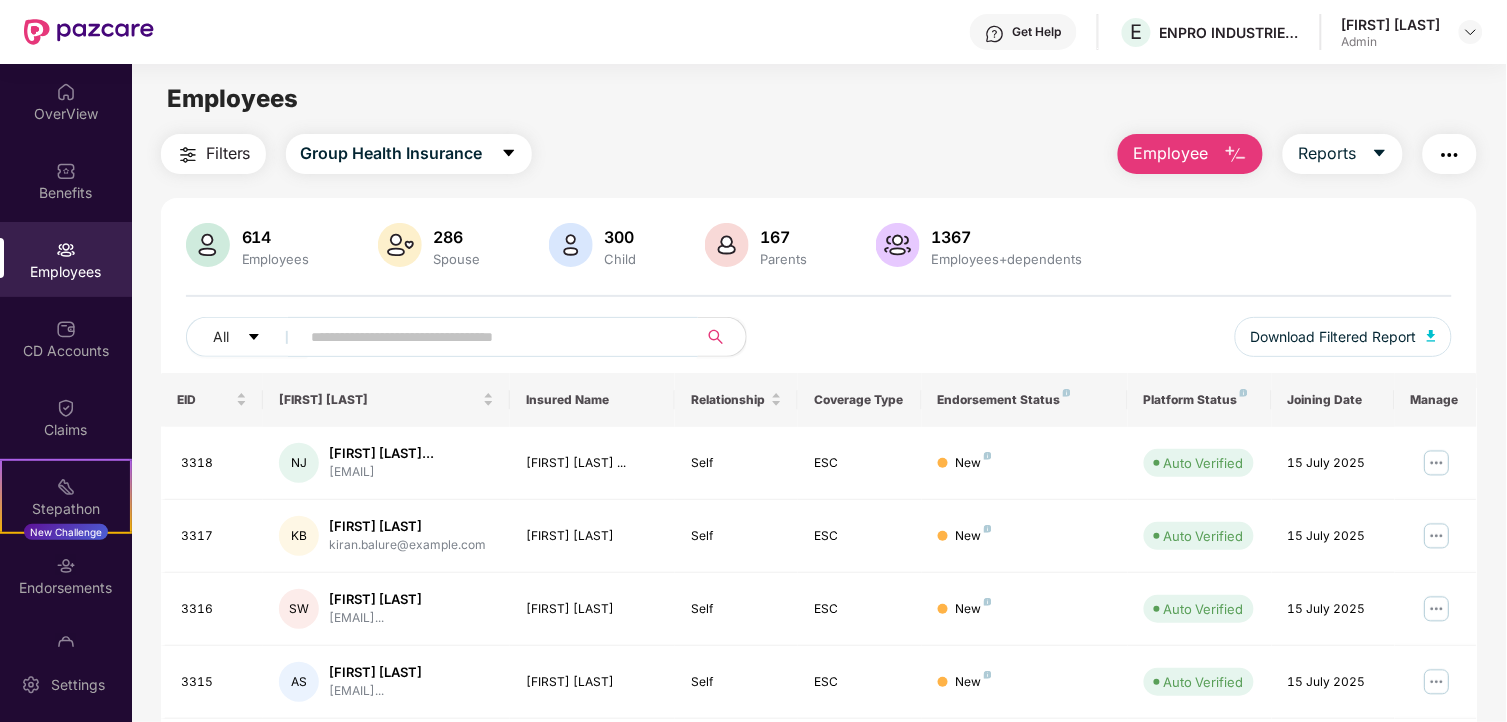 click at bounding box center (491, 337) 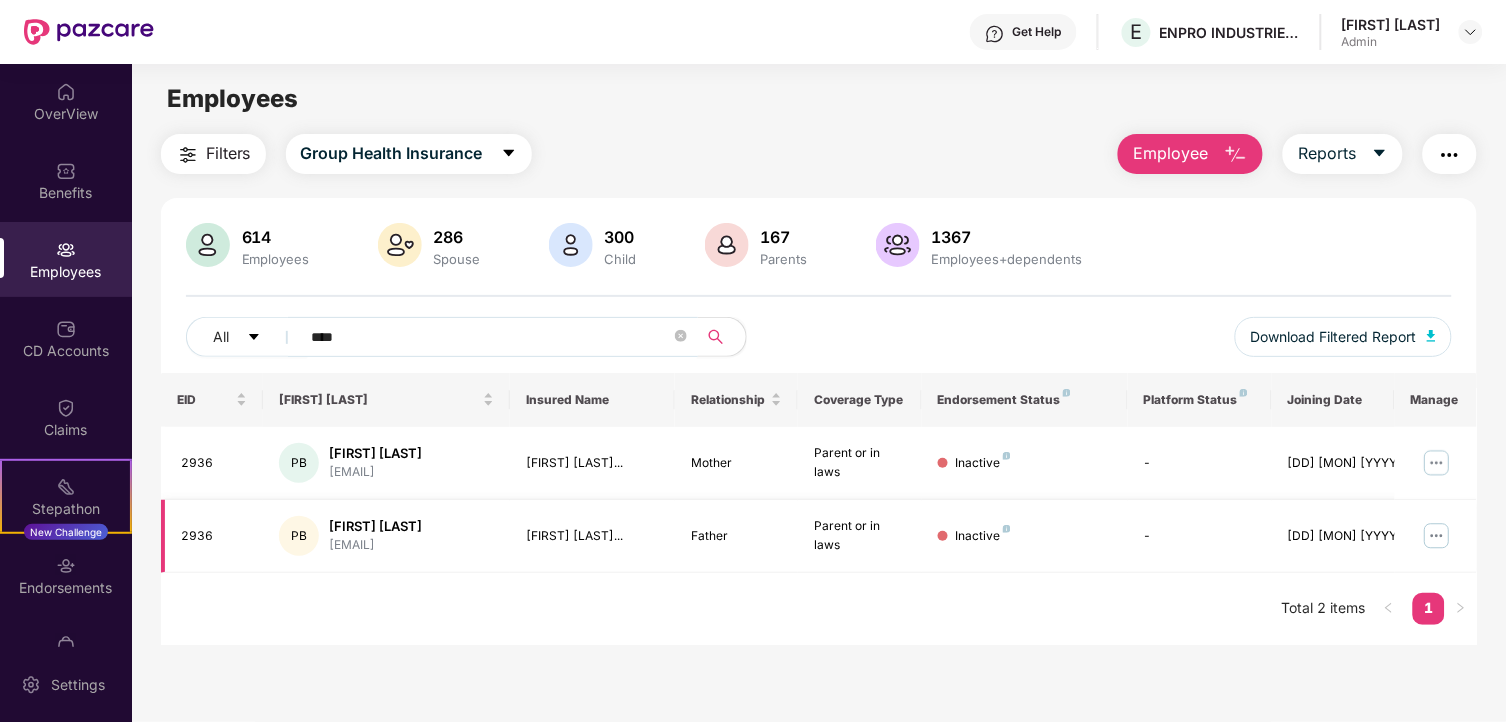 type on "****" 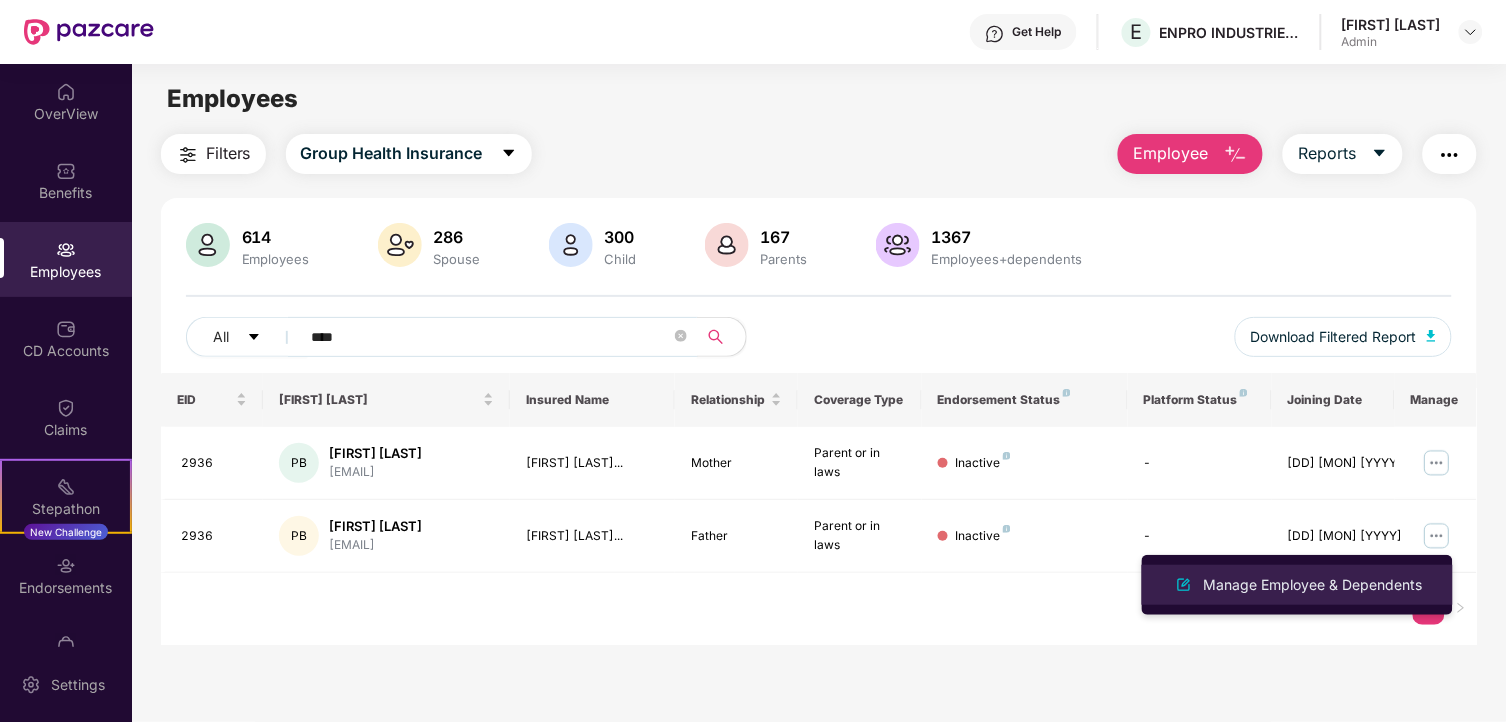 click on "Manage Employee & Dependents" at bounding box center [1313, 585] 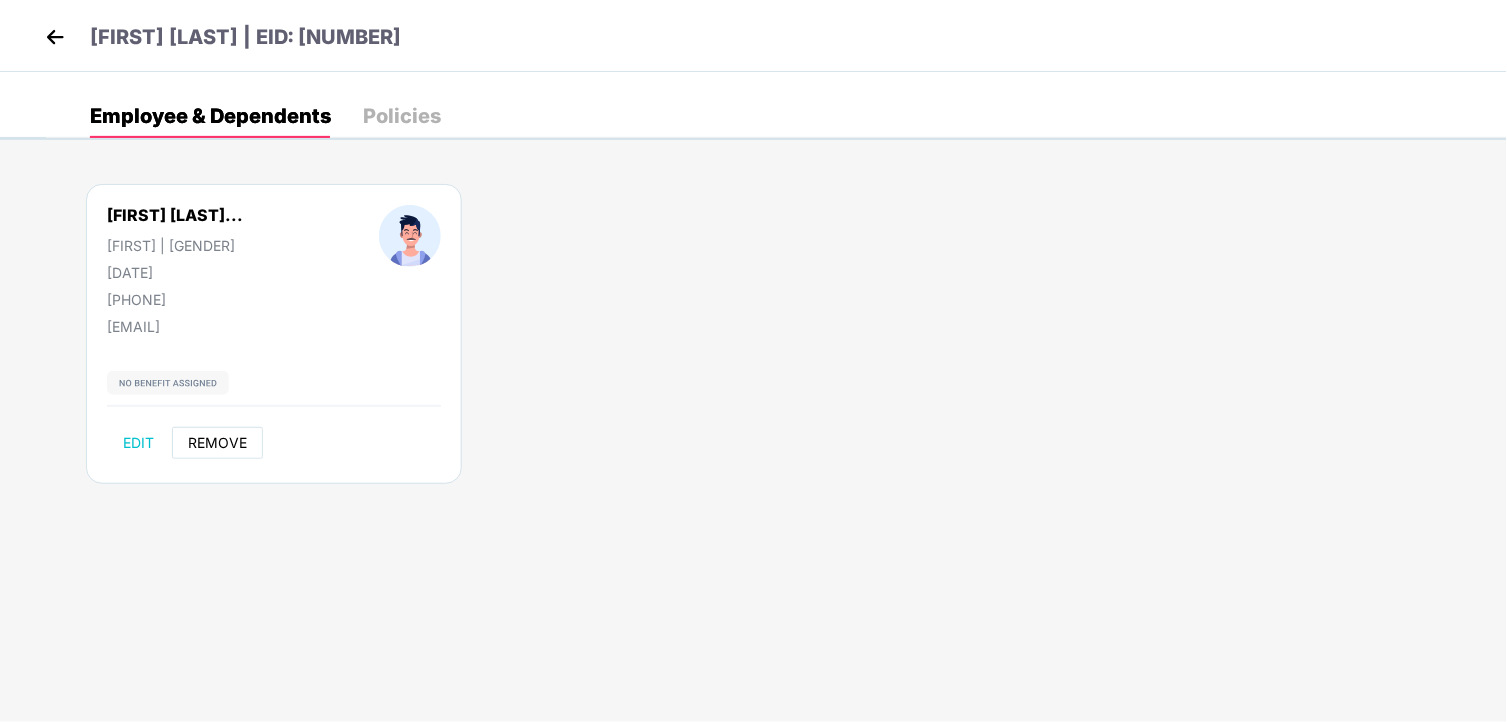 click on "REMOVE" at bounding box center [217, 443] 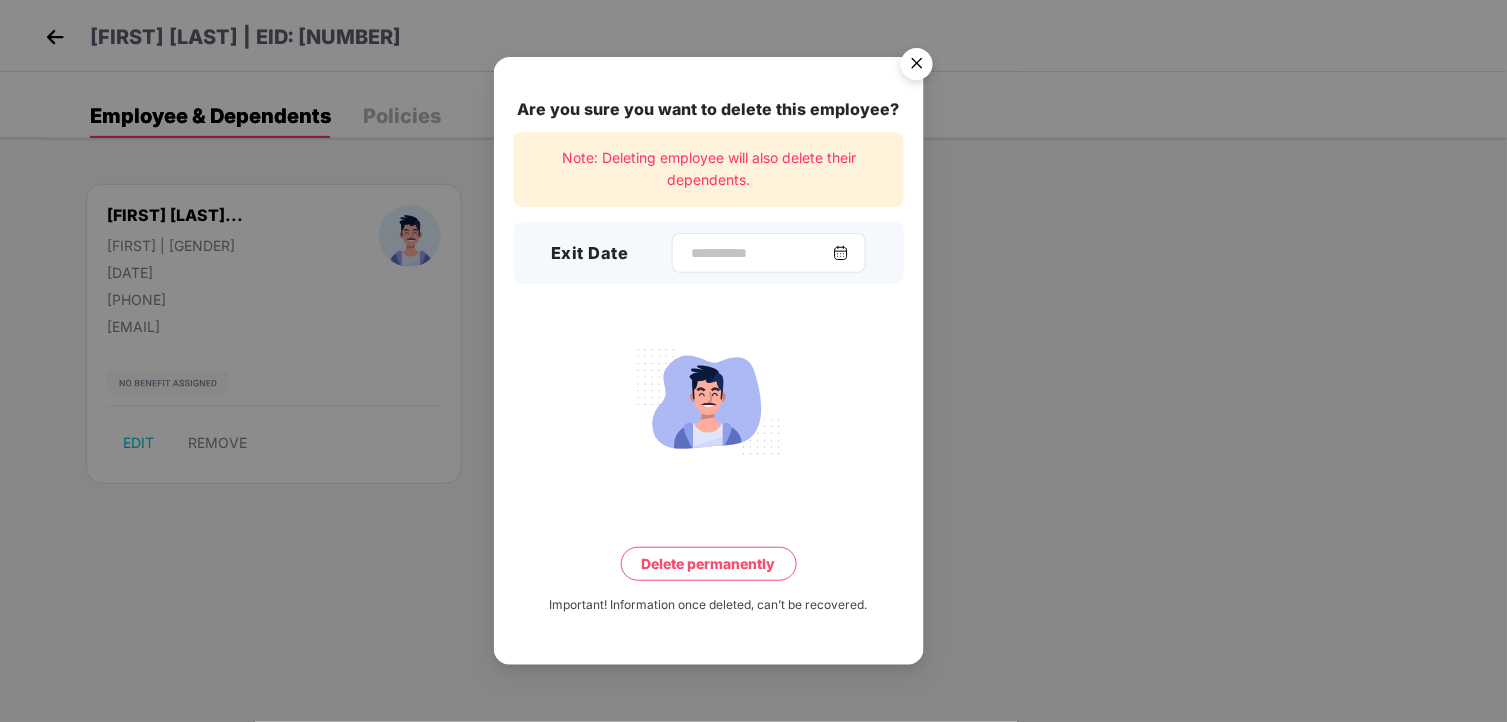 click at bounding box center [769, 253] 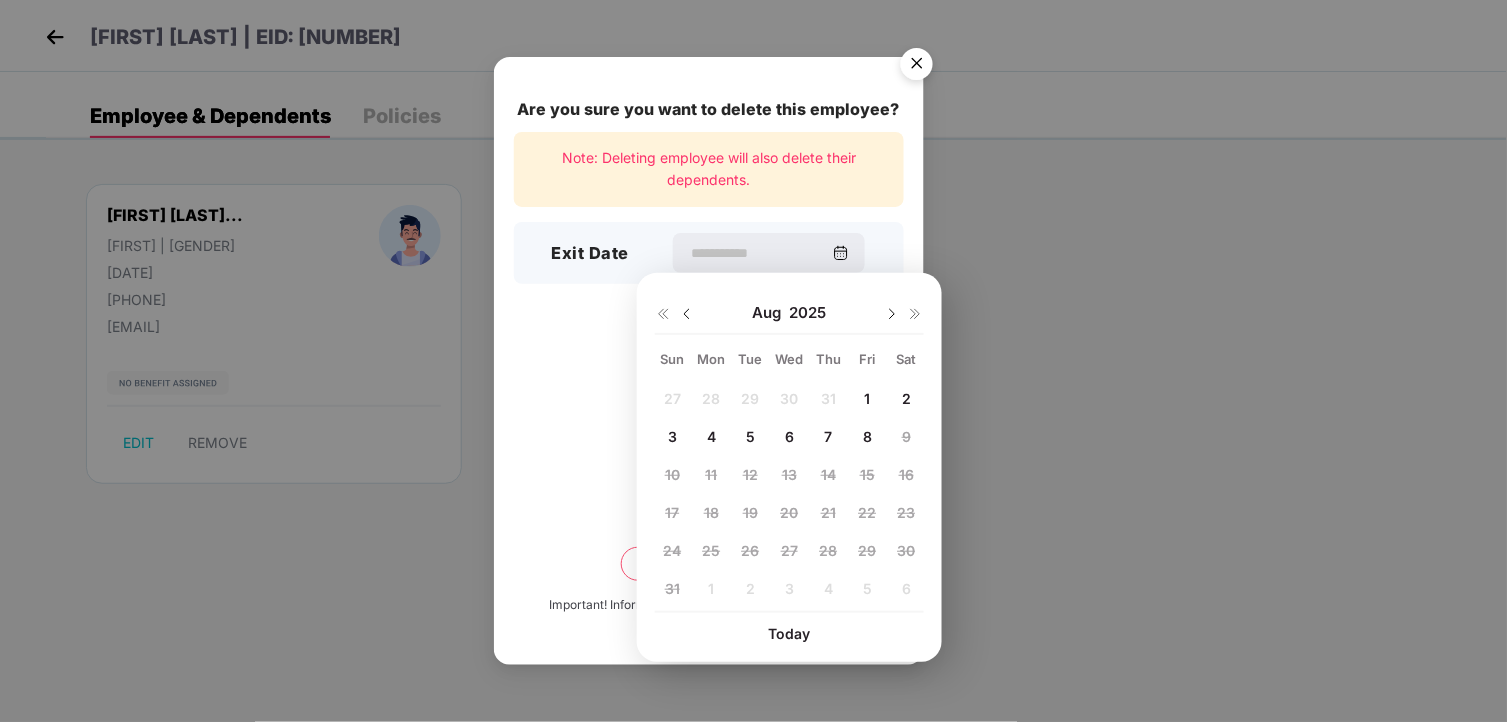 click on "4" at bounding box center [711, 436] 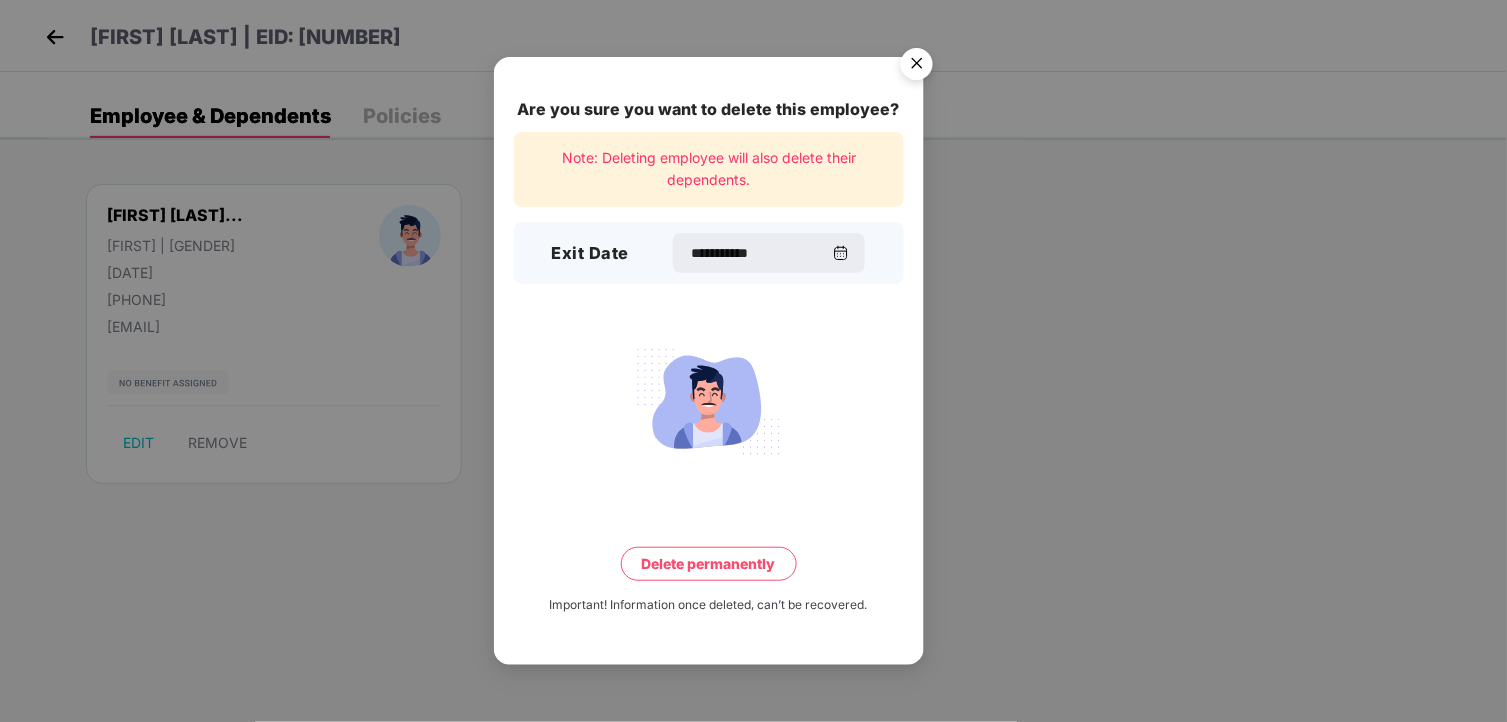 click on "Delete permanently" at bounding box center [709, 564] 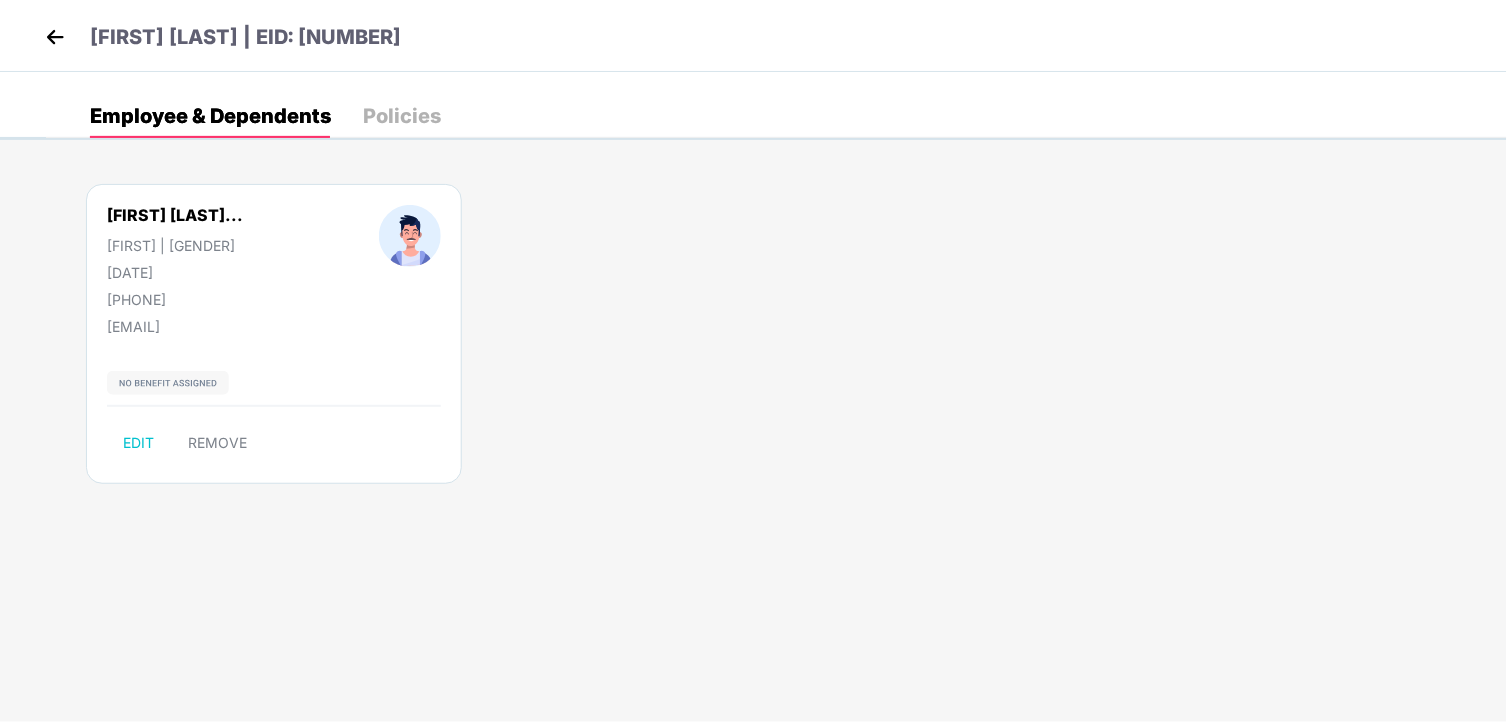 click at bounding box center [55, 37] 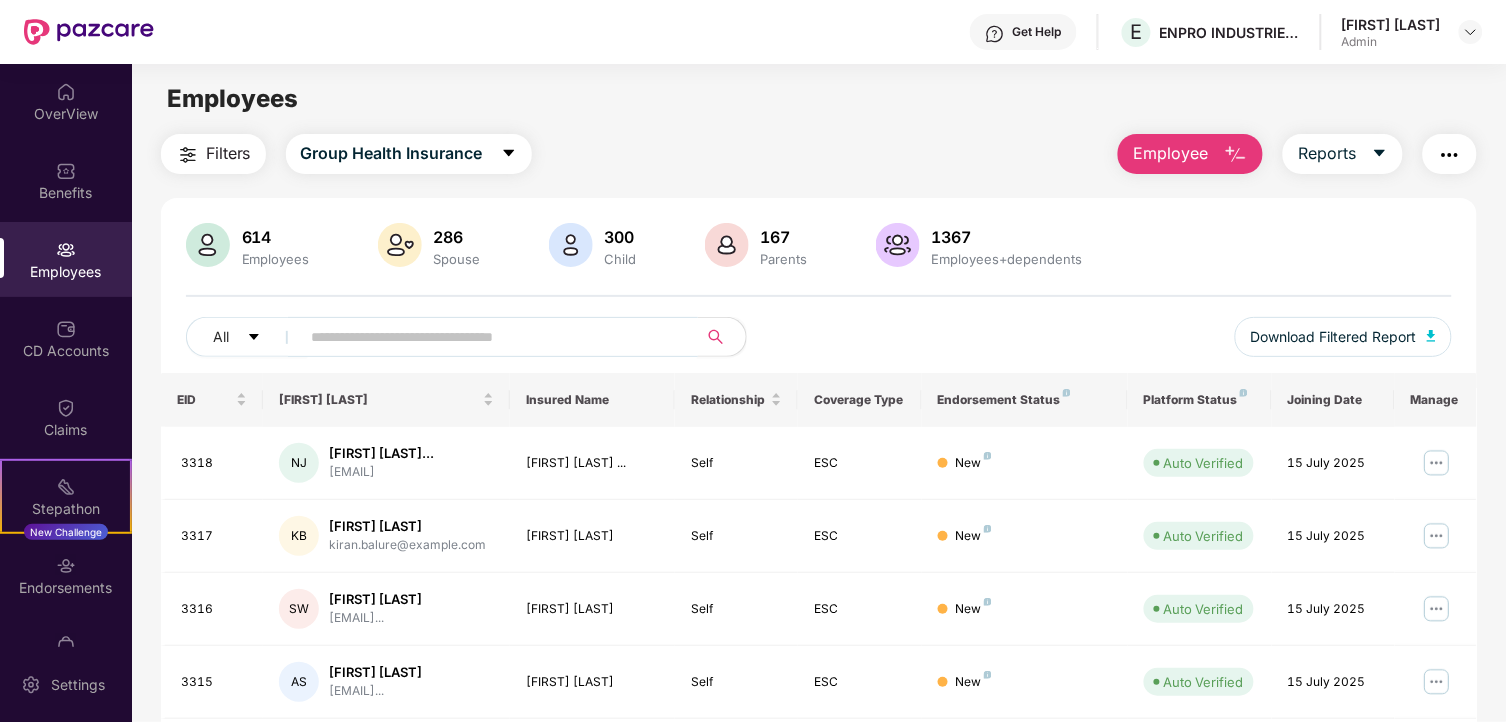 click at bounding box center (491, 337) 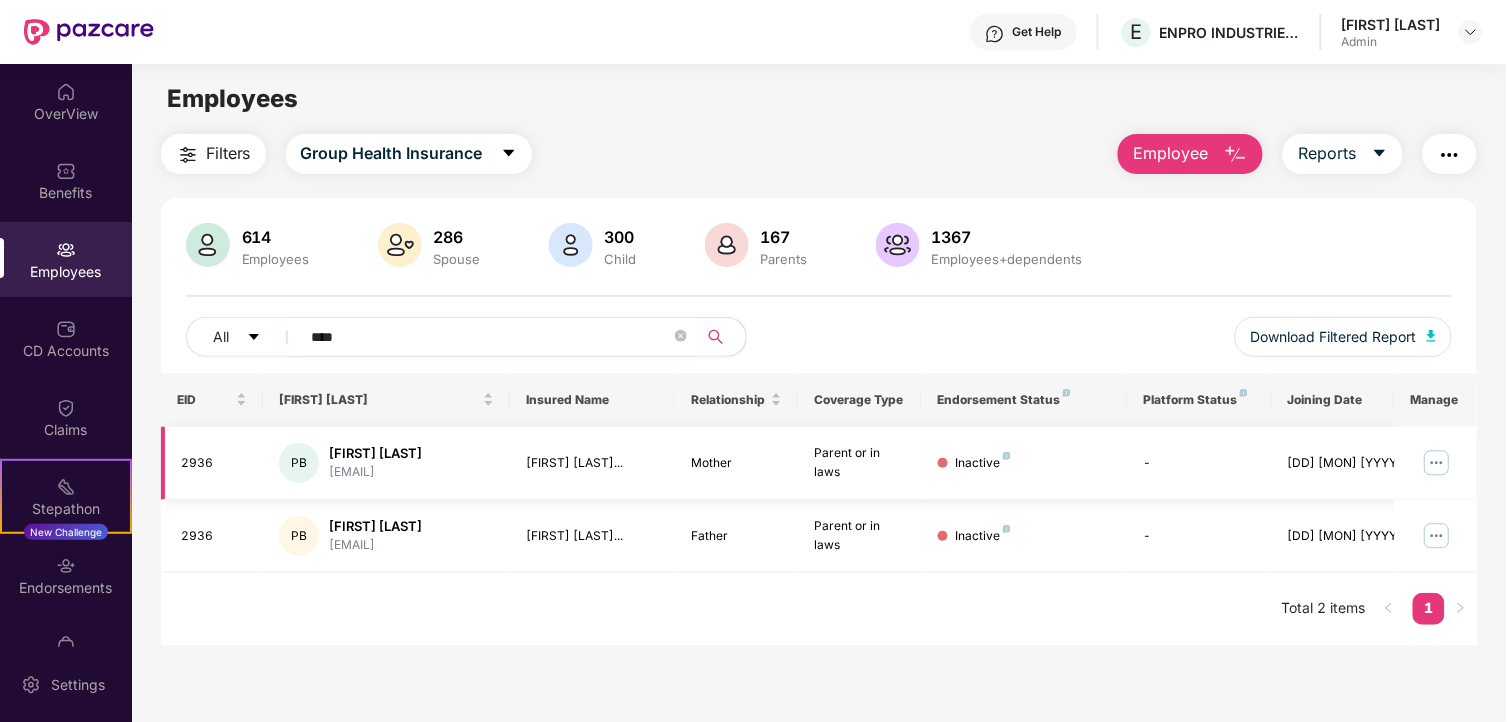 type on "****" 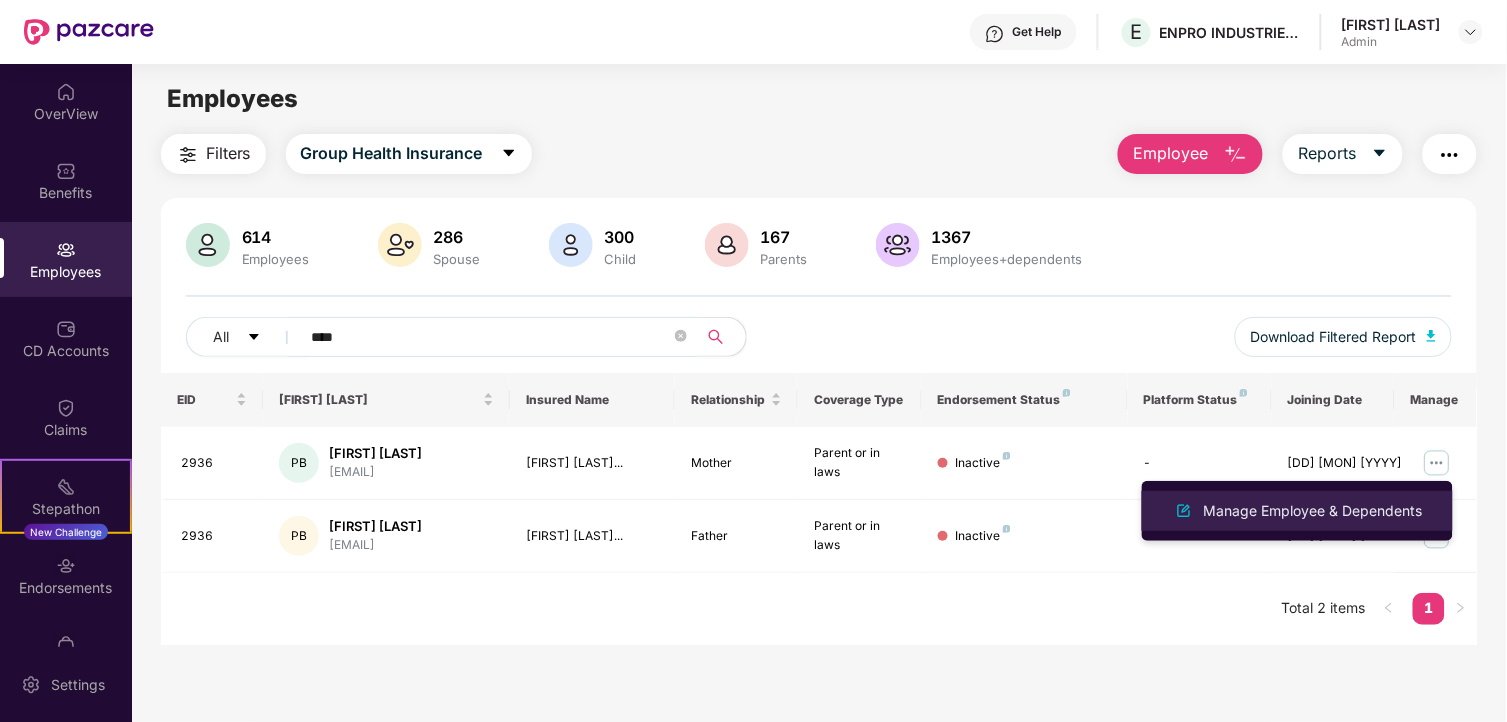click on "Manage Employee & Dependents" at bounding box center (1297, 511) 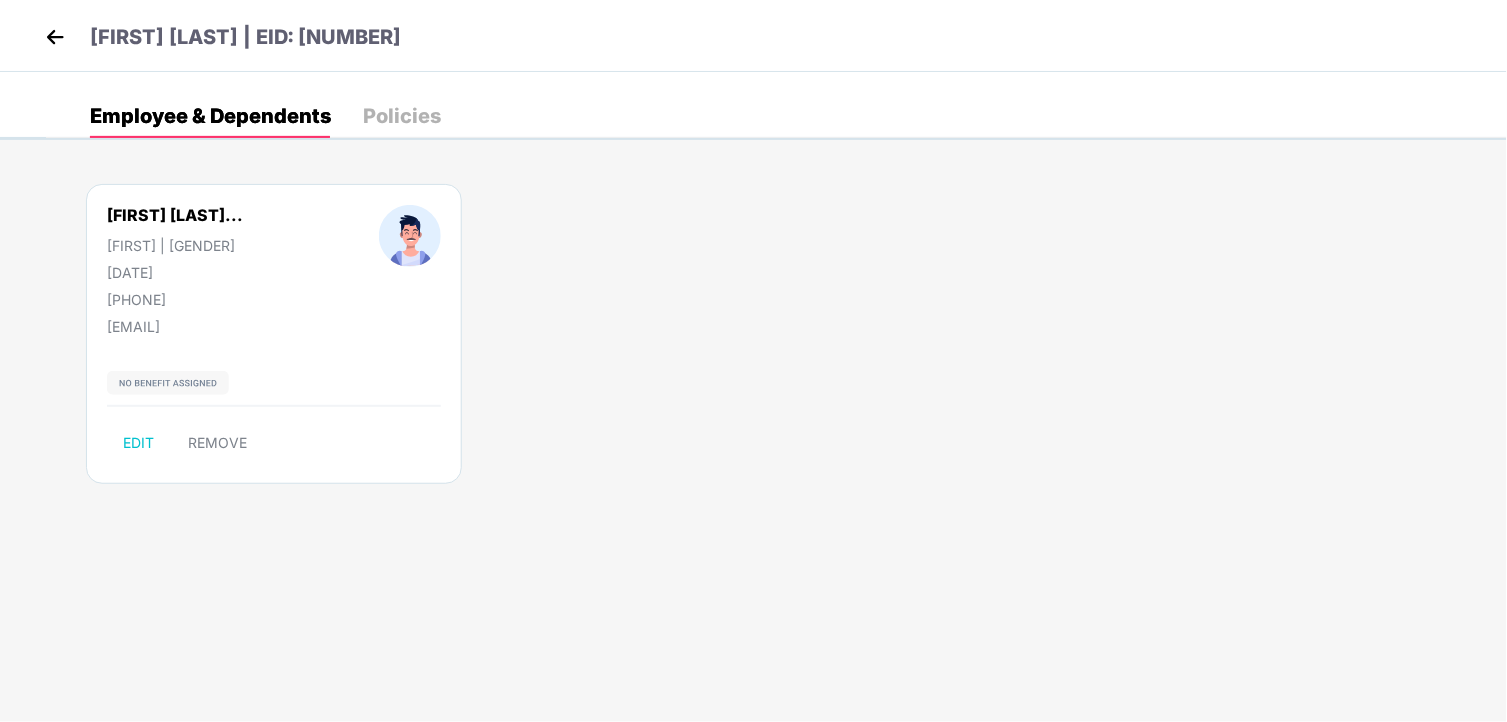 click at bounding box center [55, 37] 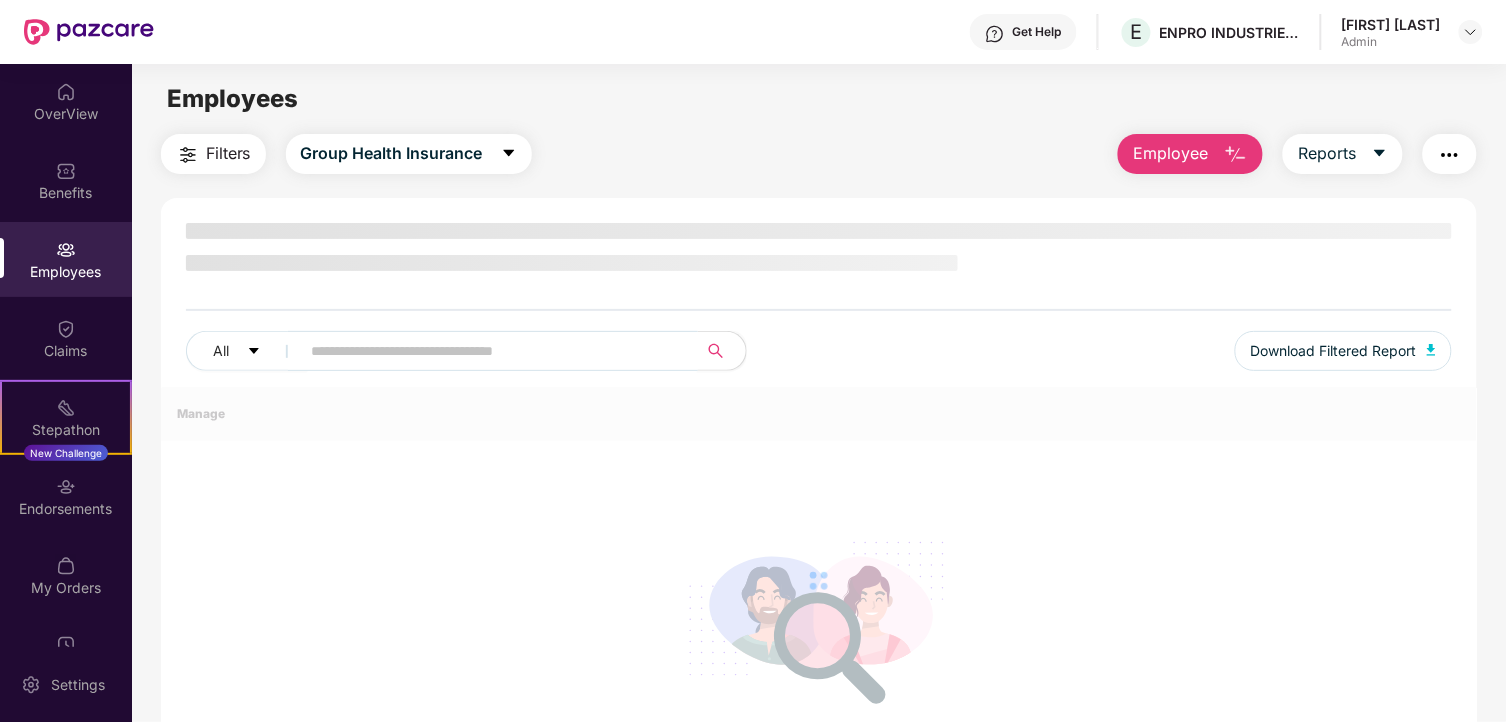 click on "All Download Filtered Report" at bounding box center [819, 305] 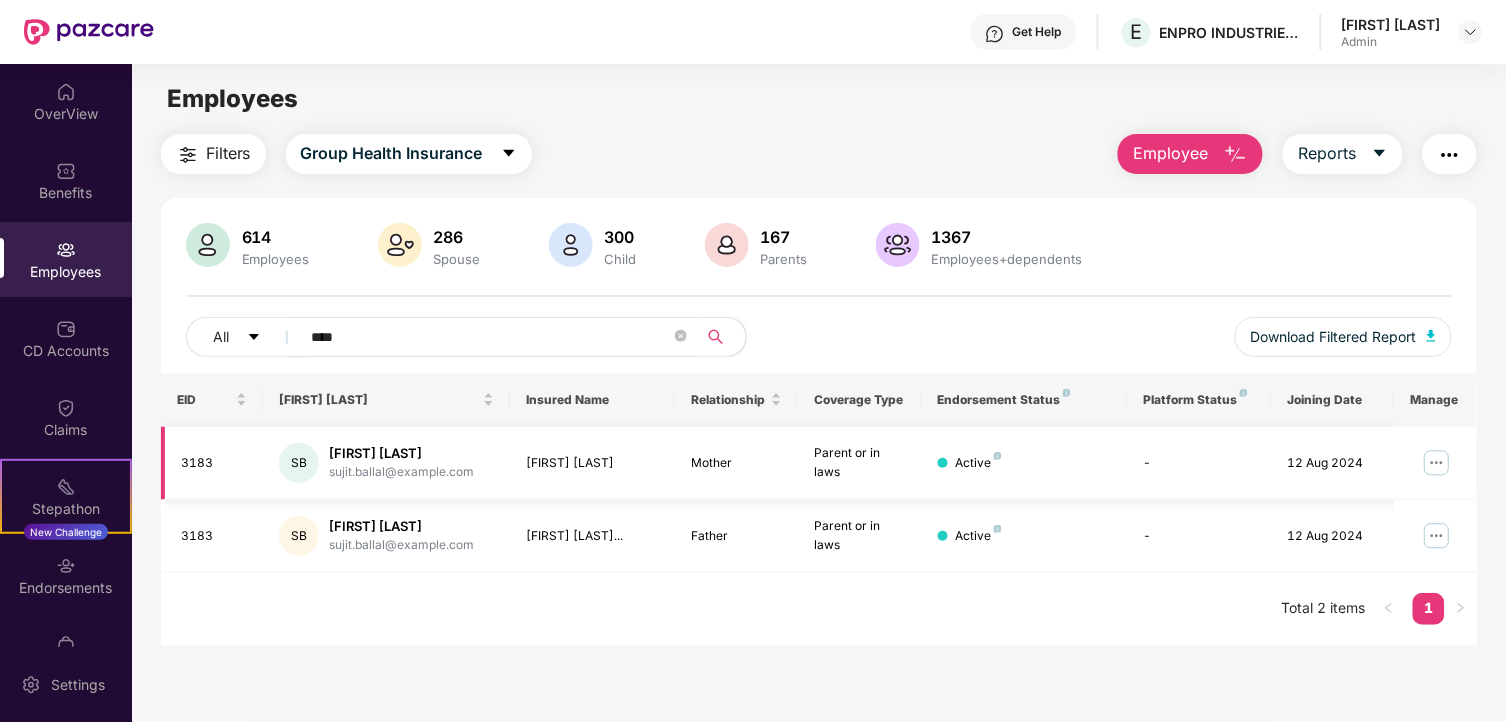 type on "****" 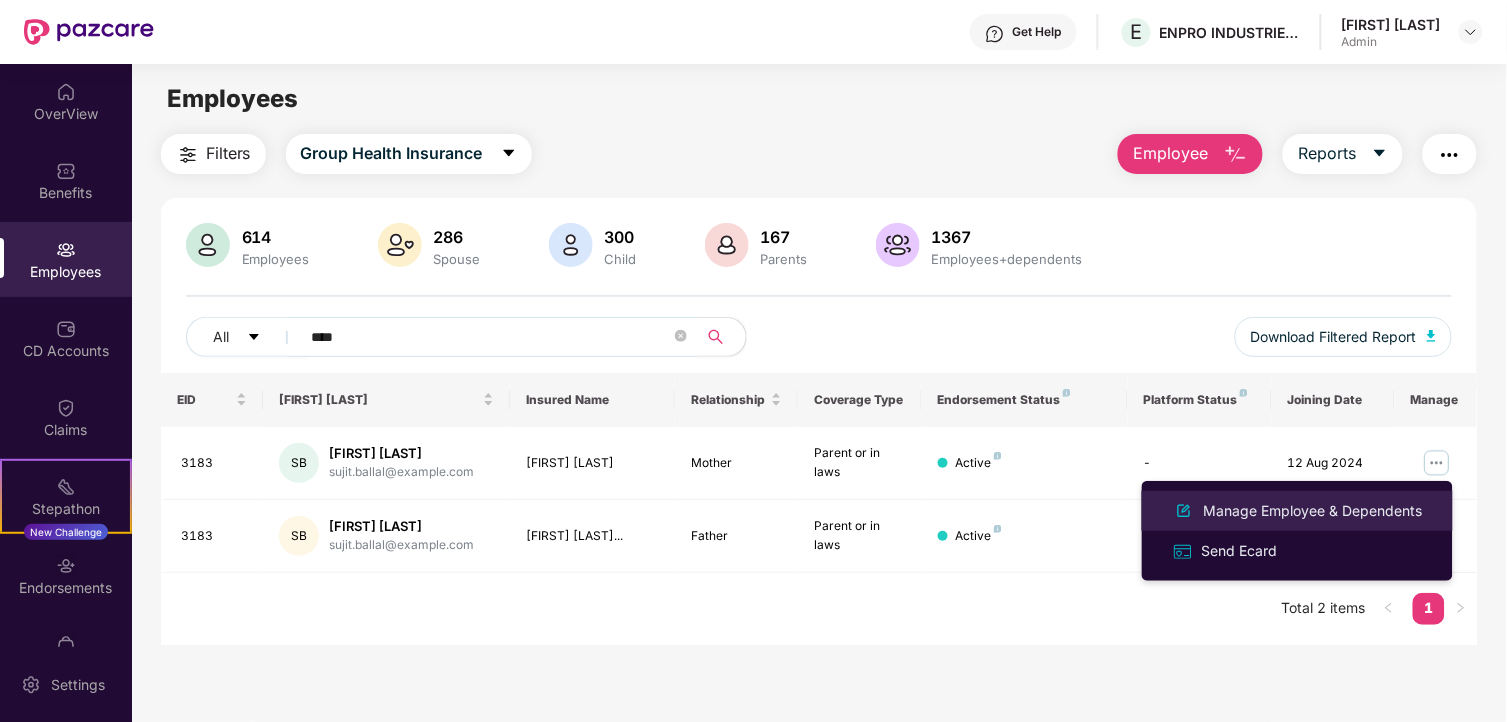 click on "Manage Employee & Dependents" at bounding box center [1313, 511] 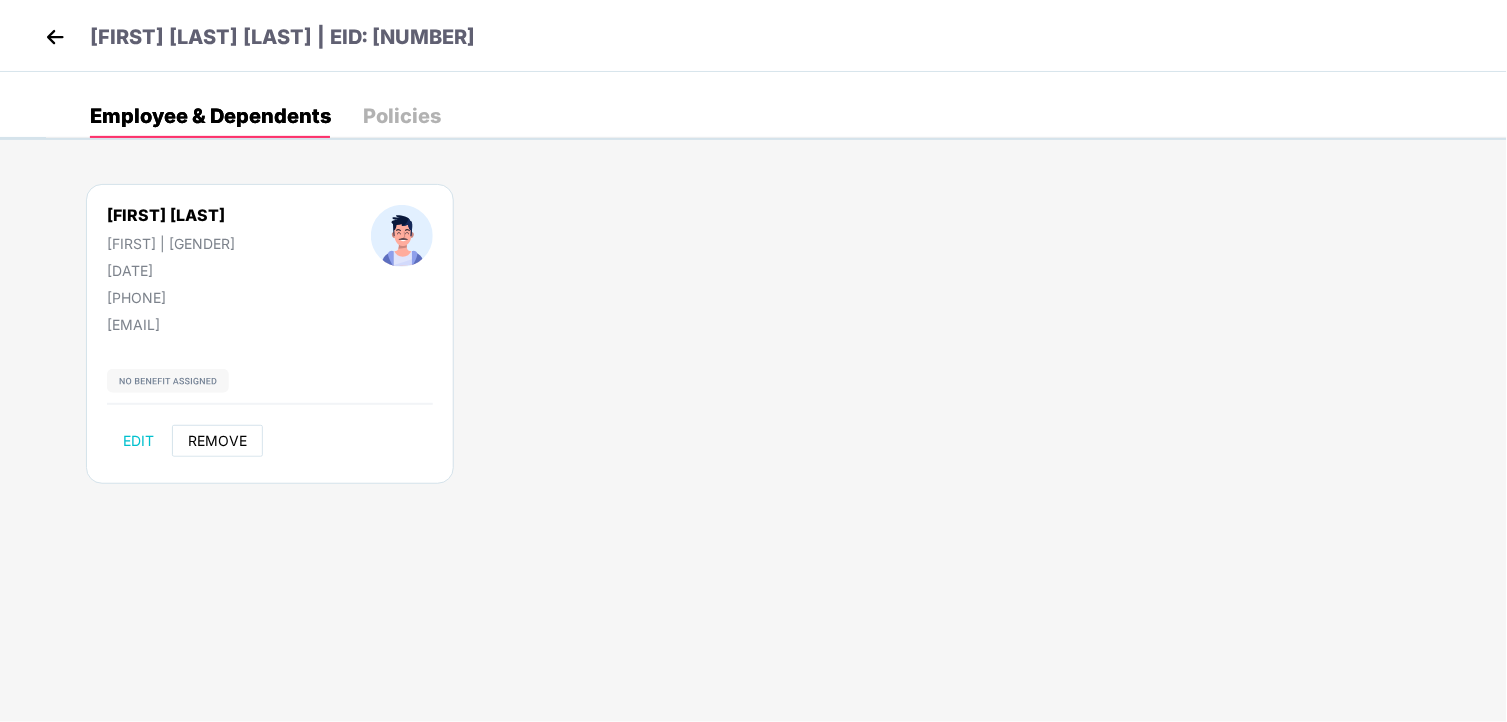 click on "REMOVE" at bounding box center [217, 441] 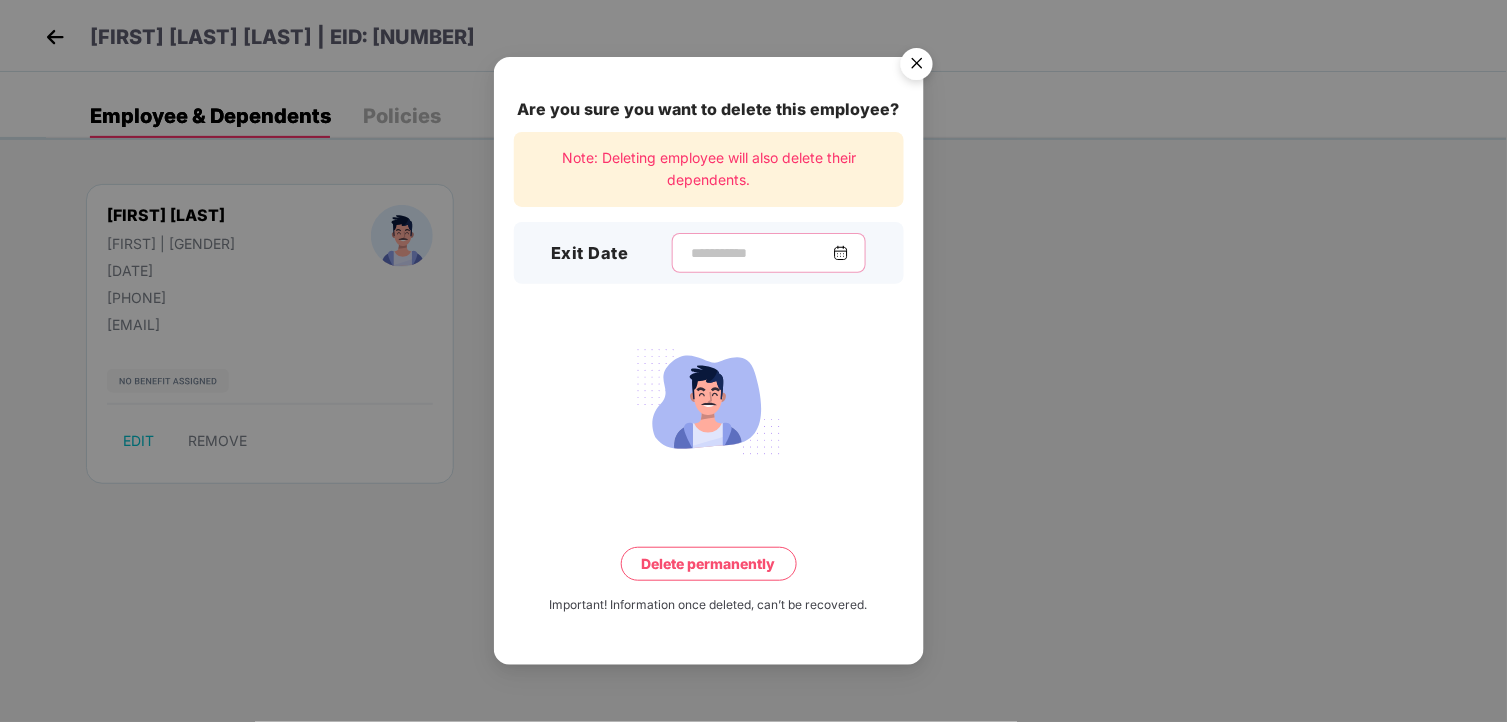 click at bounding box center [761, 253] 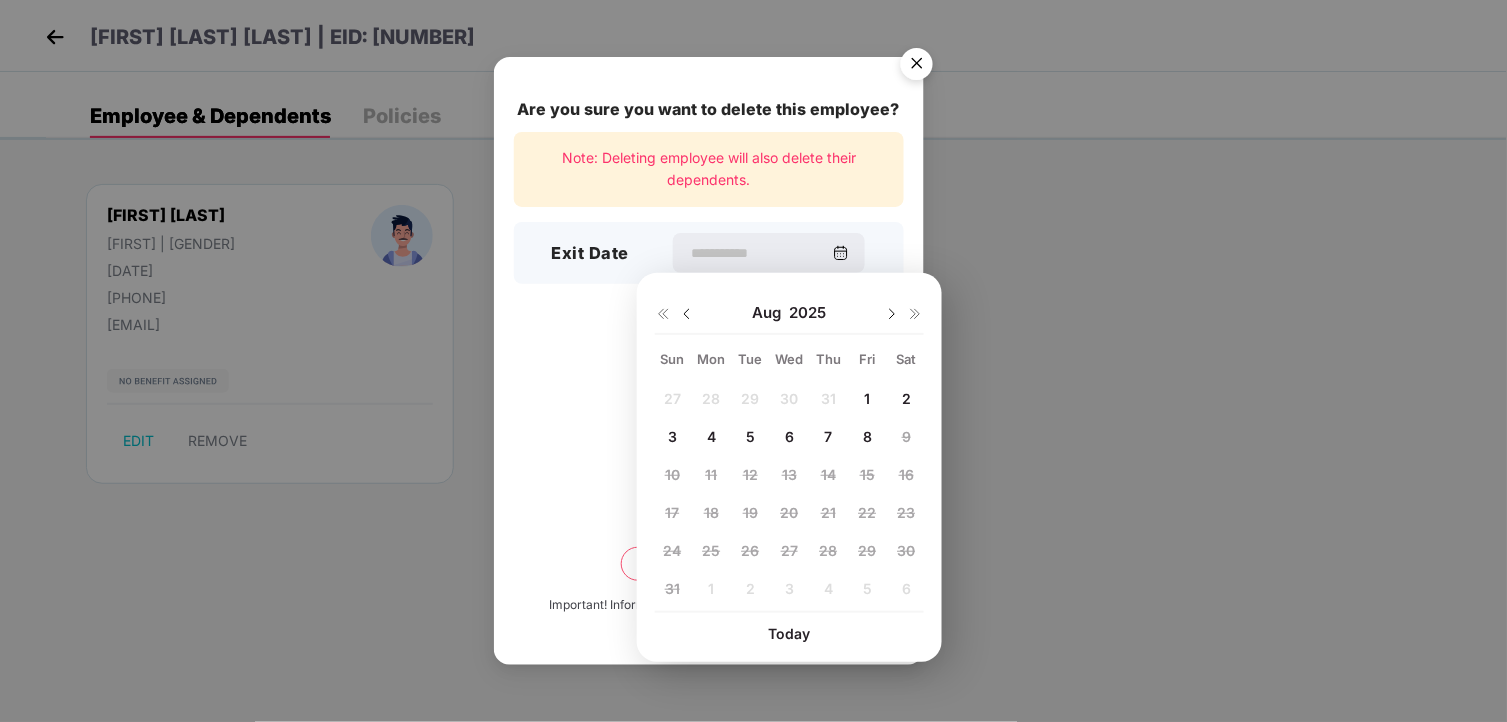 click on "4" at bounding box center (711, 436) 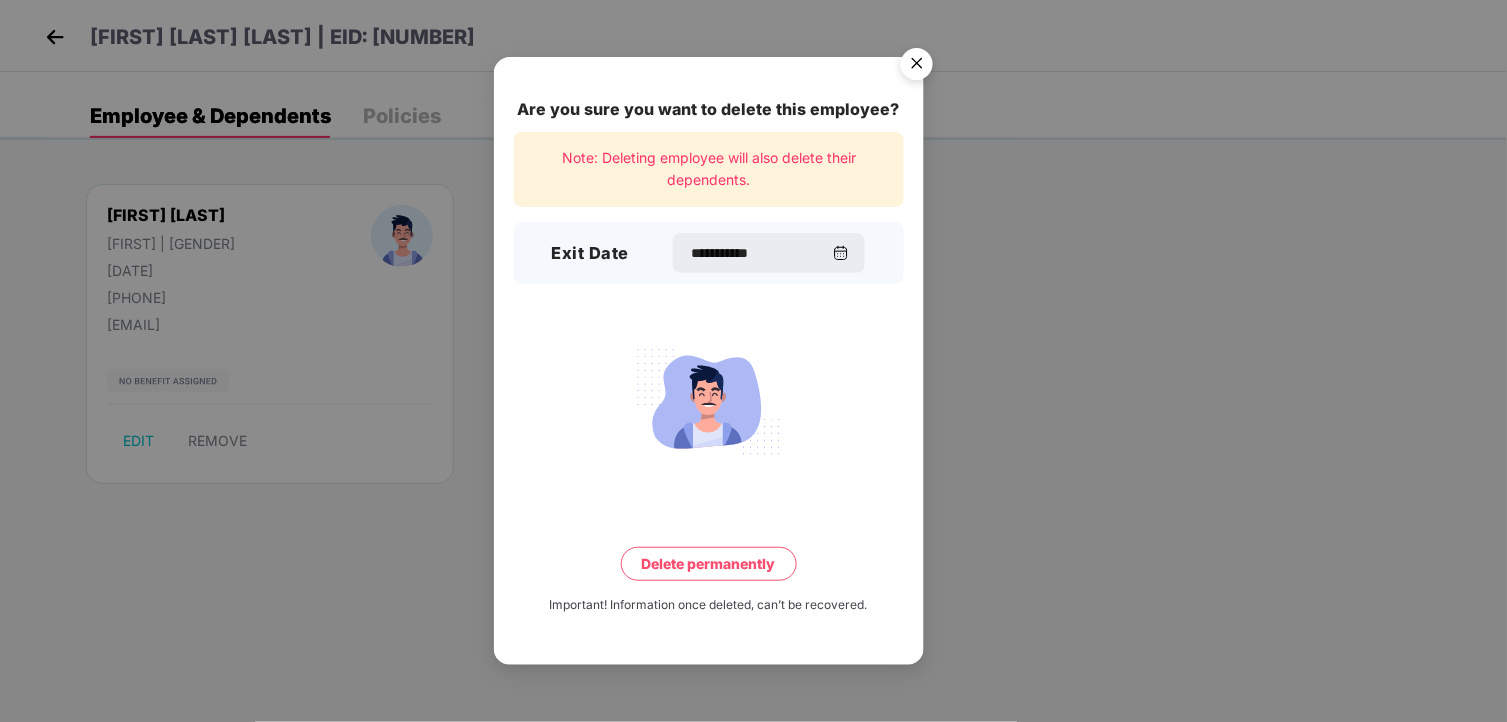 click on "Delete permanently" at bounding box center [709, 564] 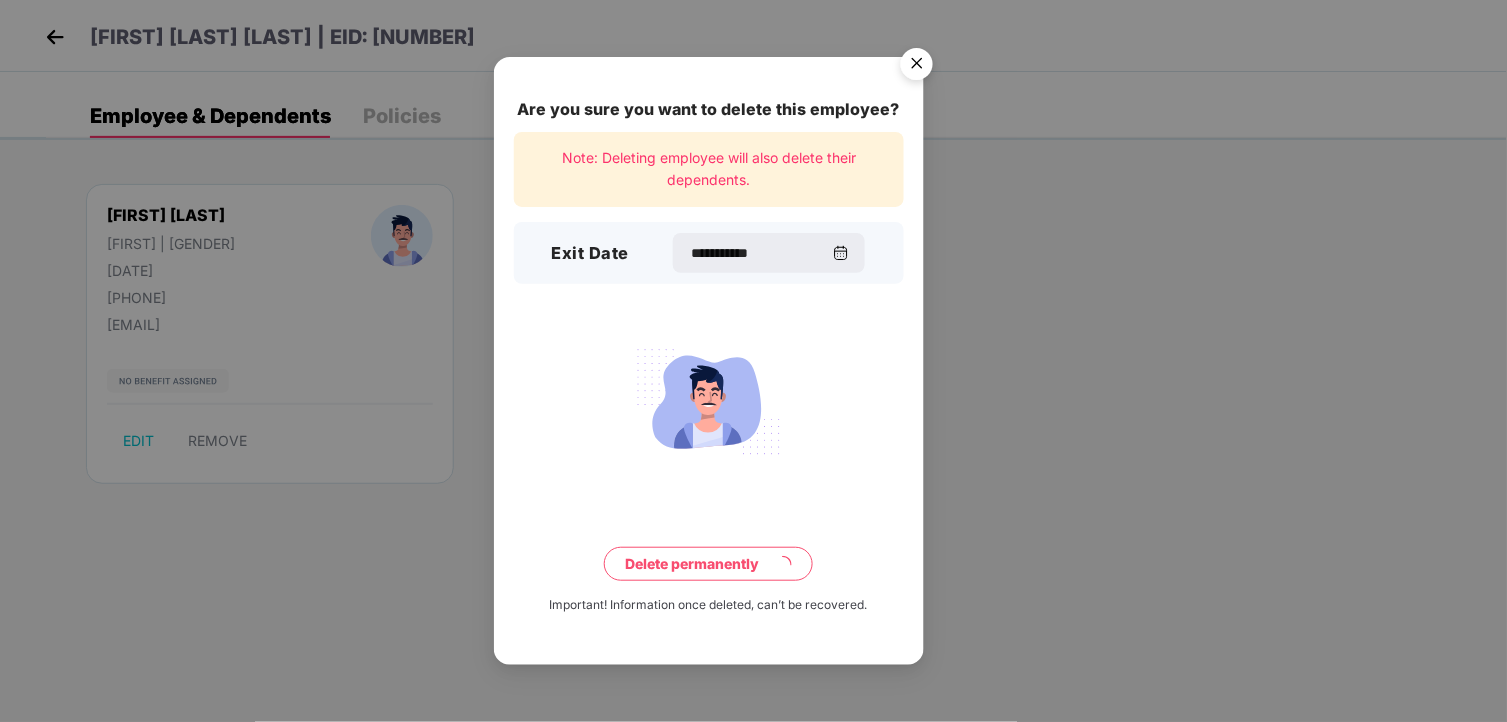 click on "Delete permanently" at bounding box center [708, 564] 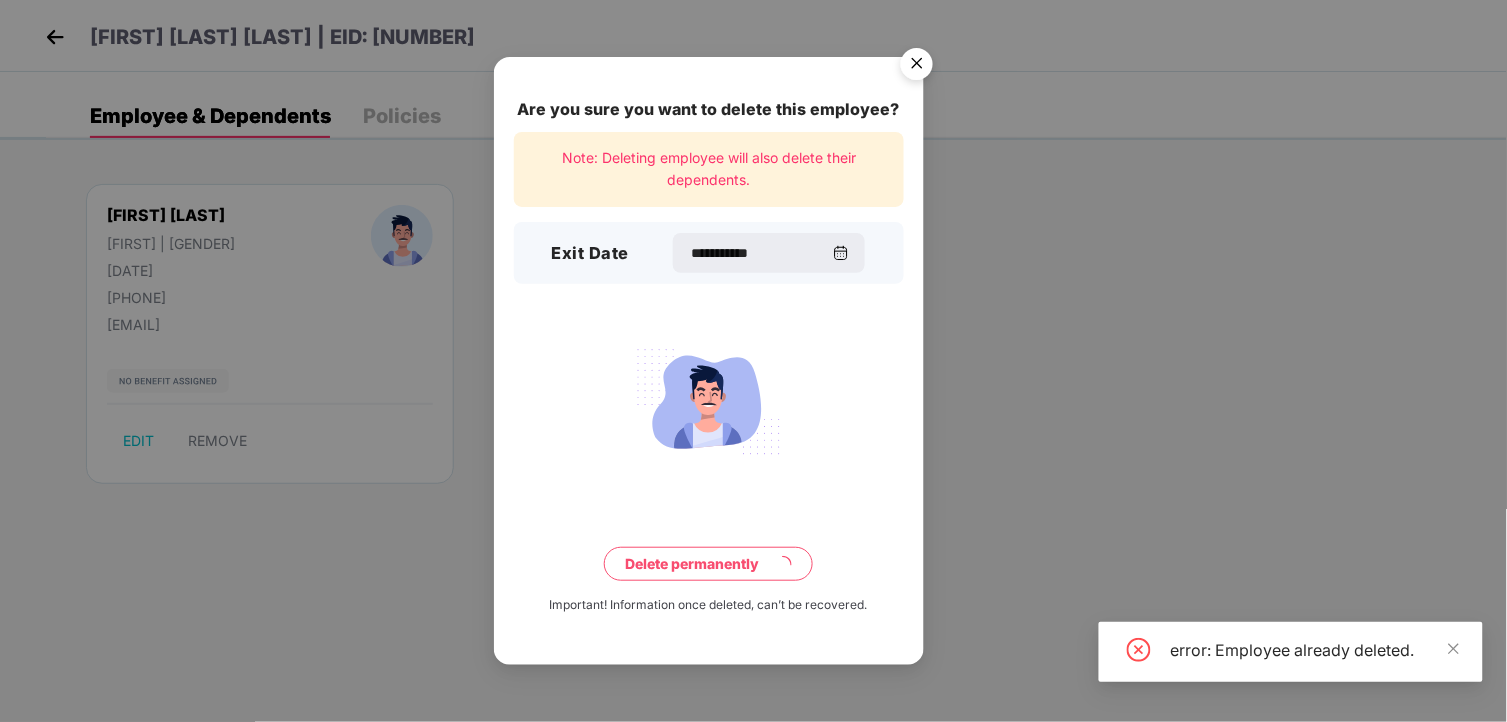 click at bounding box center (917, 67) 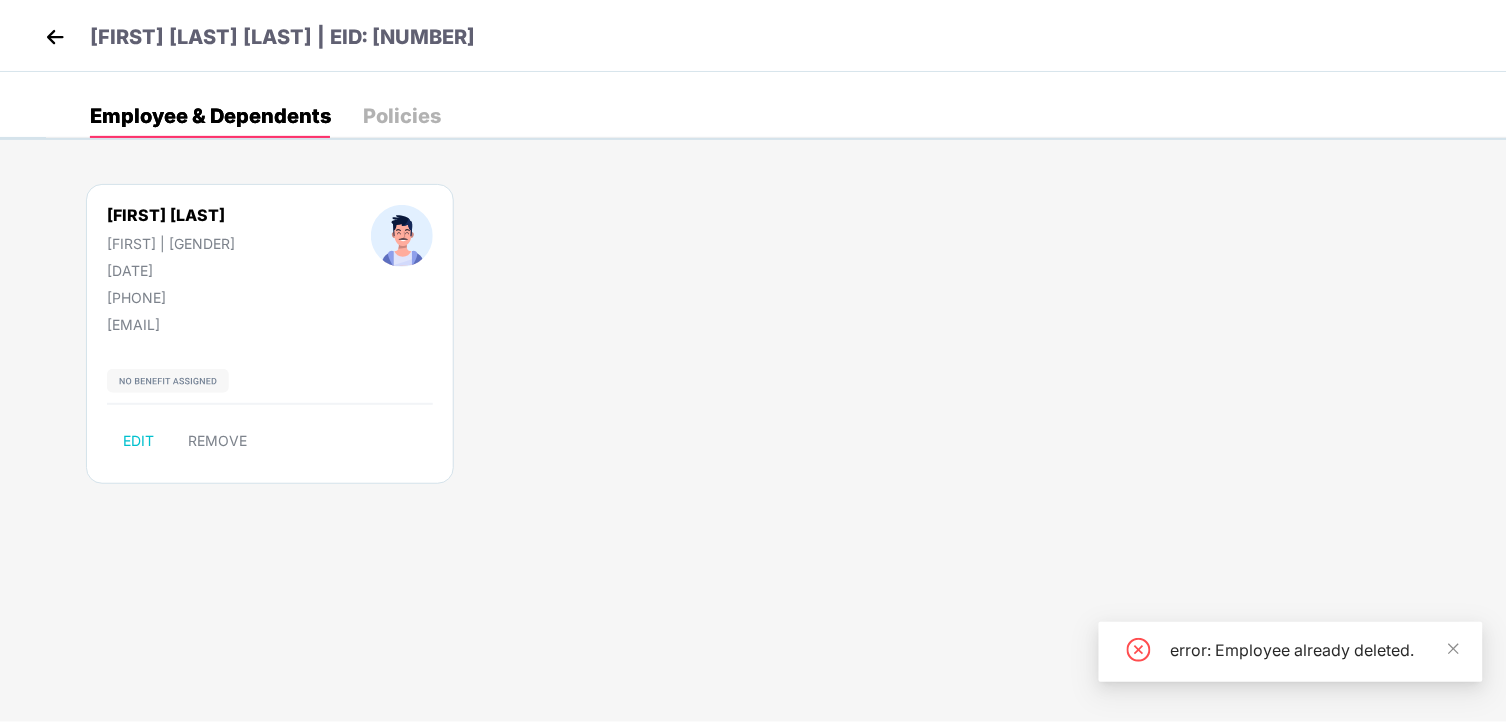 click on "[FIRST] [LAST] [LAST] | EID: [NUMBER]" at bounding box center [753, 36] 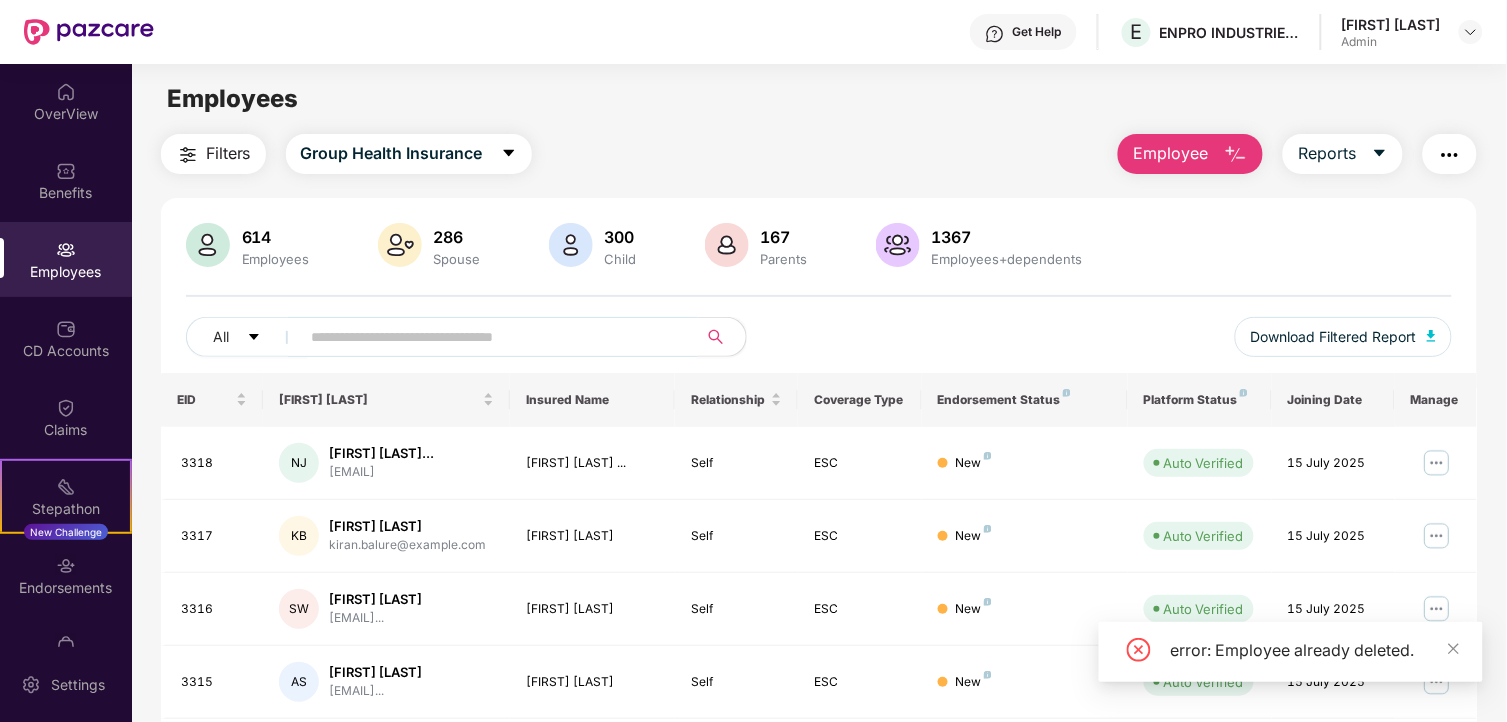 click at bounding box center (491, 337) 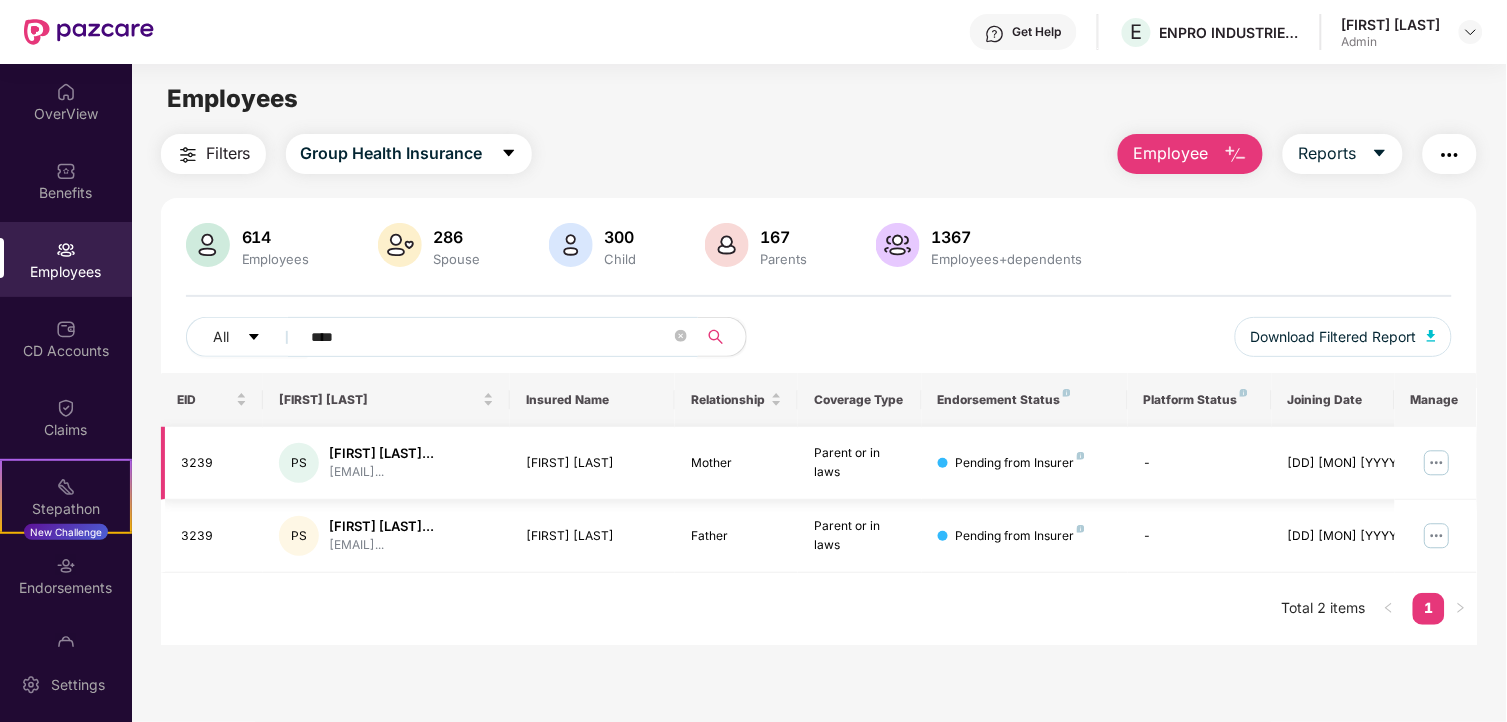 type on "****" 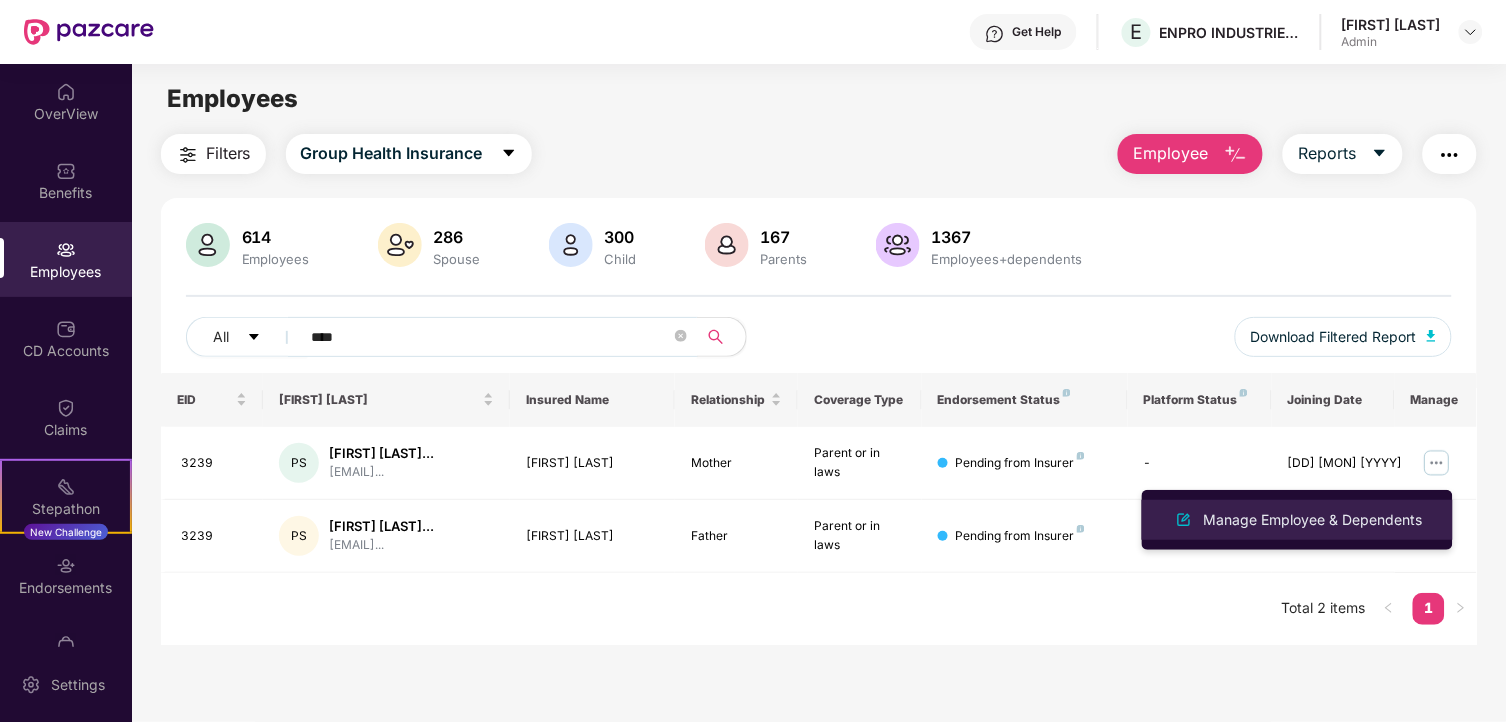click on "Manage Employee & Dependents" at bounding box center (1313, 520) 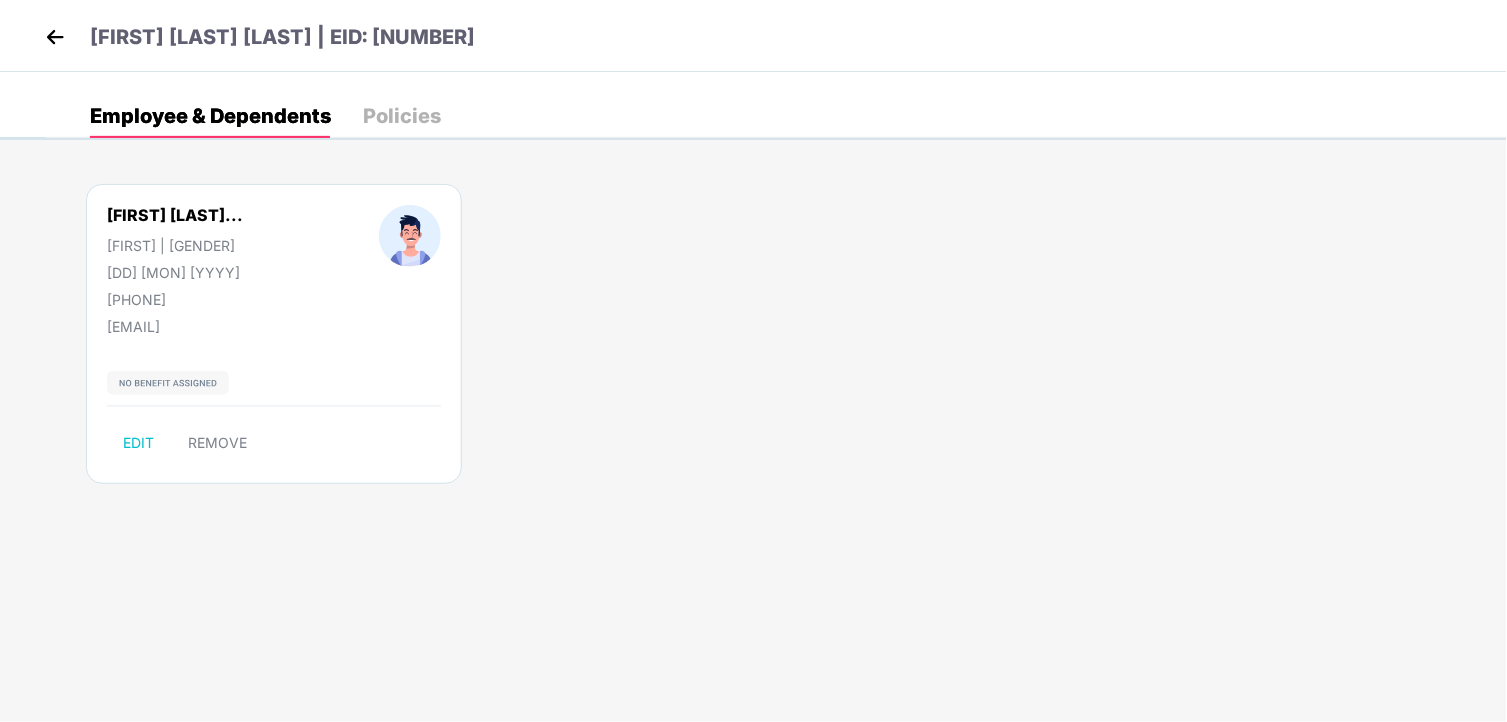 click at bounding box center [55, 37] 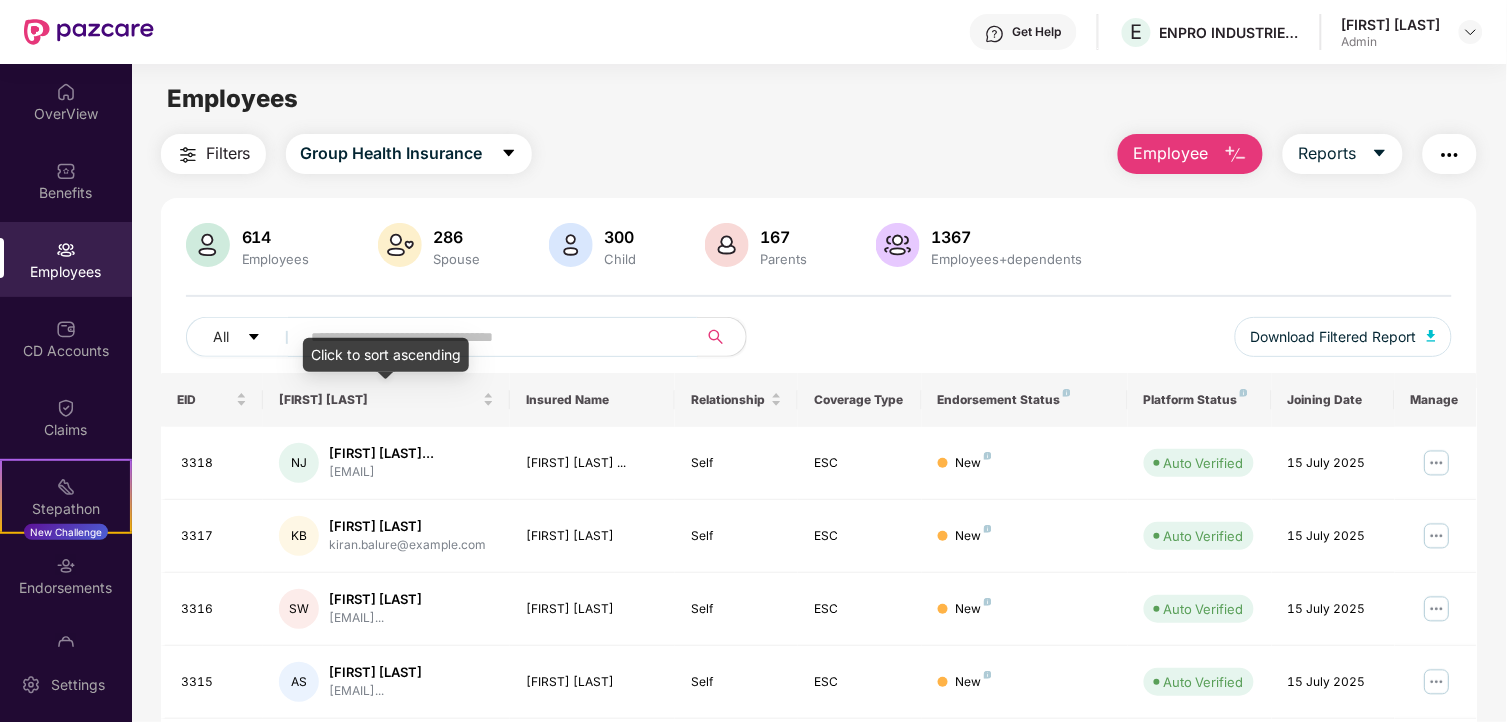 click on "Click to sort ascending" at bounding box center [386, 355] 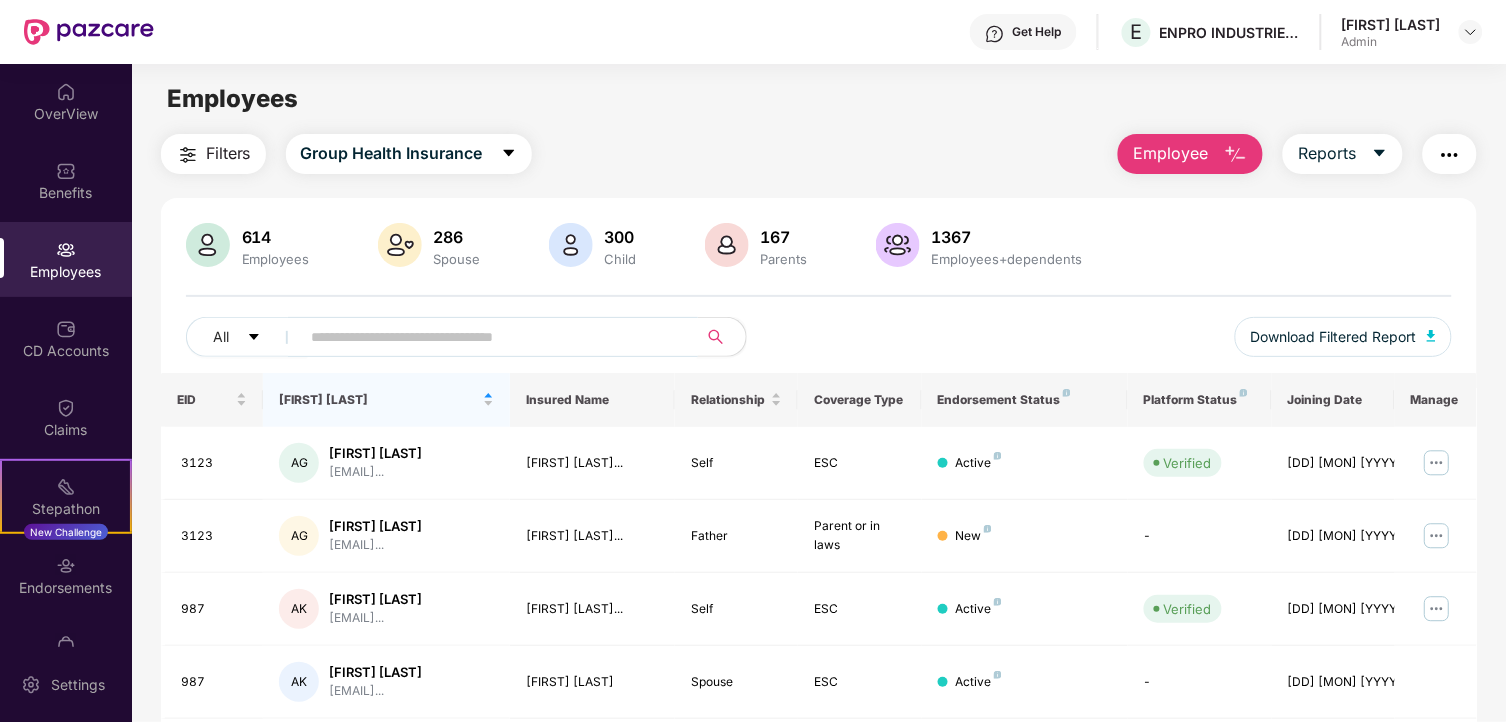 click at bounding box center [491, 337] 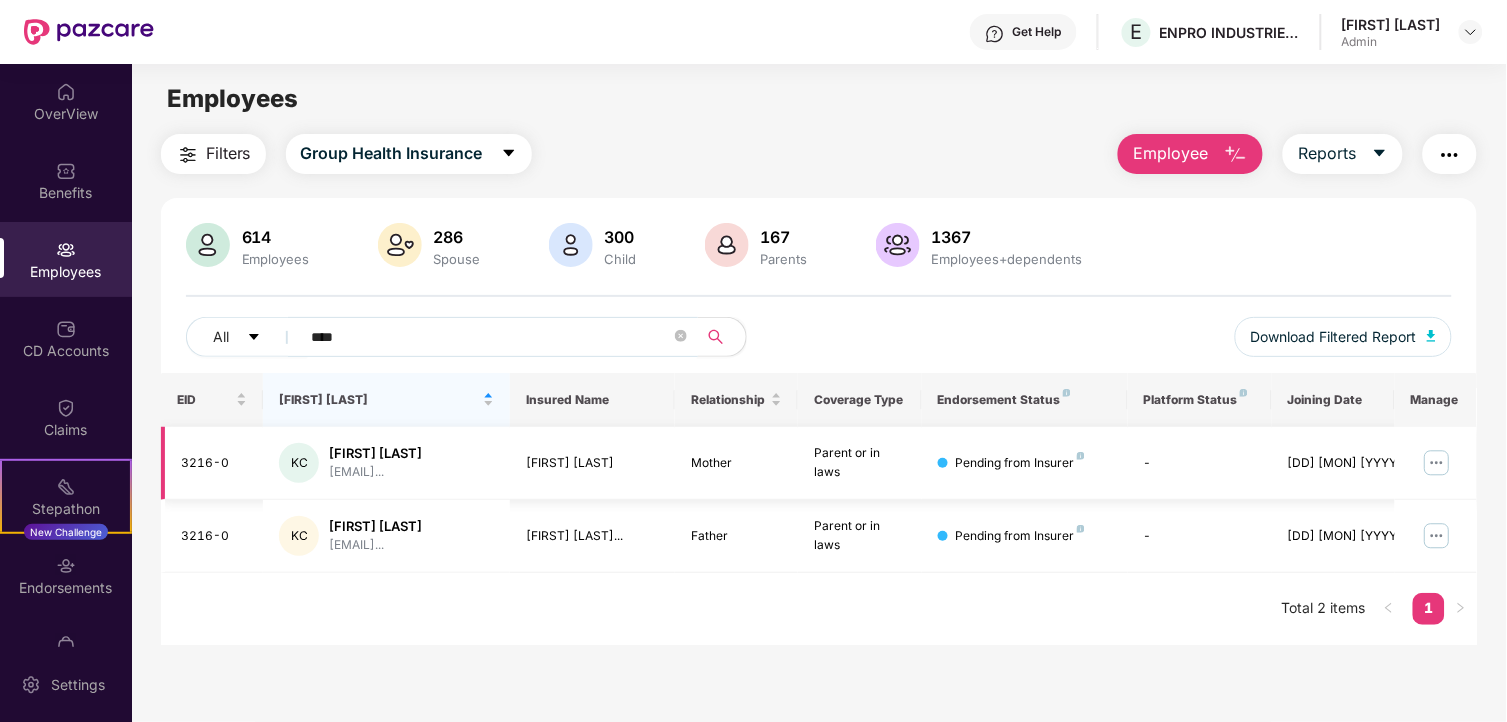 type on "****" 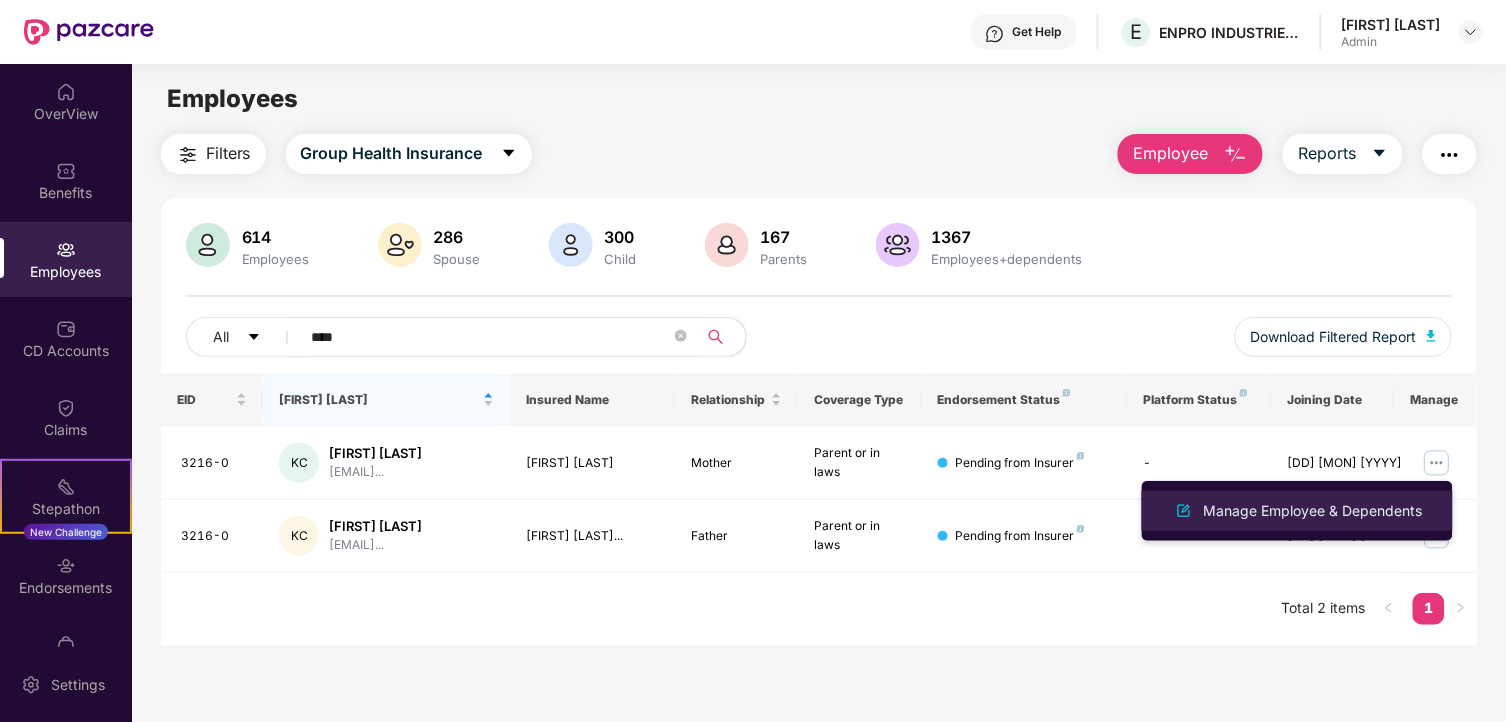 click on "Manage Employee & Dependents" at bounding box center (1313, 511) 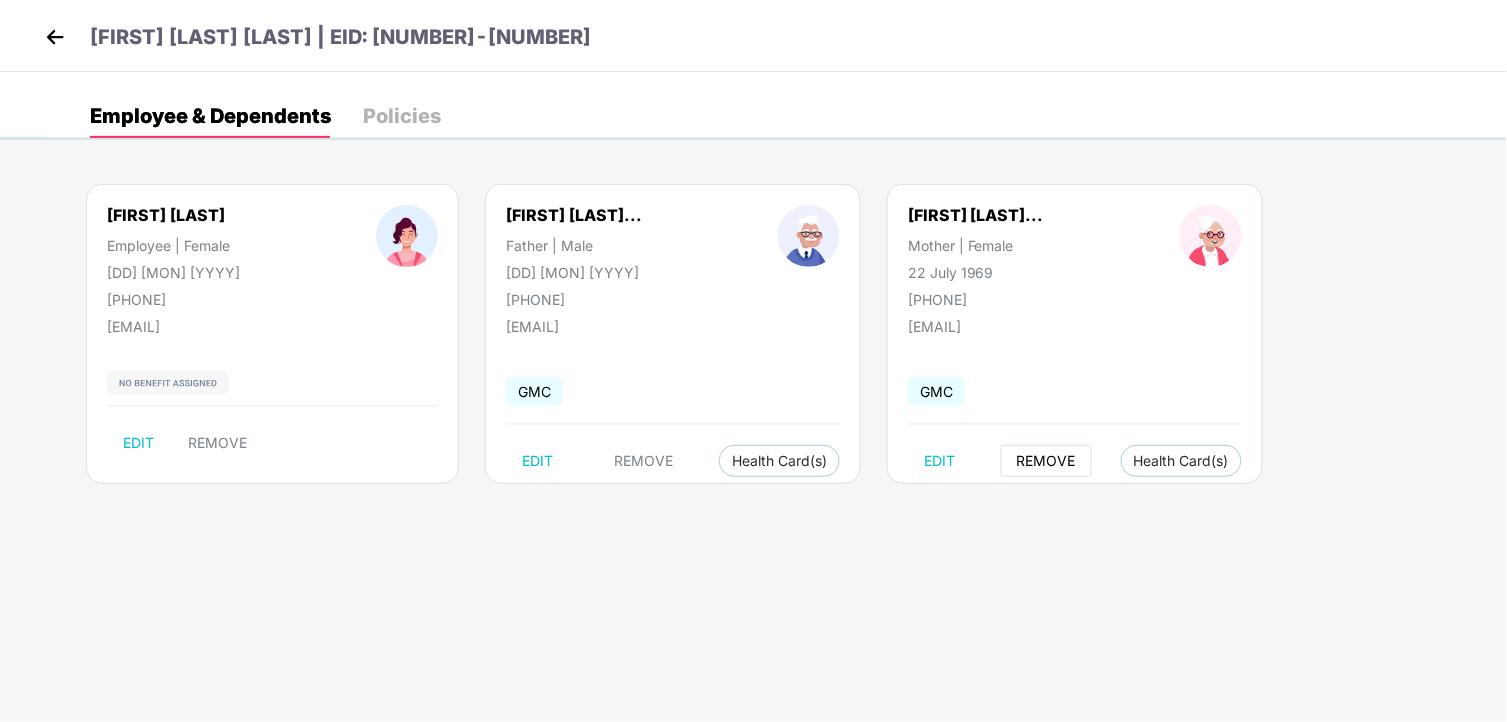 click on "REMOVE" at bounding box center (1046, 461) 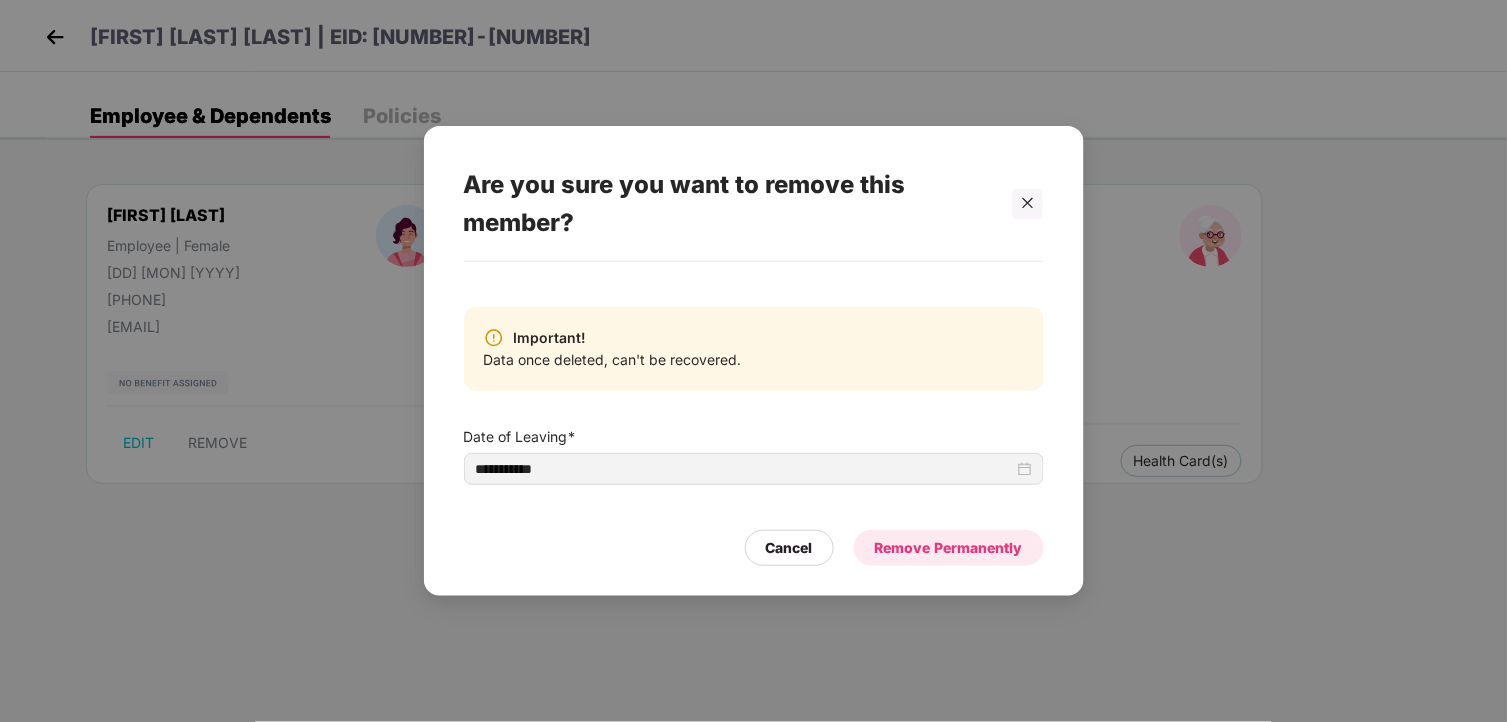 click on "Remove Permanently" at bounding box center (949, 548) 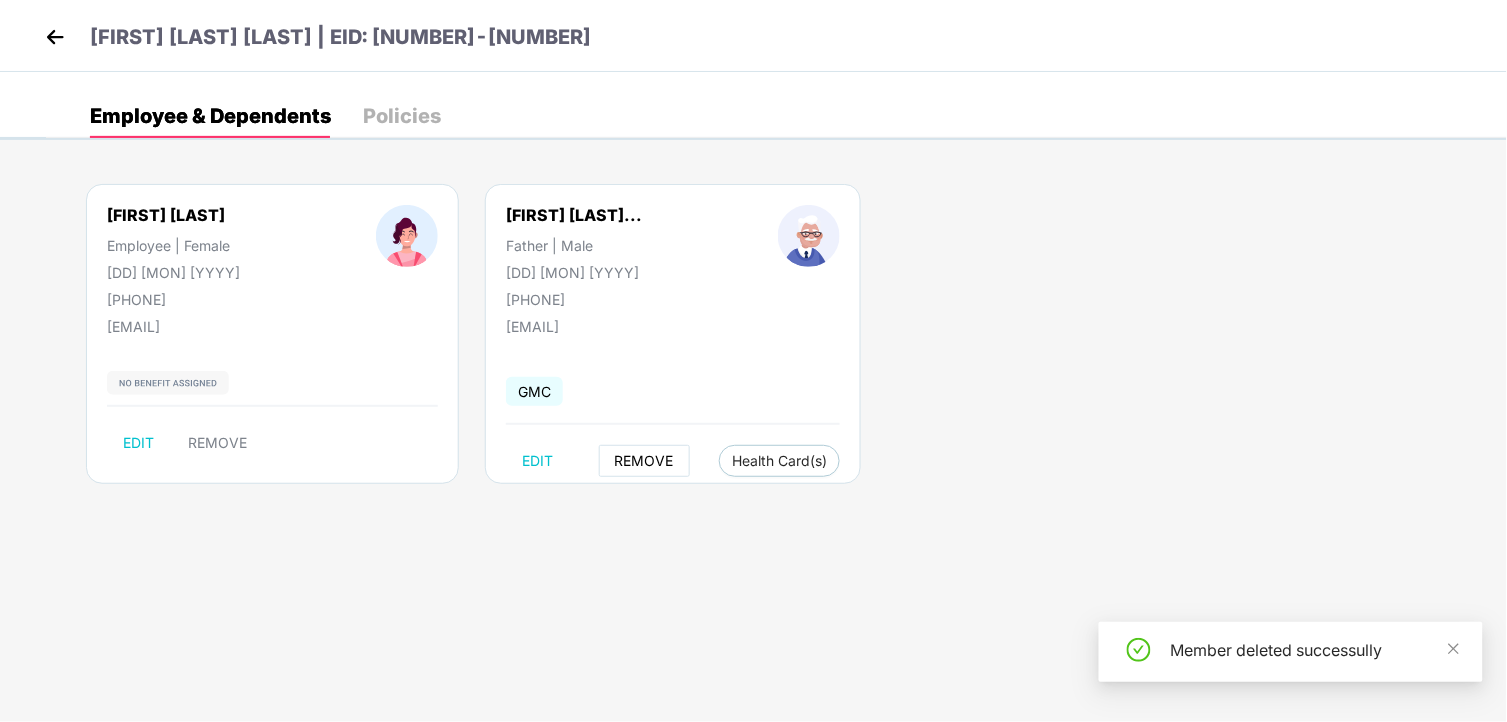 click on "REMOVE" at bounding box center [644, 461] 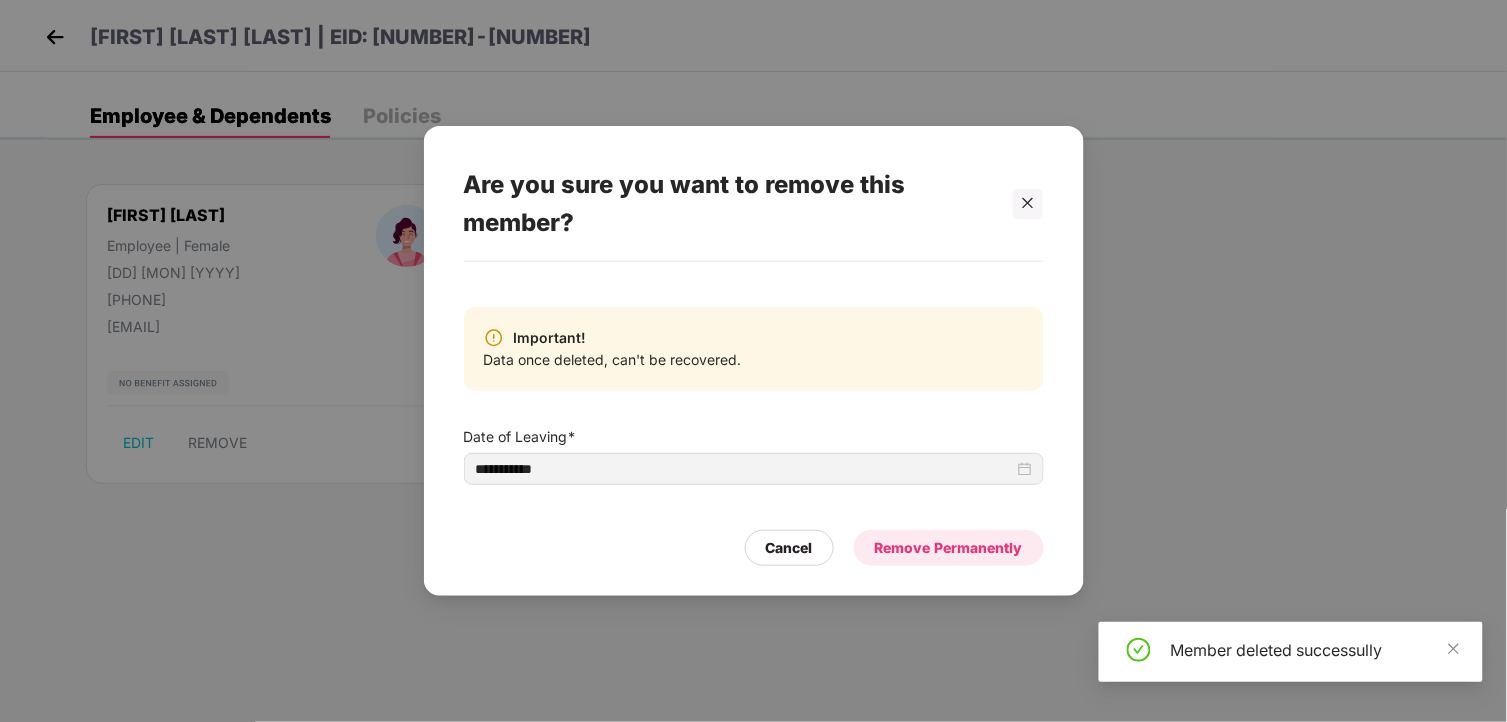 drag, startPoint x: 901, startPoint y: 540, endPoint x: 877, endPoint y: 540, distance: 24 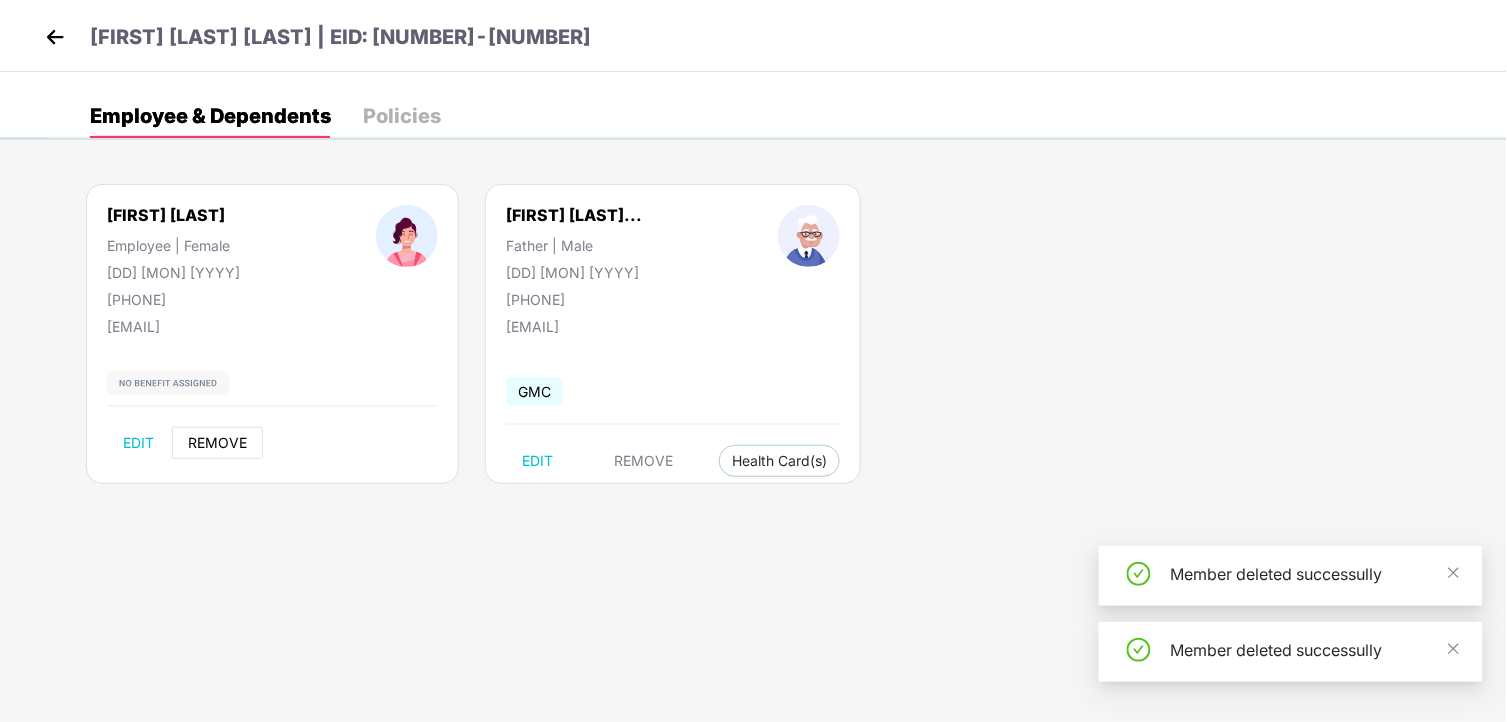 click on "REMOVE" at bounding box center (217, 443) 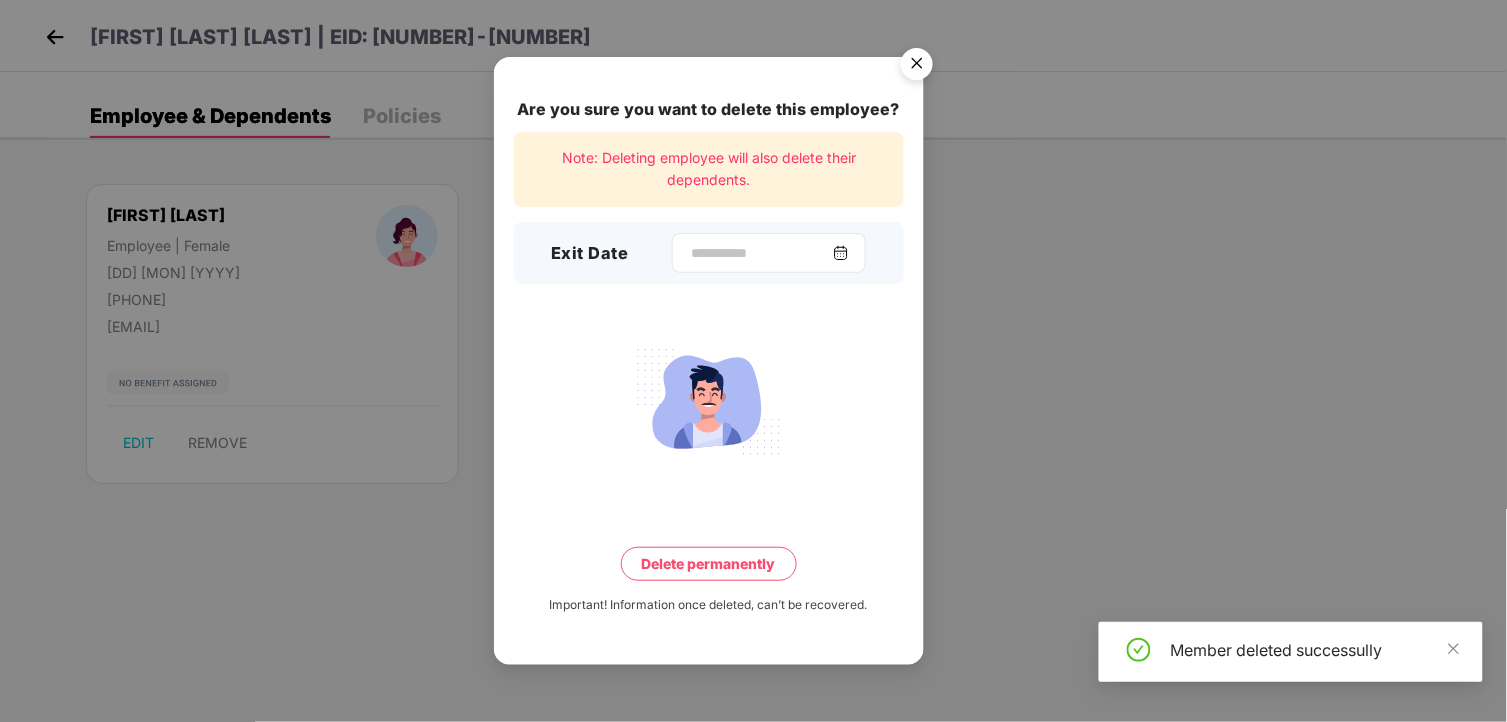 click at bounding box center (841, 253) 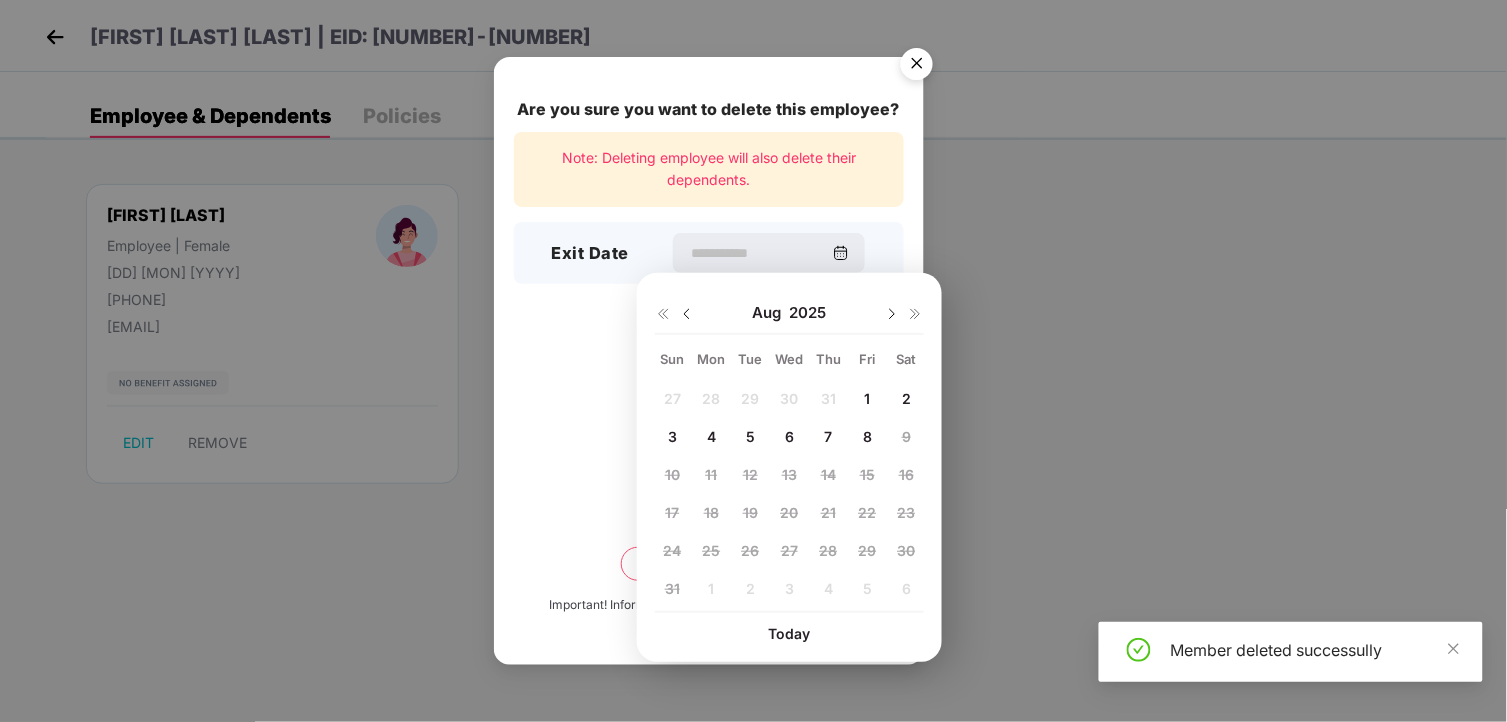 click on "4" at bounding box center (711, 436) 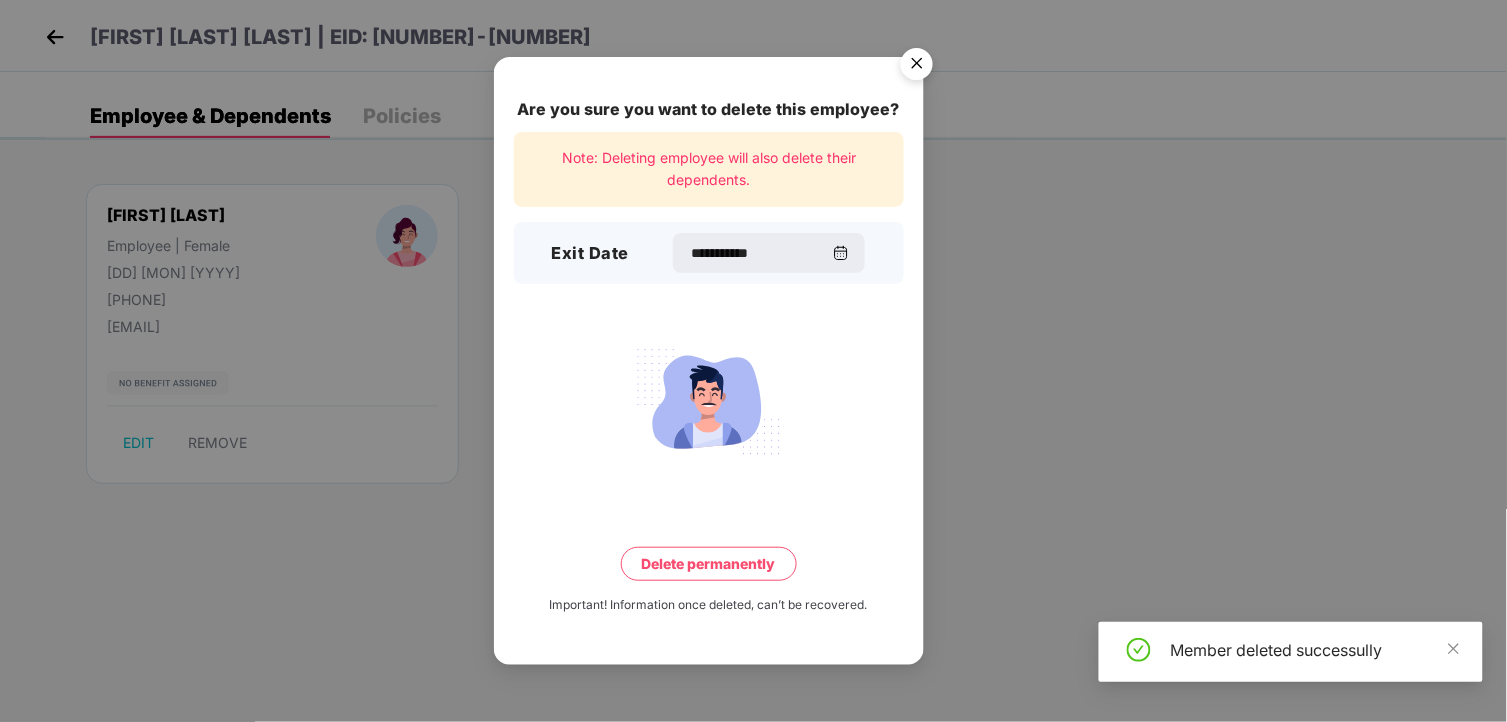 click on "Delete permanently" at bounding box center [709, 564] 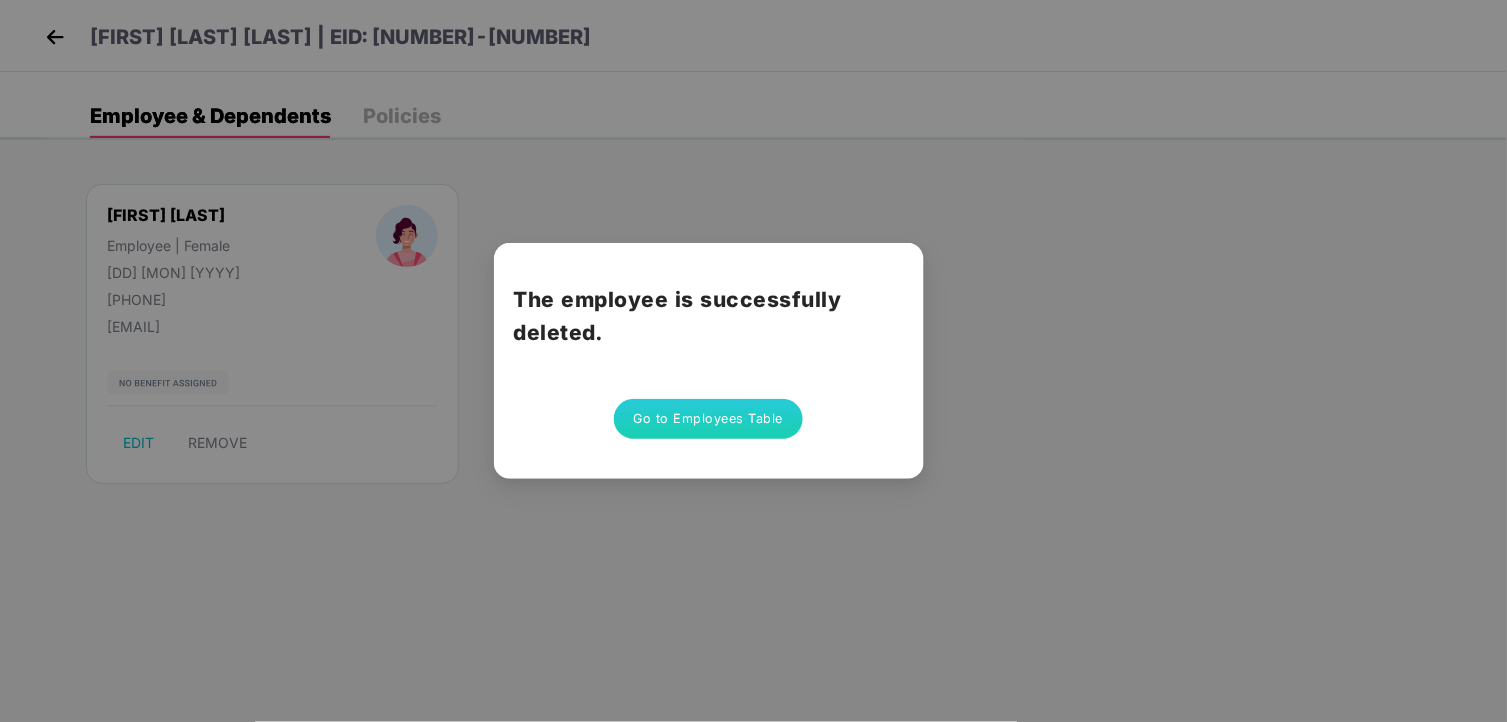 click on "Go to Employees Table" at bounding box center (709, 419) 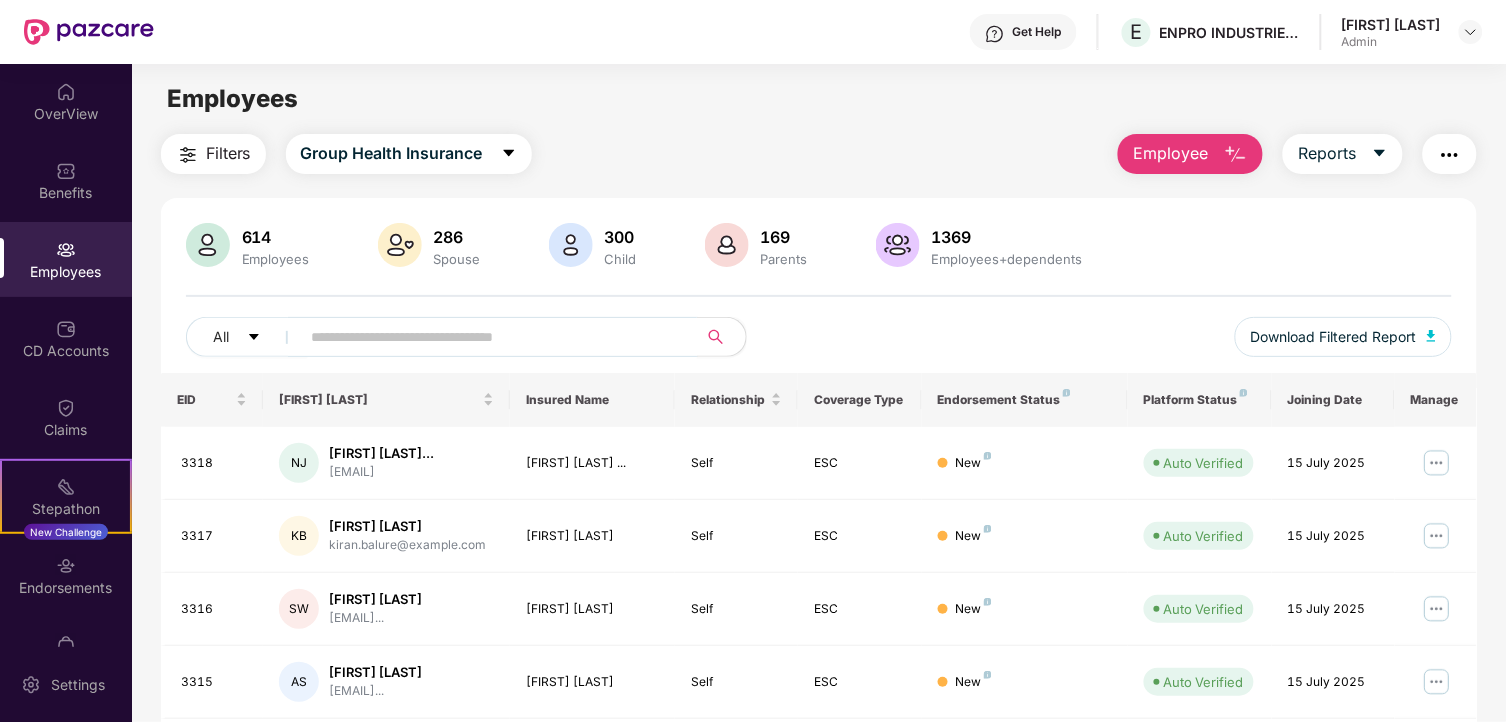 click at bounding box center [1236, 155] 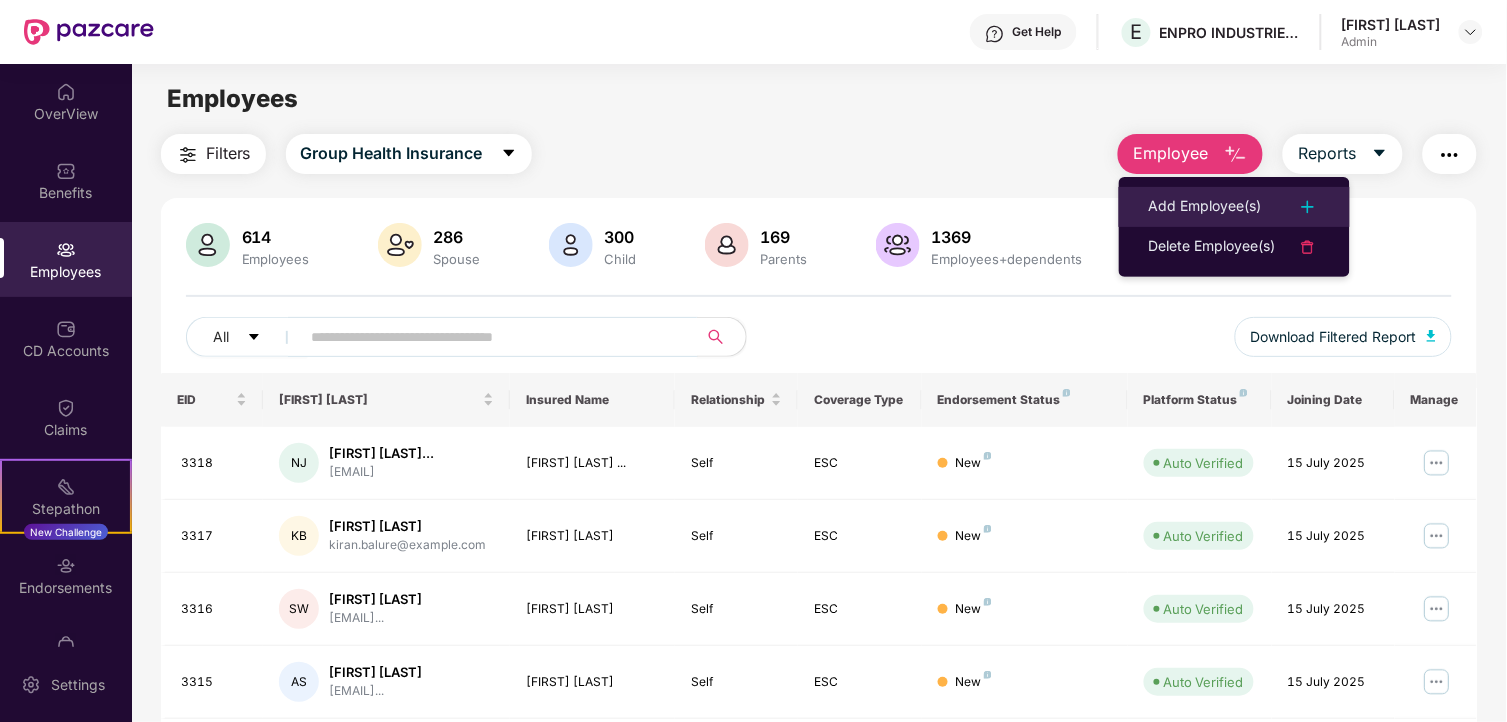 click on "Add Employee(s)" at bounding box center (1205, 207) 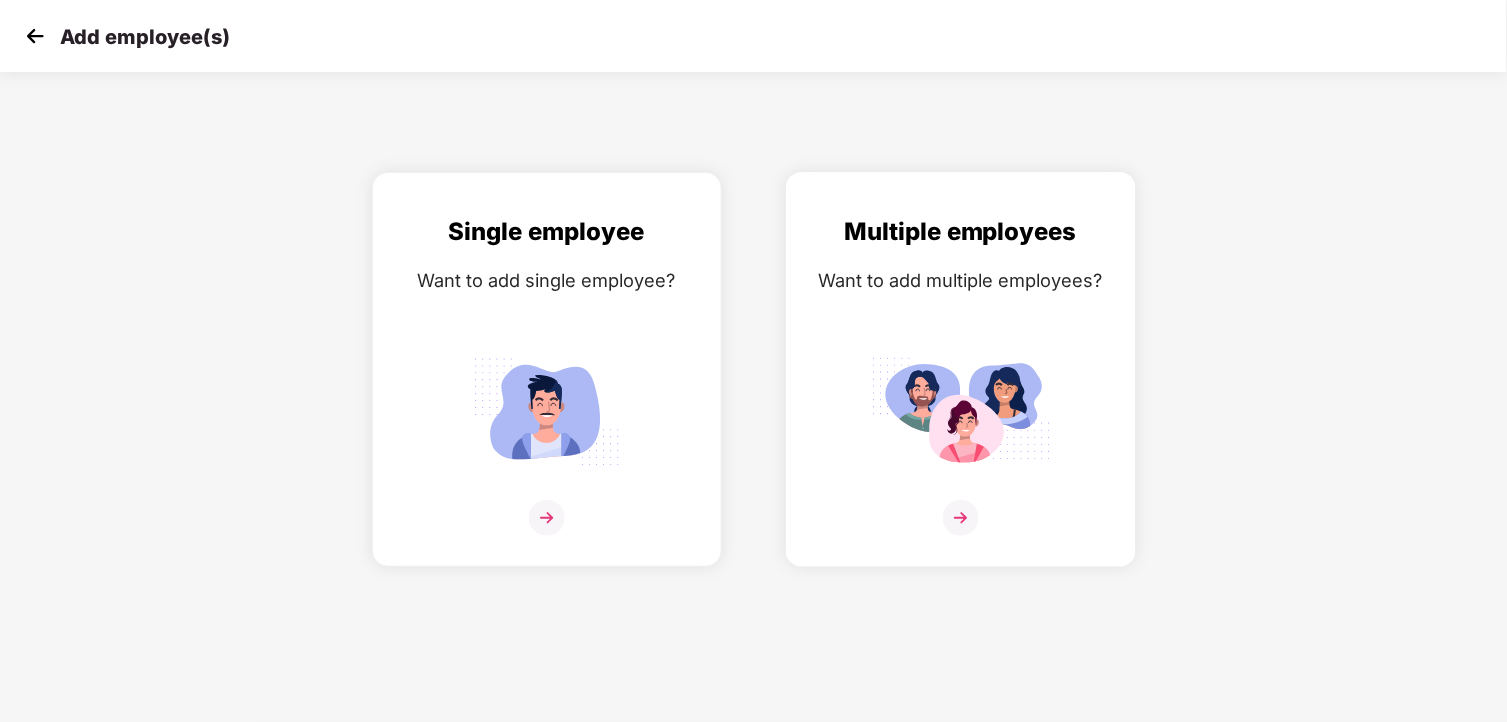 click on "Multiple employees Want to add multiple employees?" at bounding box center (961, 387) 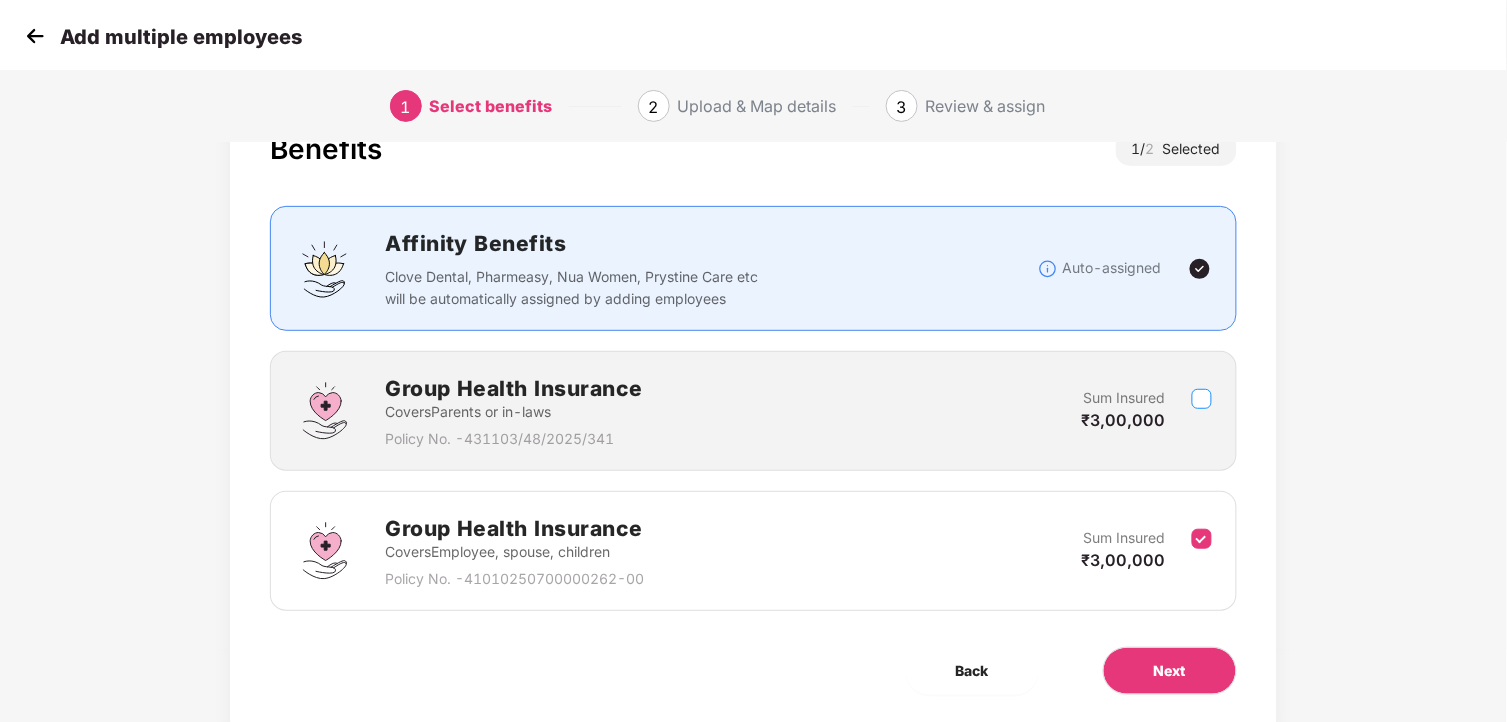 scroll, scrollTop: 111, scrollLeft: 0, axis: vertical 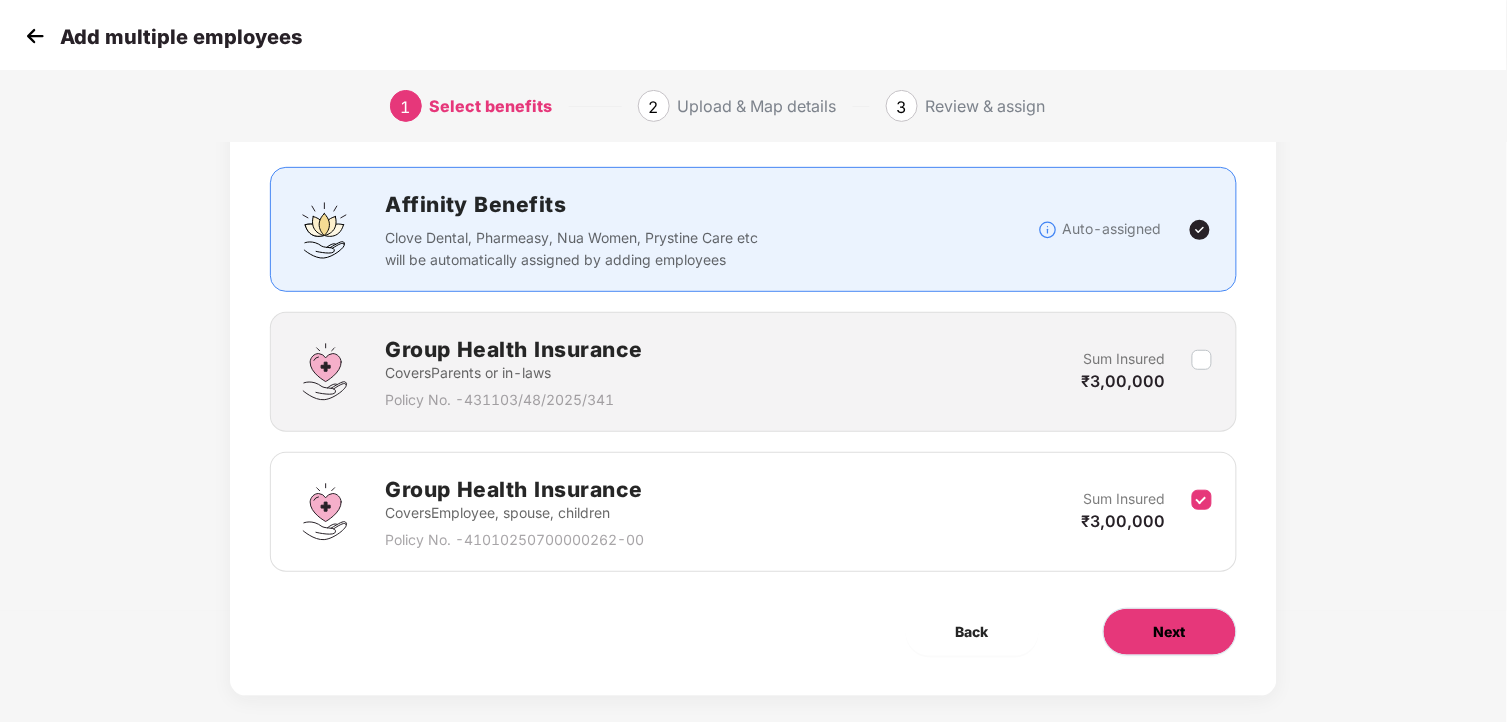 click on "Next" at bounding box center [1170, 632] 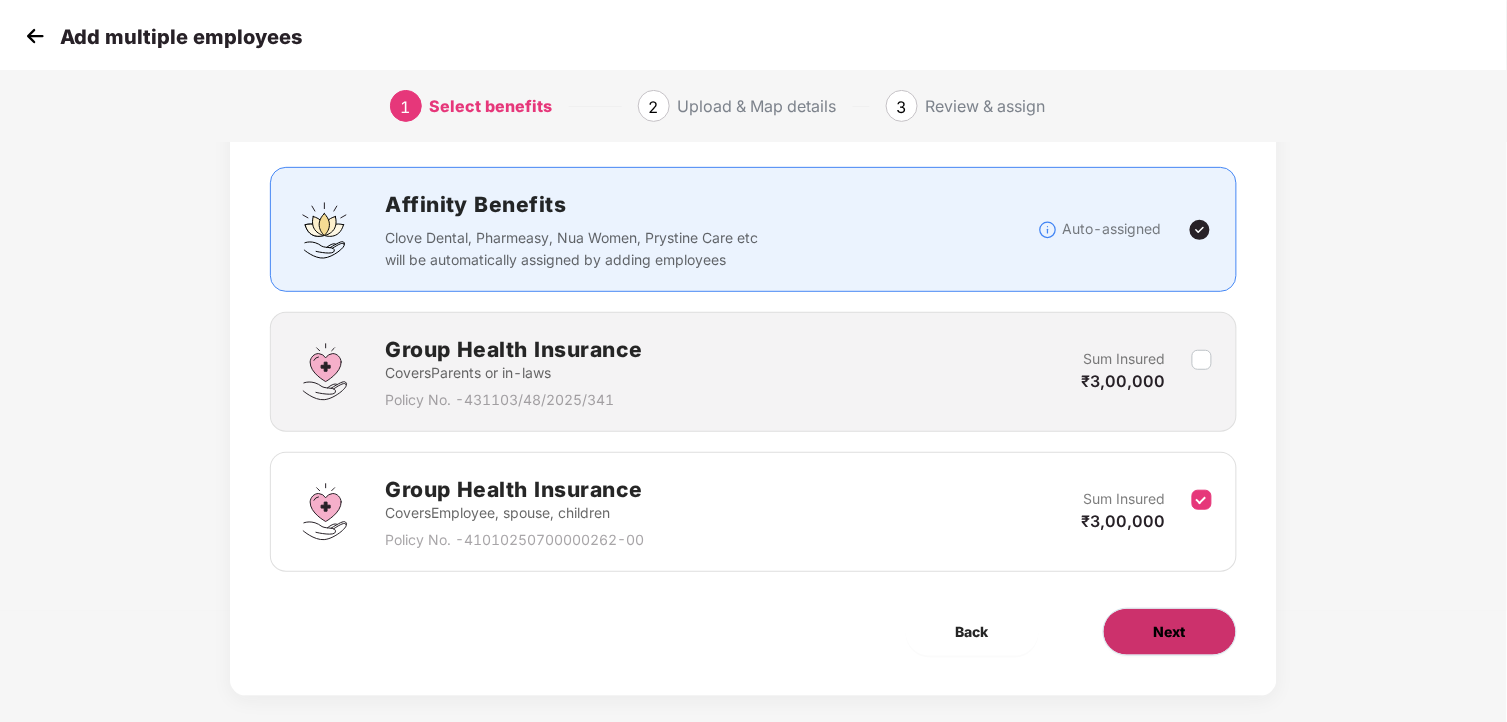 scroll, scrollTop: 0, scrollLeft: 0, axis: both 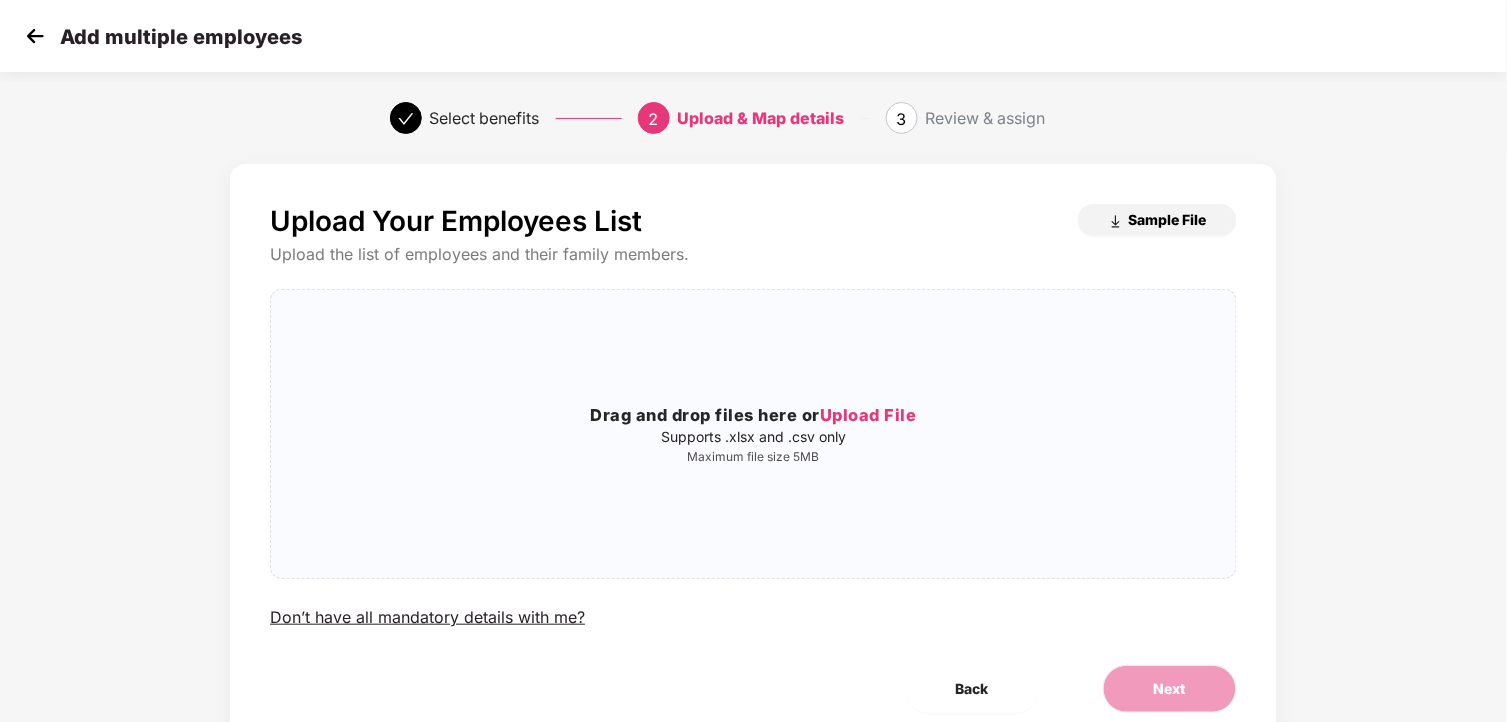 click on "Sample File" at bounding box center [1168, 219] 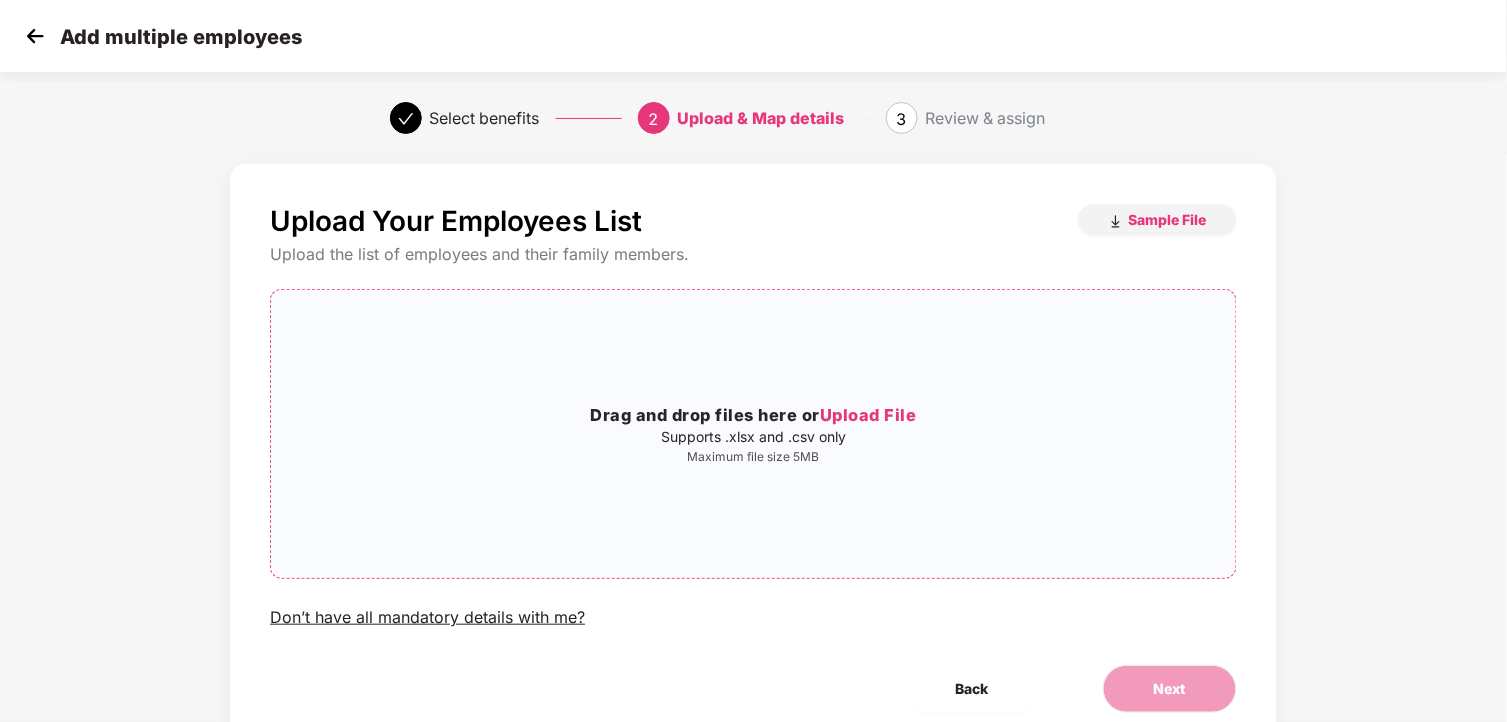 click on "Maximum file size 5MB" at bounding box center (753, 457) 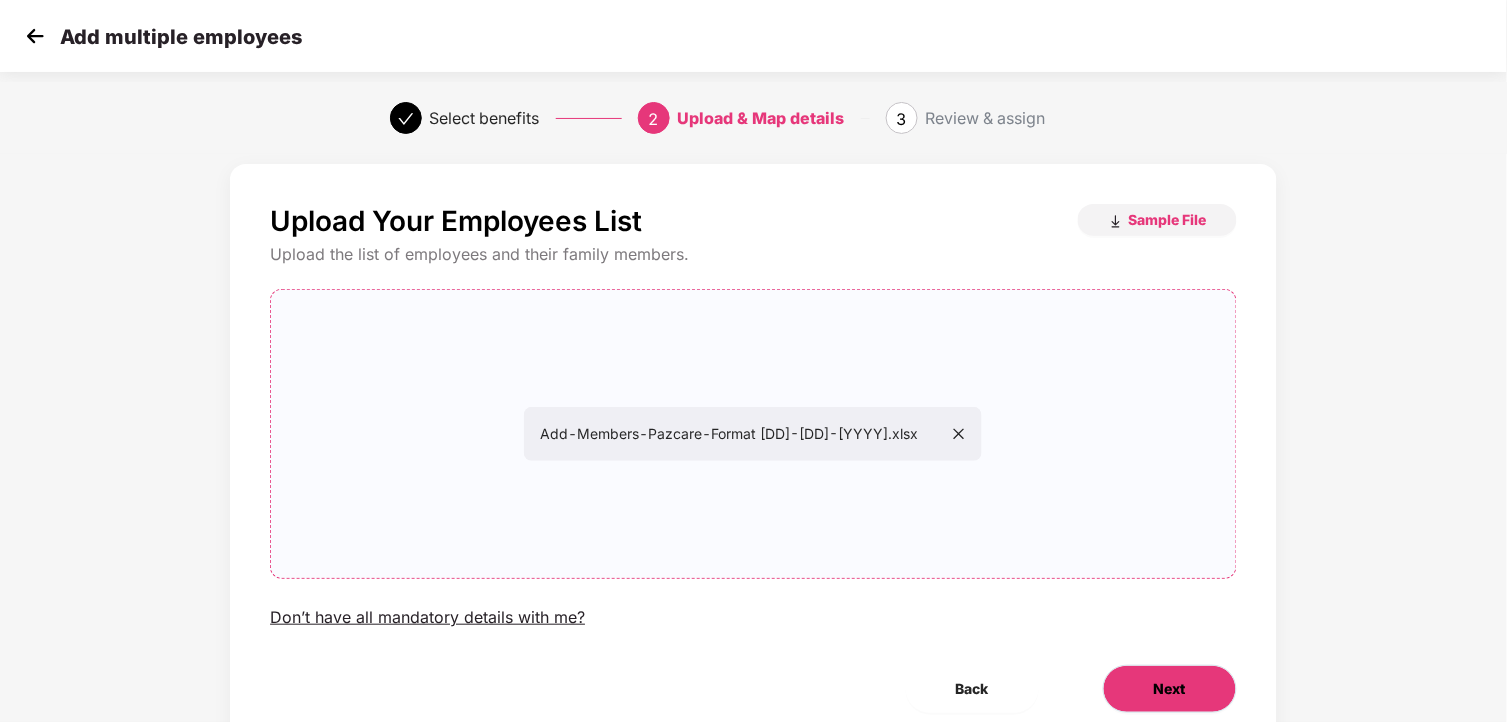 click on "Next" at bounding box center [1170, 689] 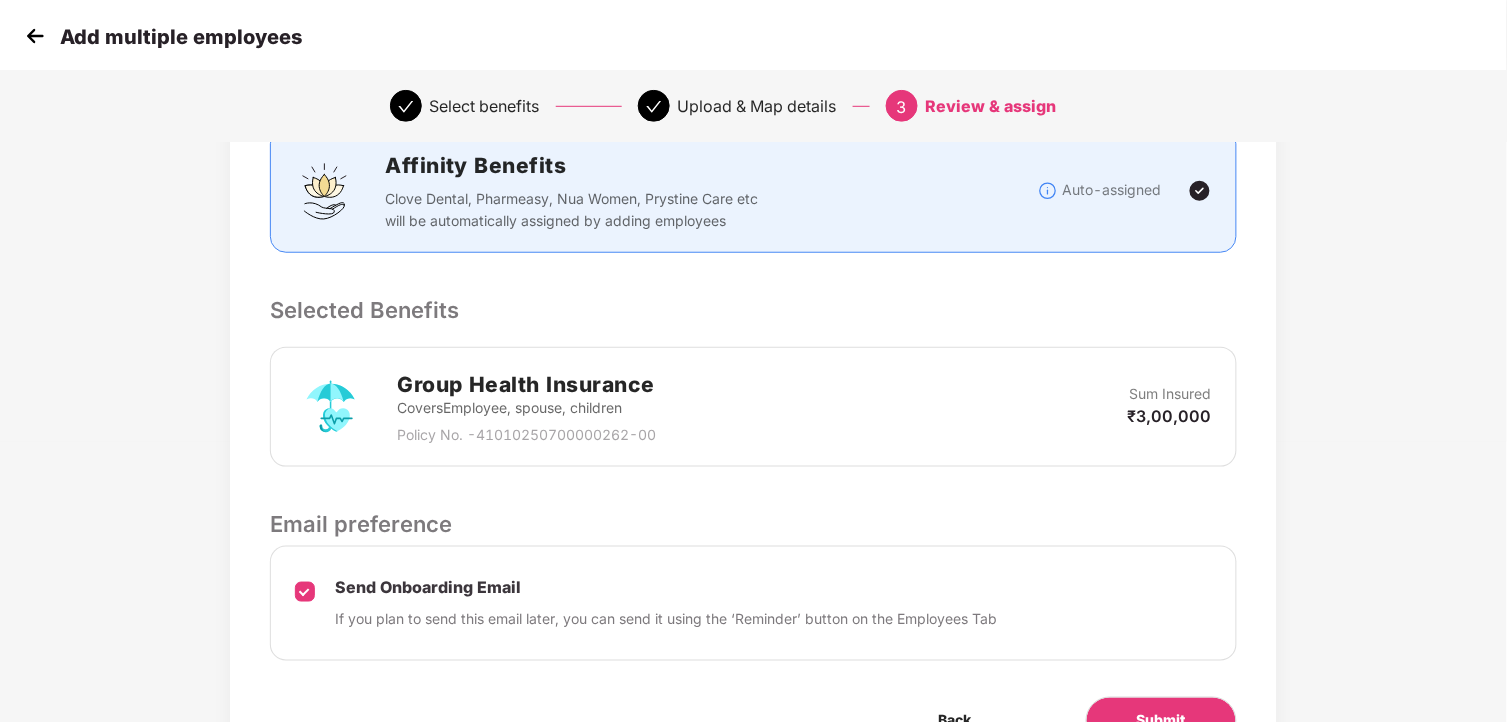 scroll, scrollTop: 393, scrollLeft: 0, axis: vertical 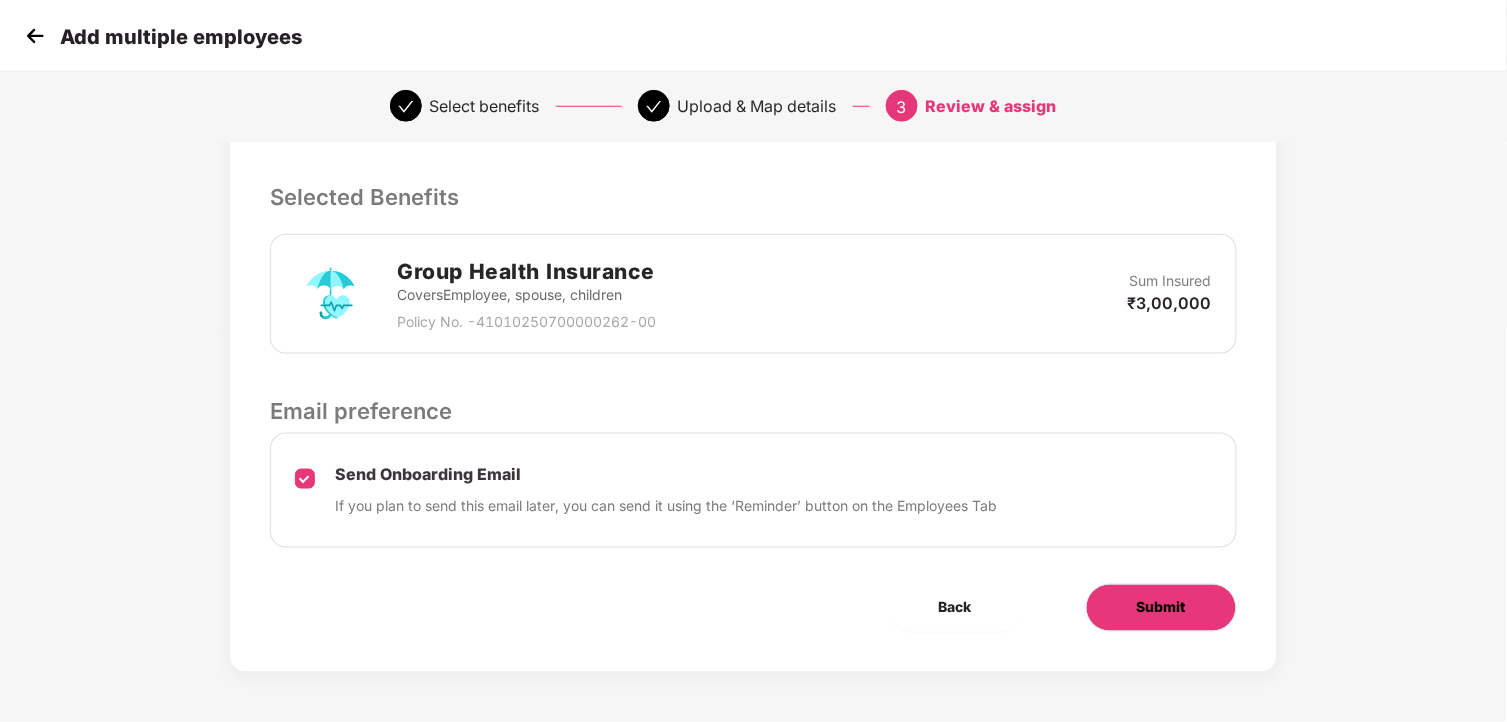 click on "Submit" at bounding box center (1161, 608) 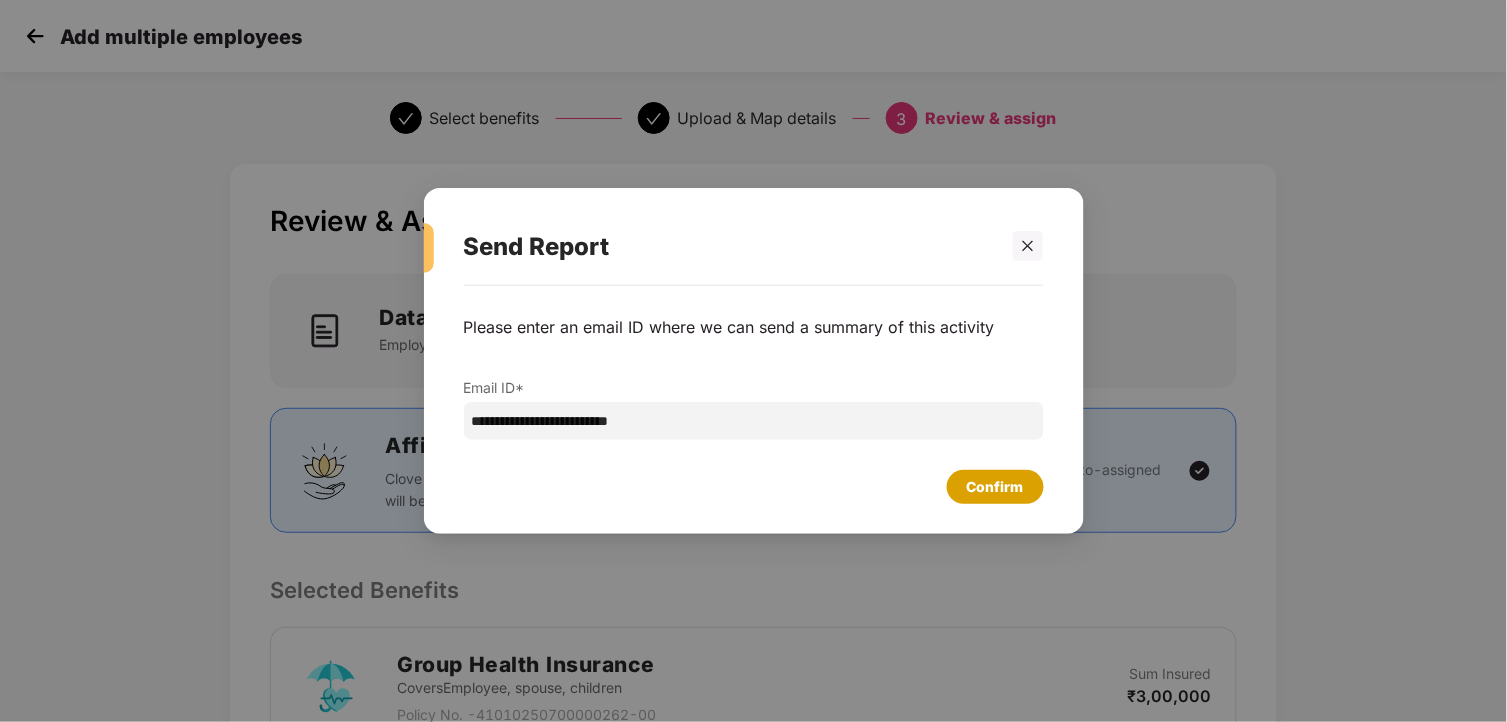 click on "Confirm" at bounding box center [995, 487] 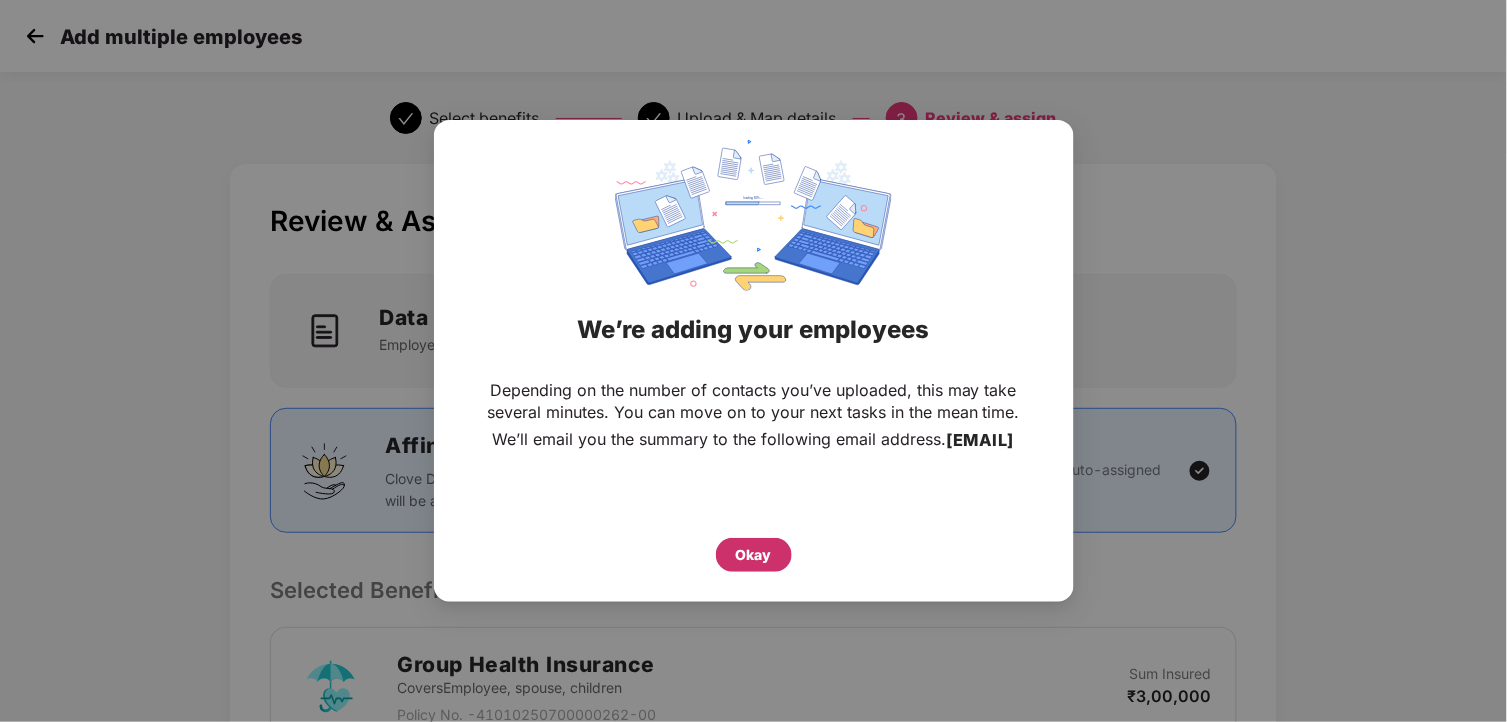 click on "Okay" at bounding box center (754, 555) 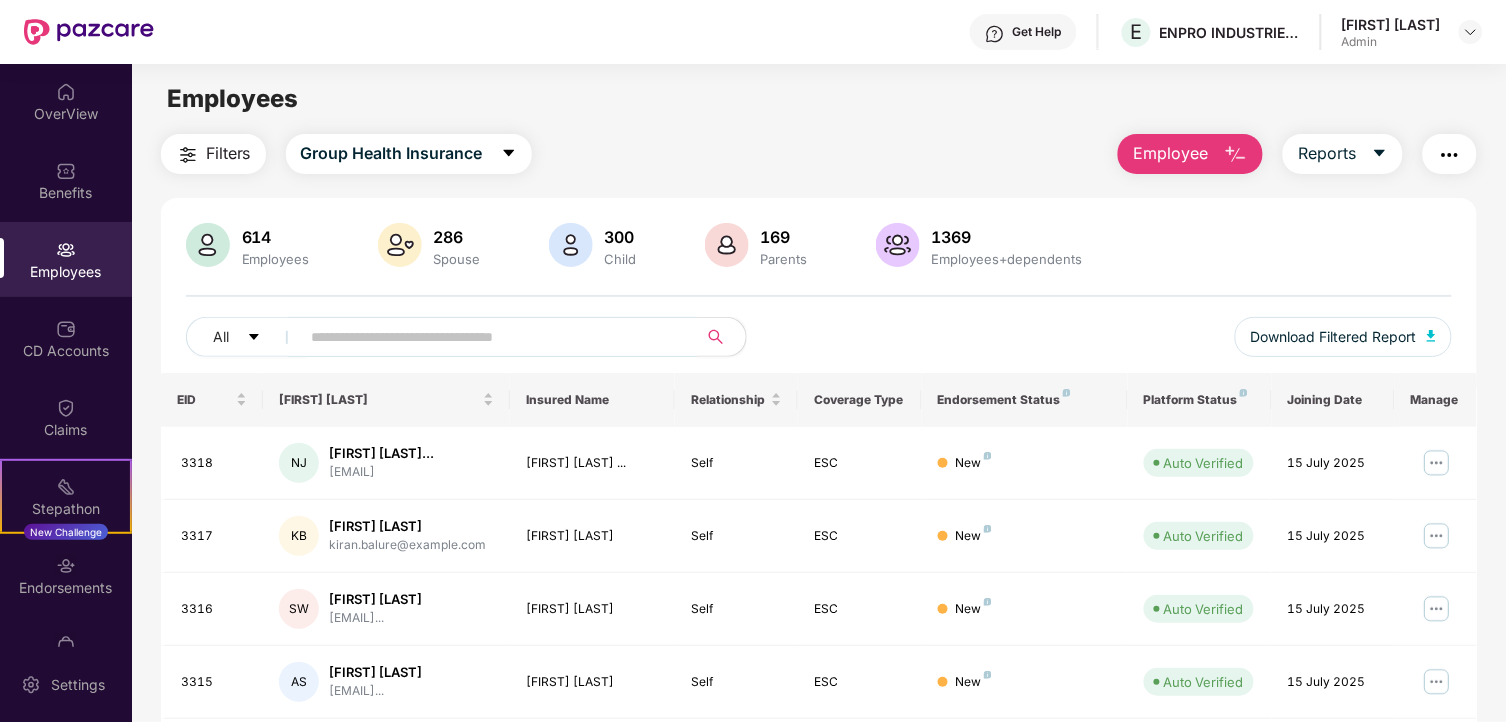 click at bounding box center (66, 250) 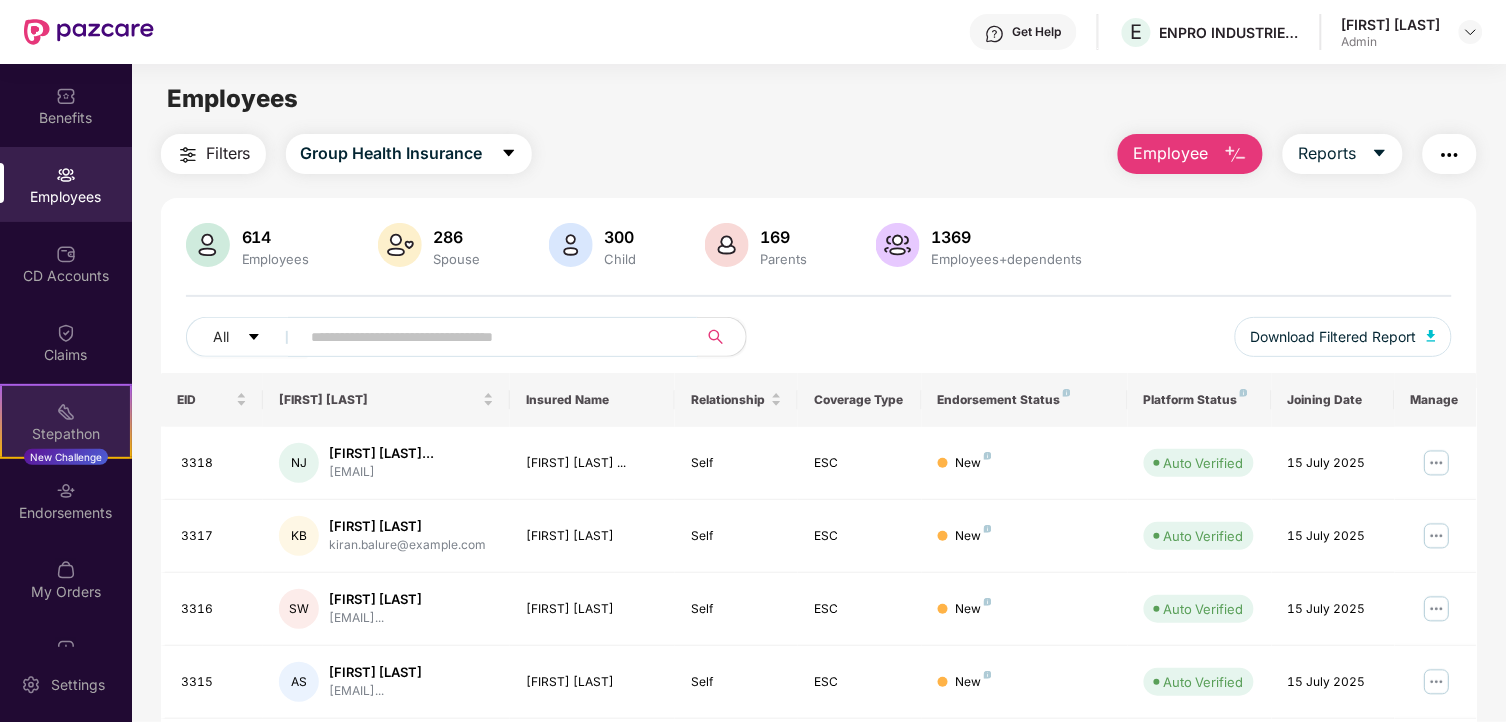 scroll, scrollTop: 0, scrollLeft: 0, axis: both 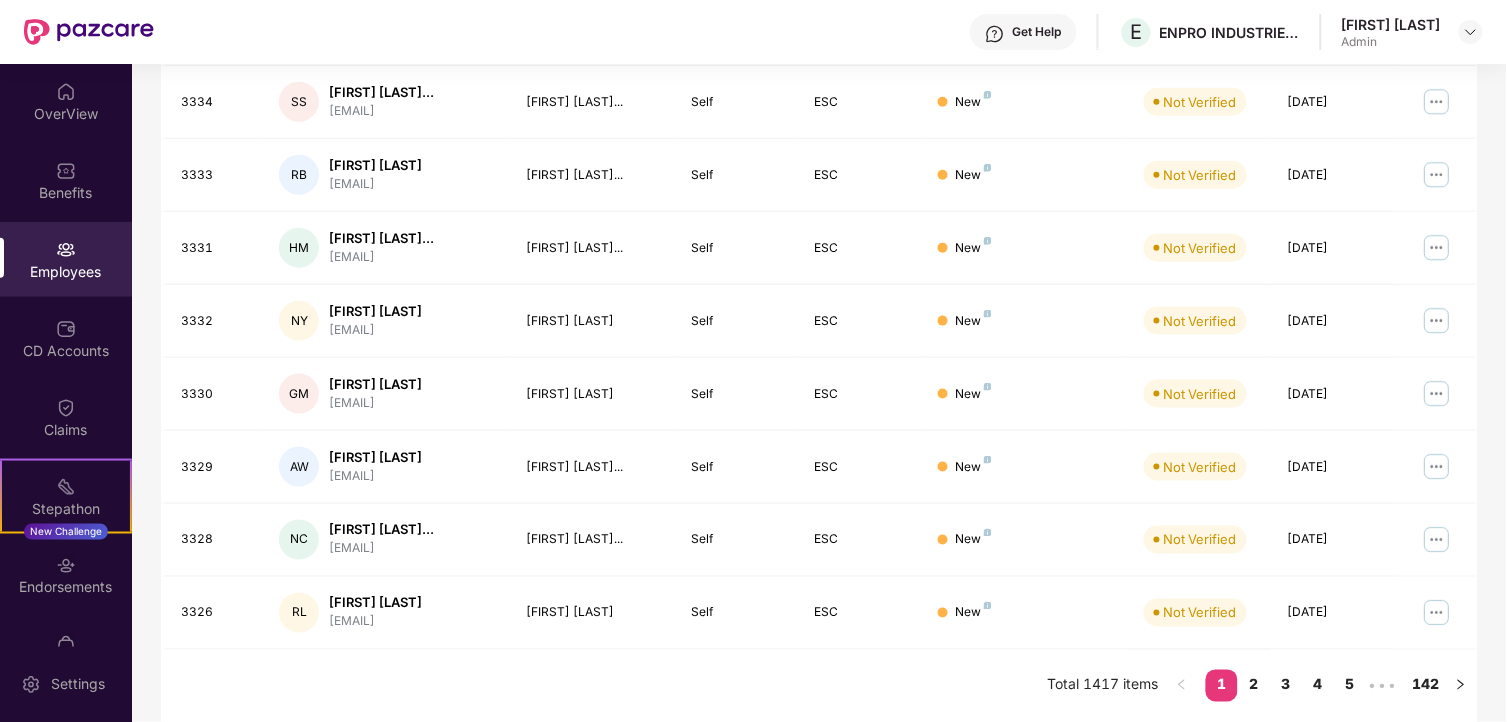 click on "Employees" at bounding box center (66, 259) 